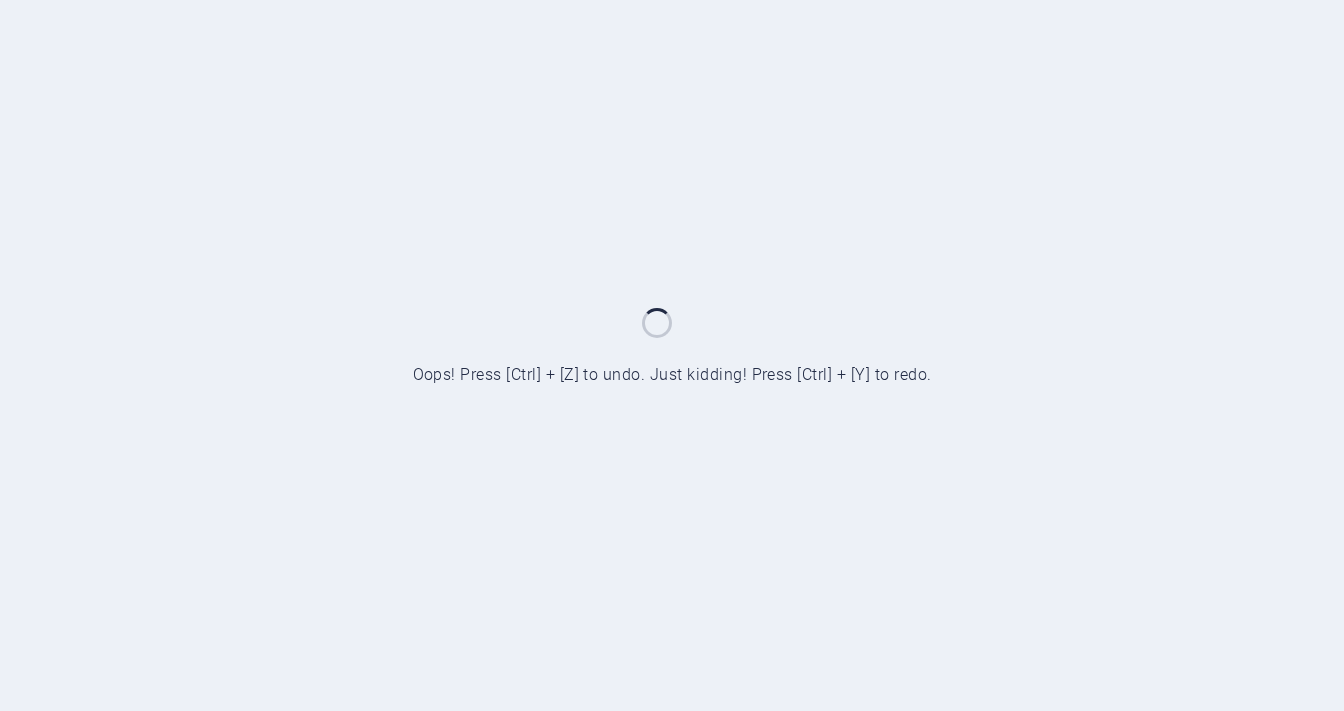 scroll, scrollTop: 0, scrollLeft: 0, axis: both 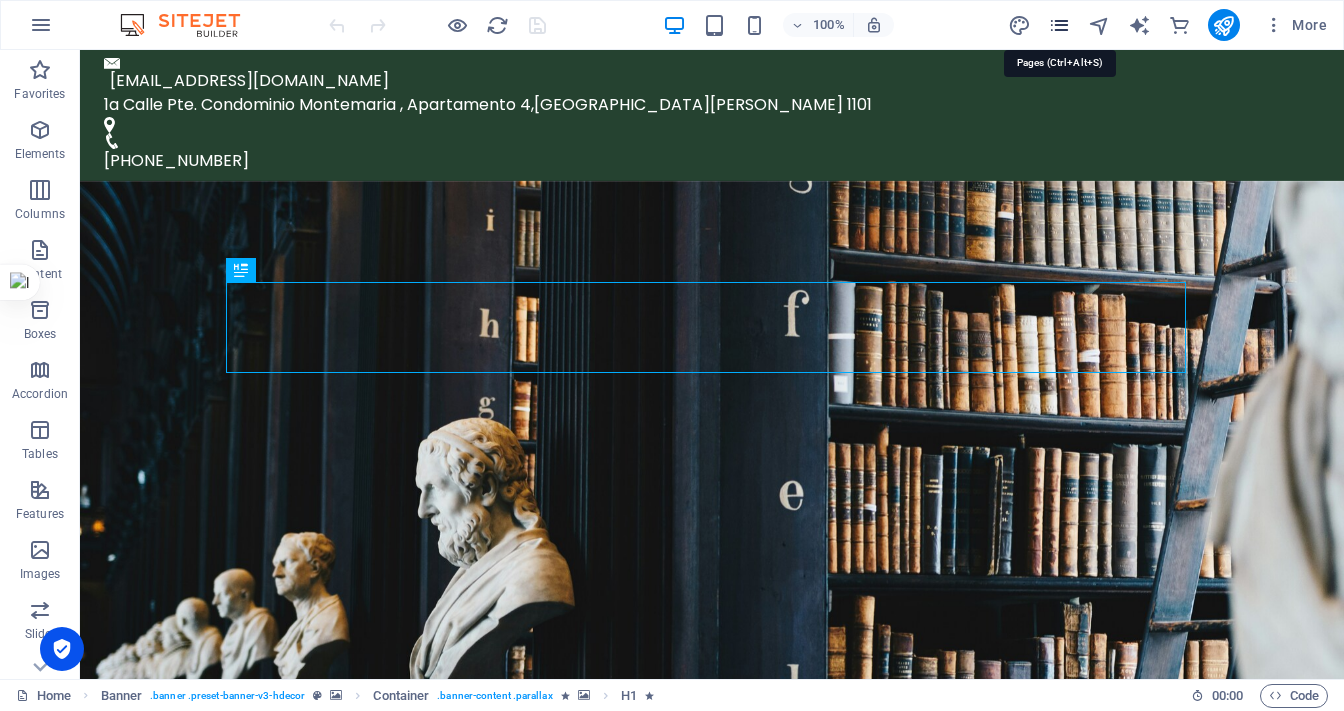 click at bounding box center (1059, 25) 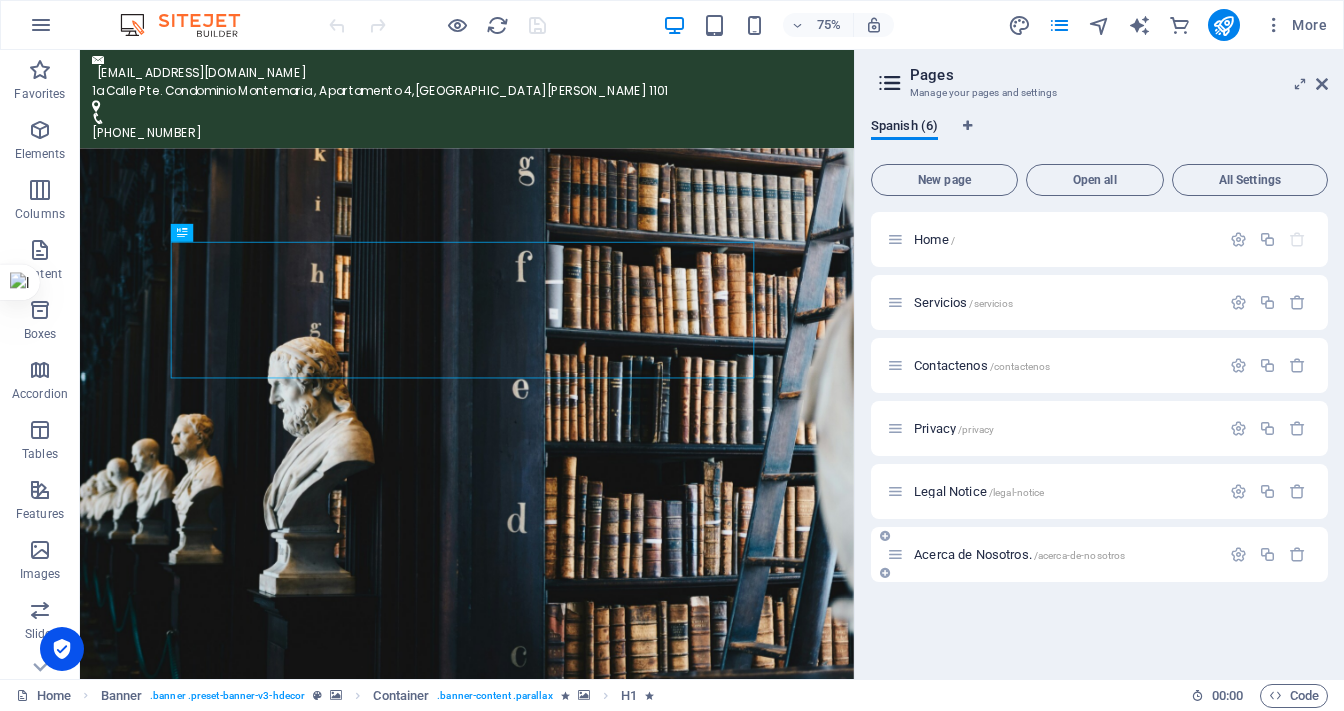 click on "Acerca de Nosotros. /acerca-de-nosotros" at bounding box center [1019, 554] 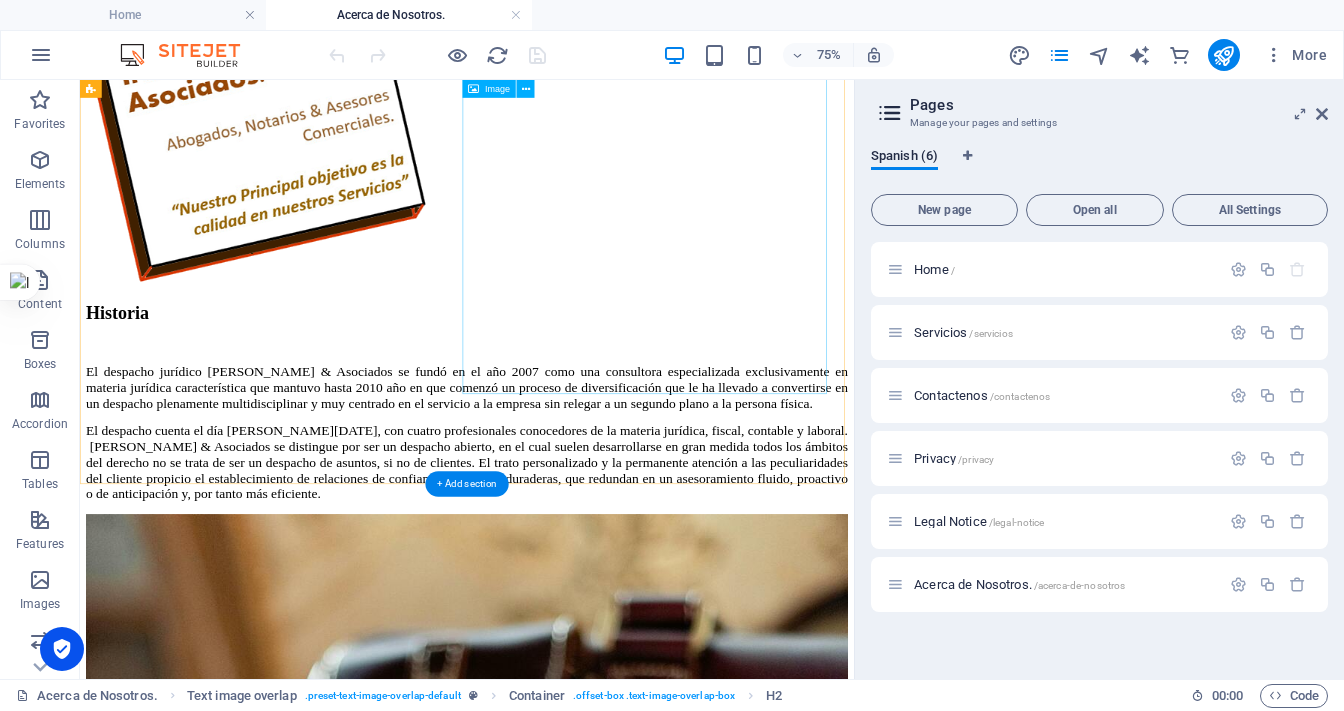 scroll, scrollTop: 1040, scrollLeft: 0, axis: vertical 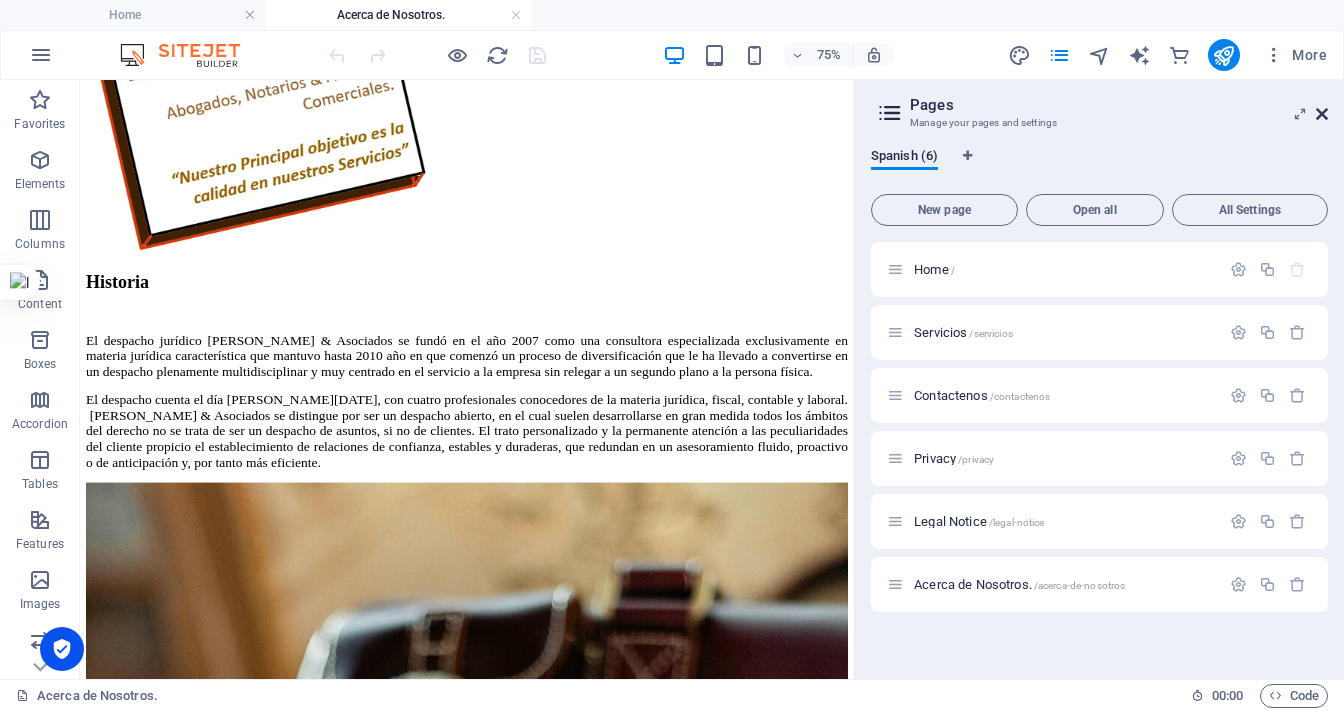 drag, startPoint x: 1317, startPoint y: 108, endPoint x: 1230, endPoint y: 28, distance: 118.19052 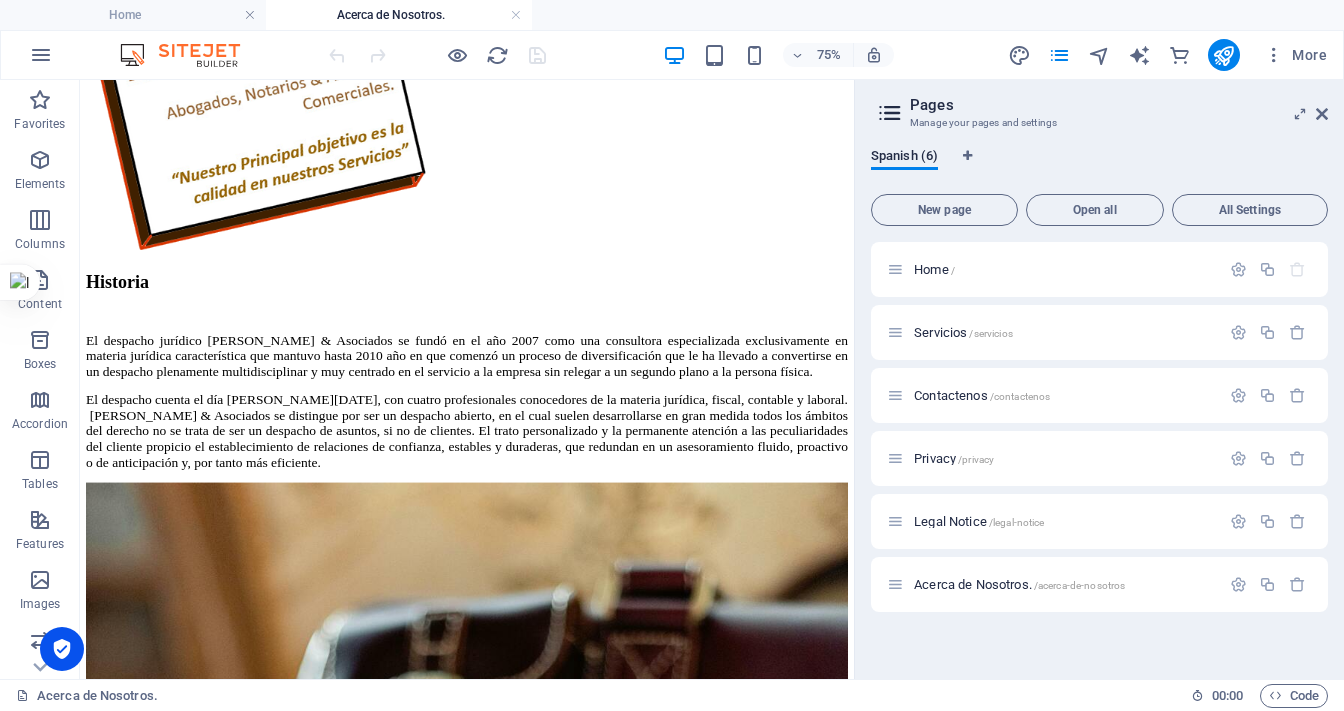 scroll, scrollTop: 1131, scrollLeft: 0, axis: vertical 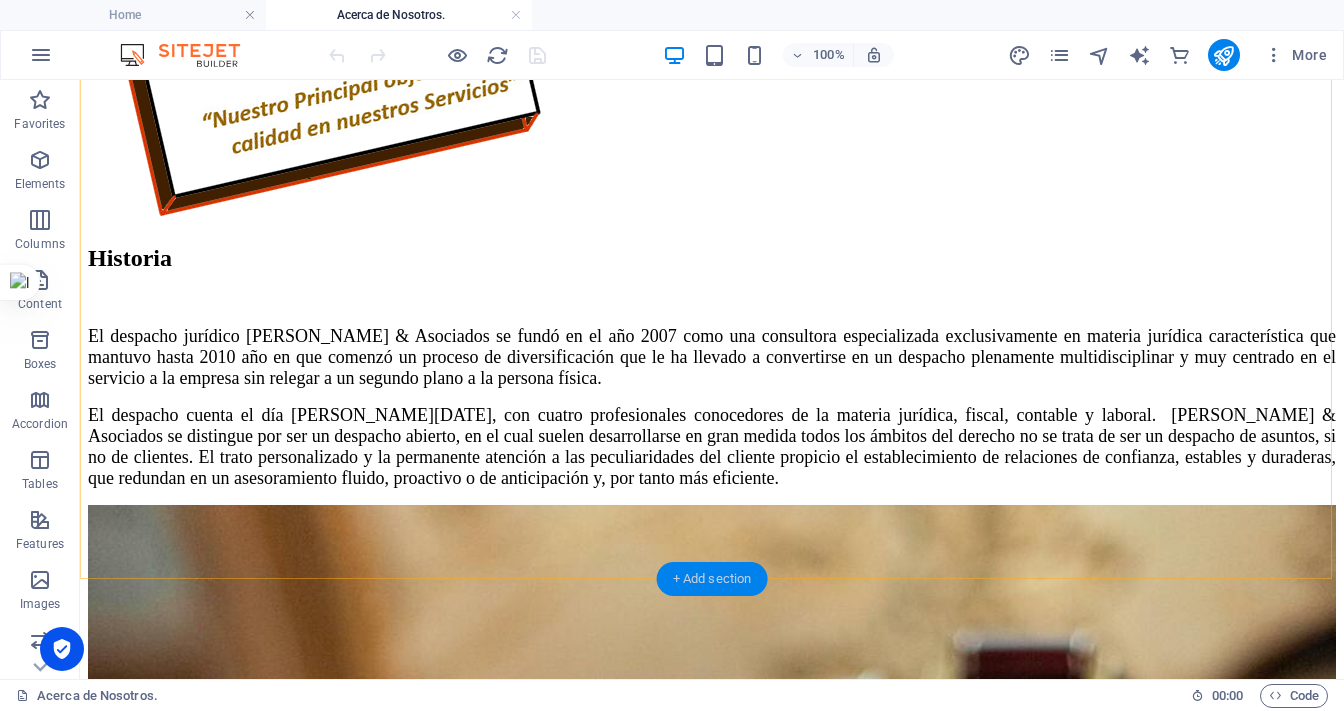 drag, startPoint x: 704, startPoint y: 576, endPoint x: 317, endPoint y: 549, distance: 387.9407 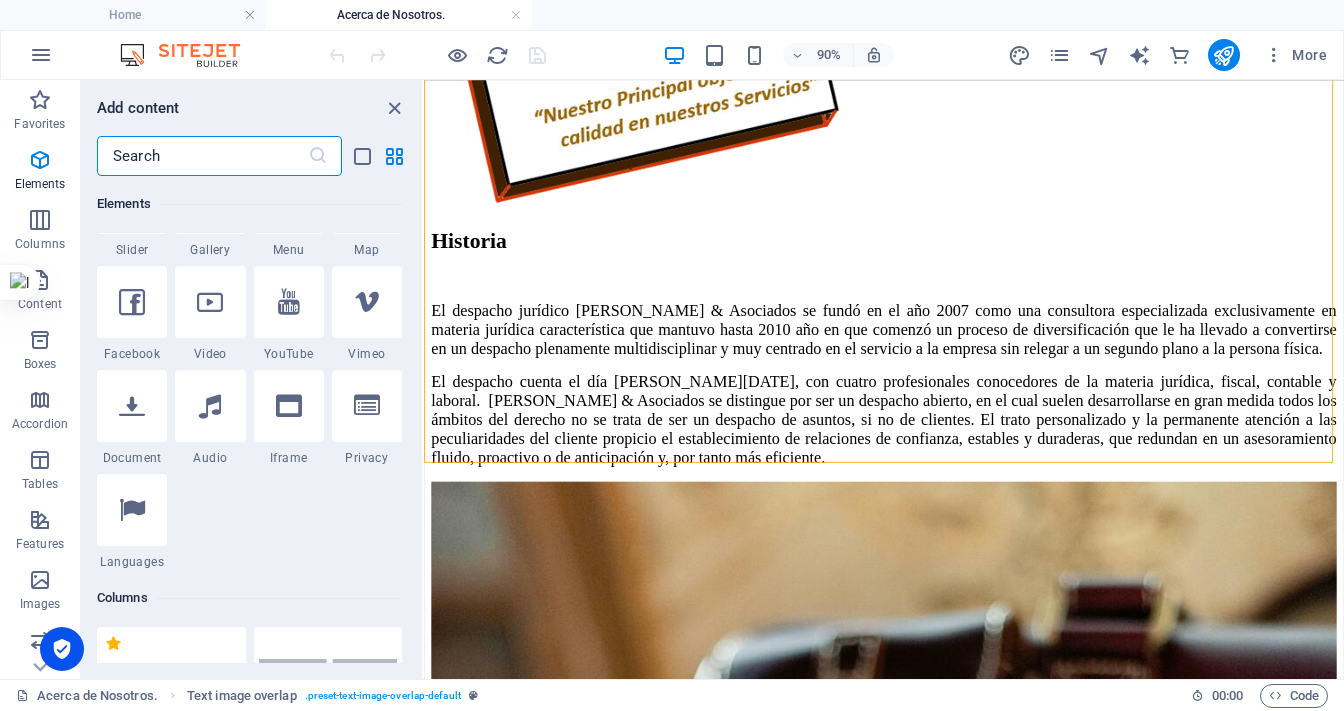 scroll, scrollTop: 619, scrollLeft: 0, axis: vertical 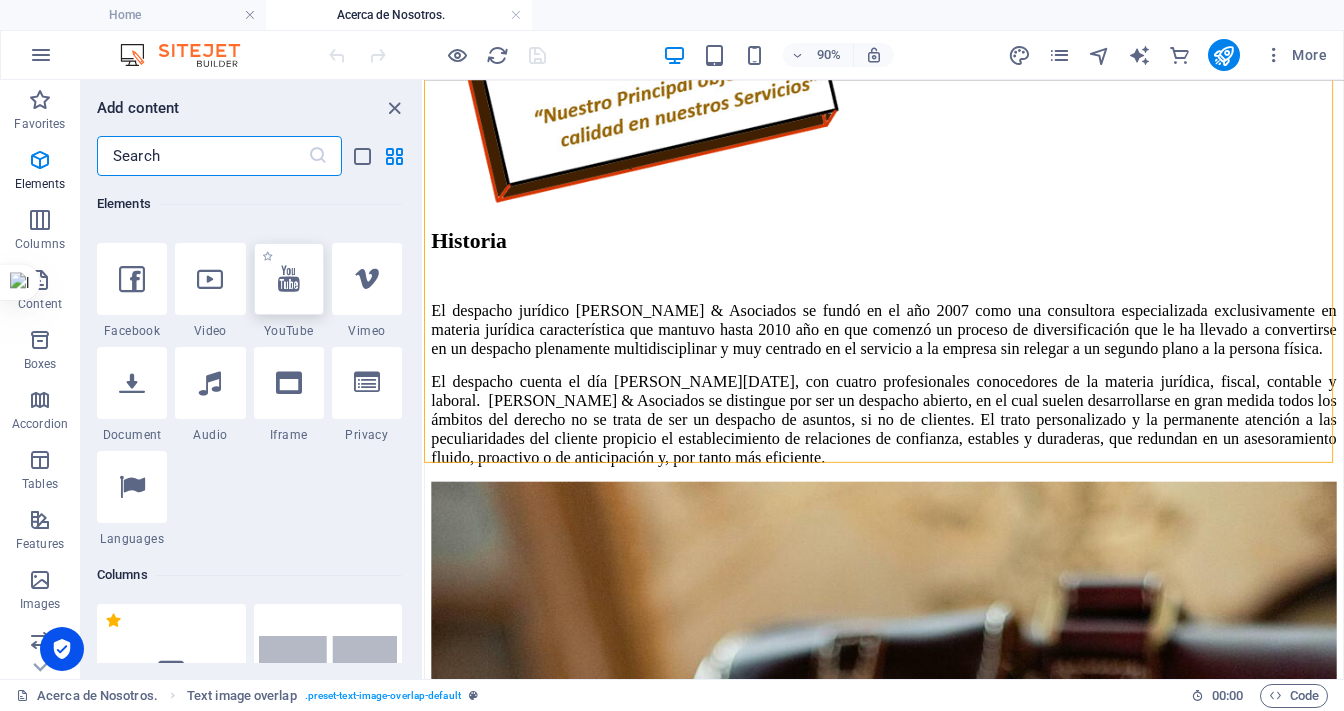 click at bounding box center (289, 279) 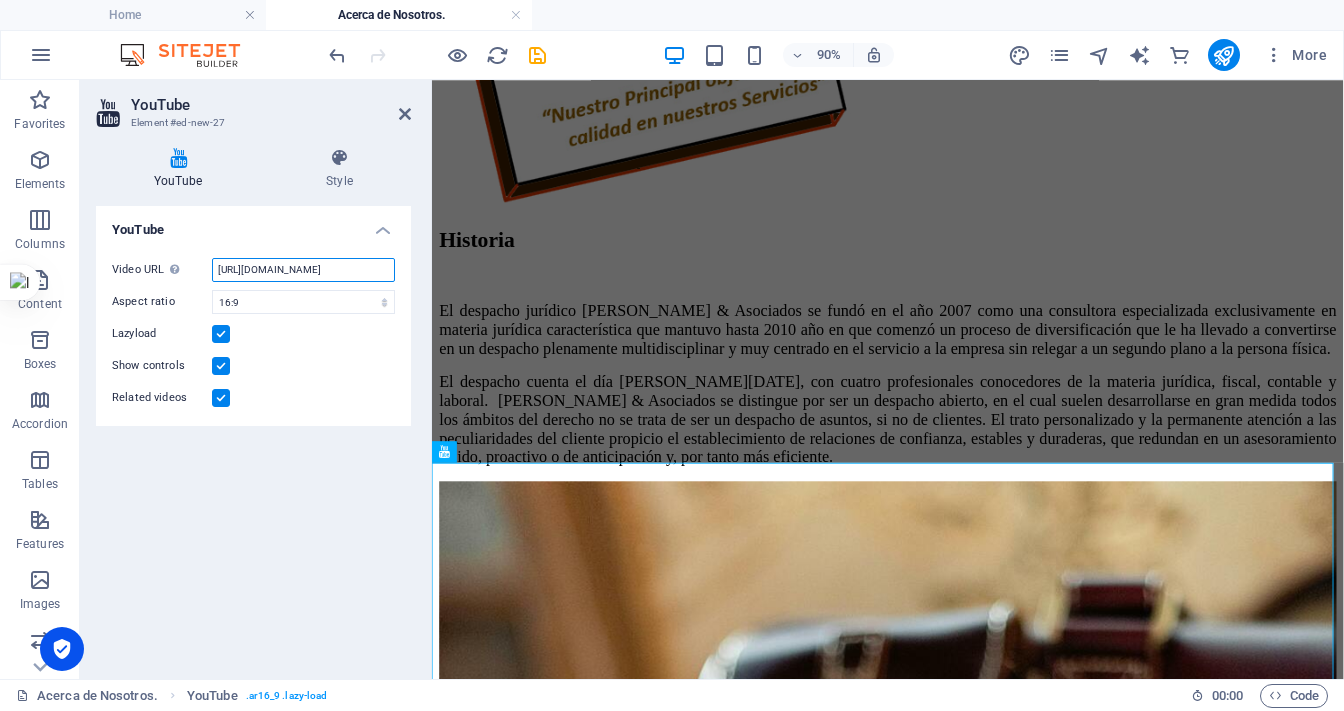 click on "https://www.youtube.com/watch?v=hnoviHgPHkY" at bounding box center [303, 270] 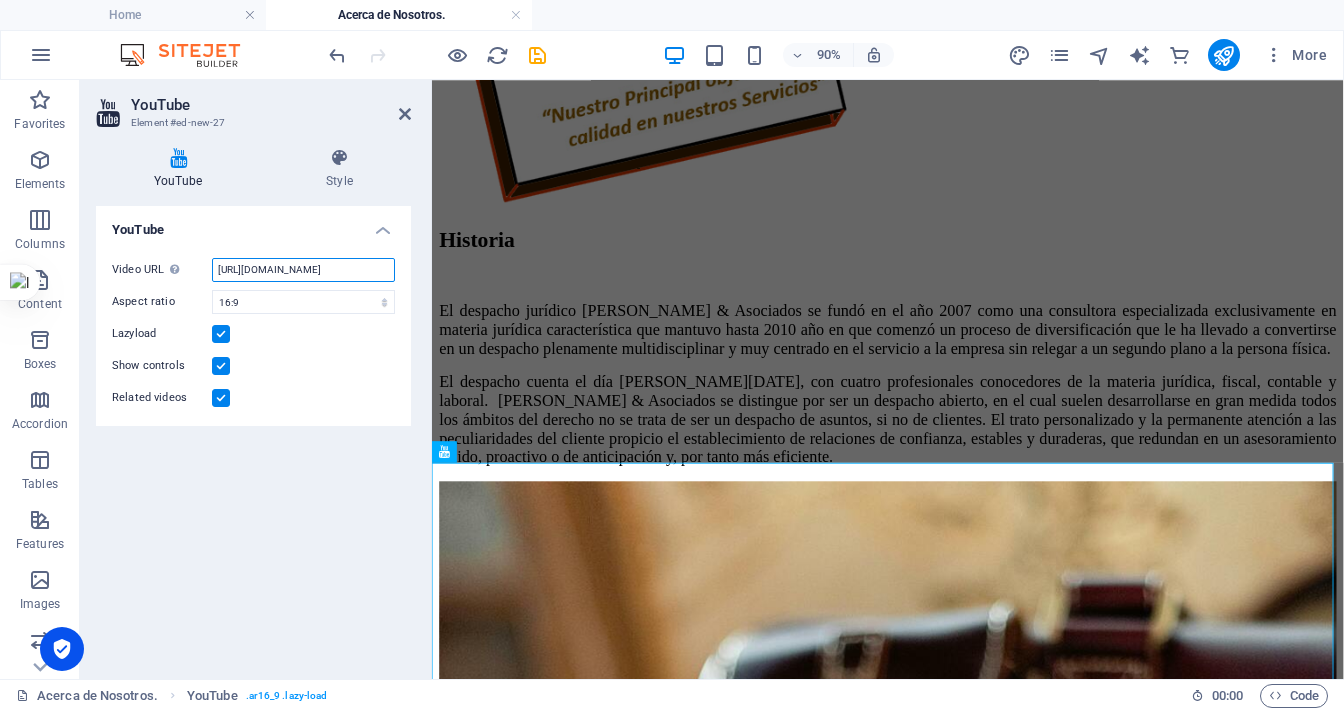 scroll, scrollTop: 0, scrollLeft: 50, axis: horizontal 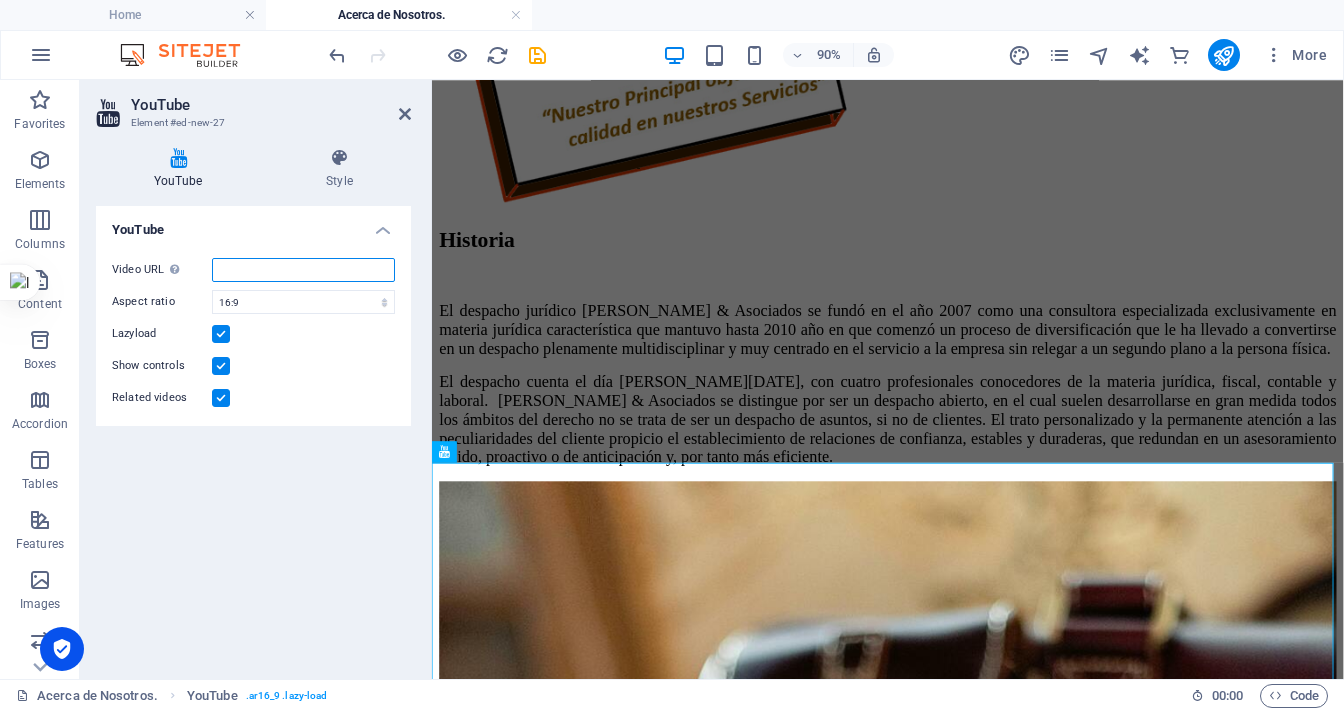 click on "Video URL Insert (or paste) a video URL." at bounding box center [303, 270] 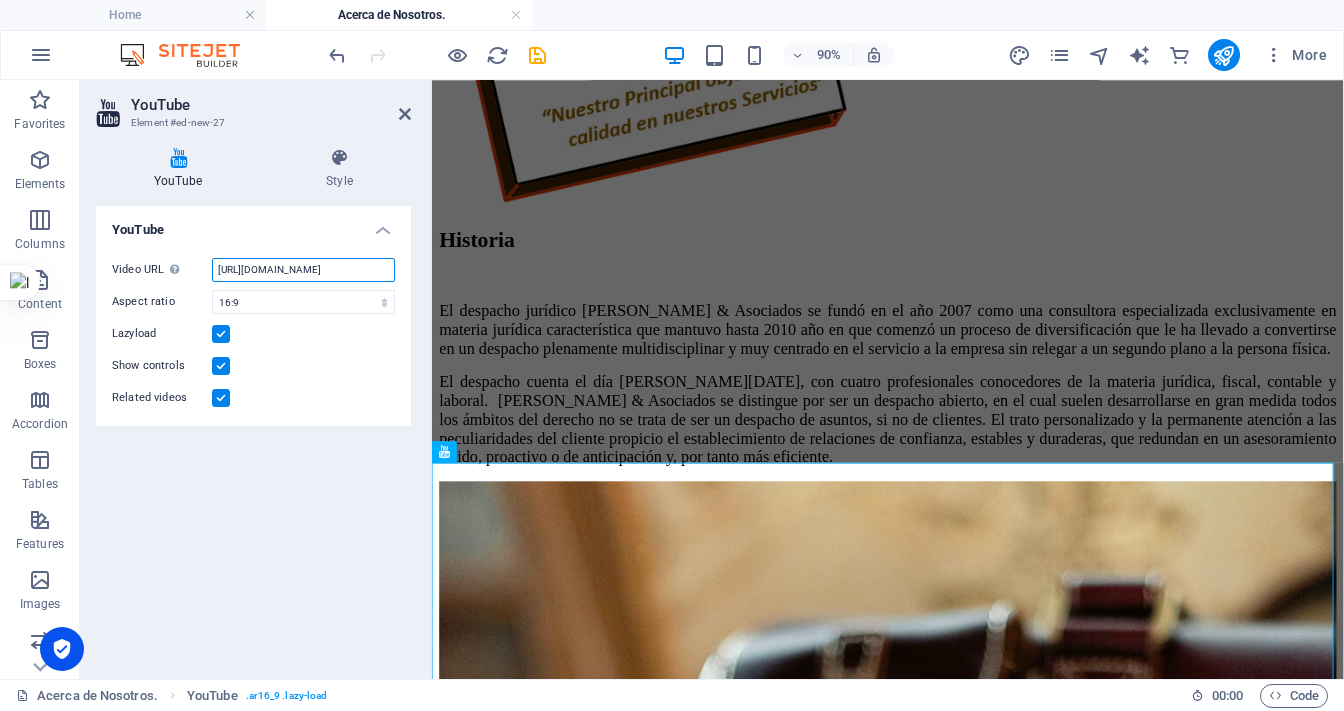 scroll, scrollTop: 0, scrollLeft: 116, axis: horizontal 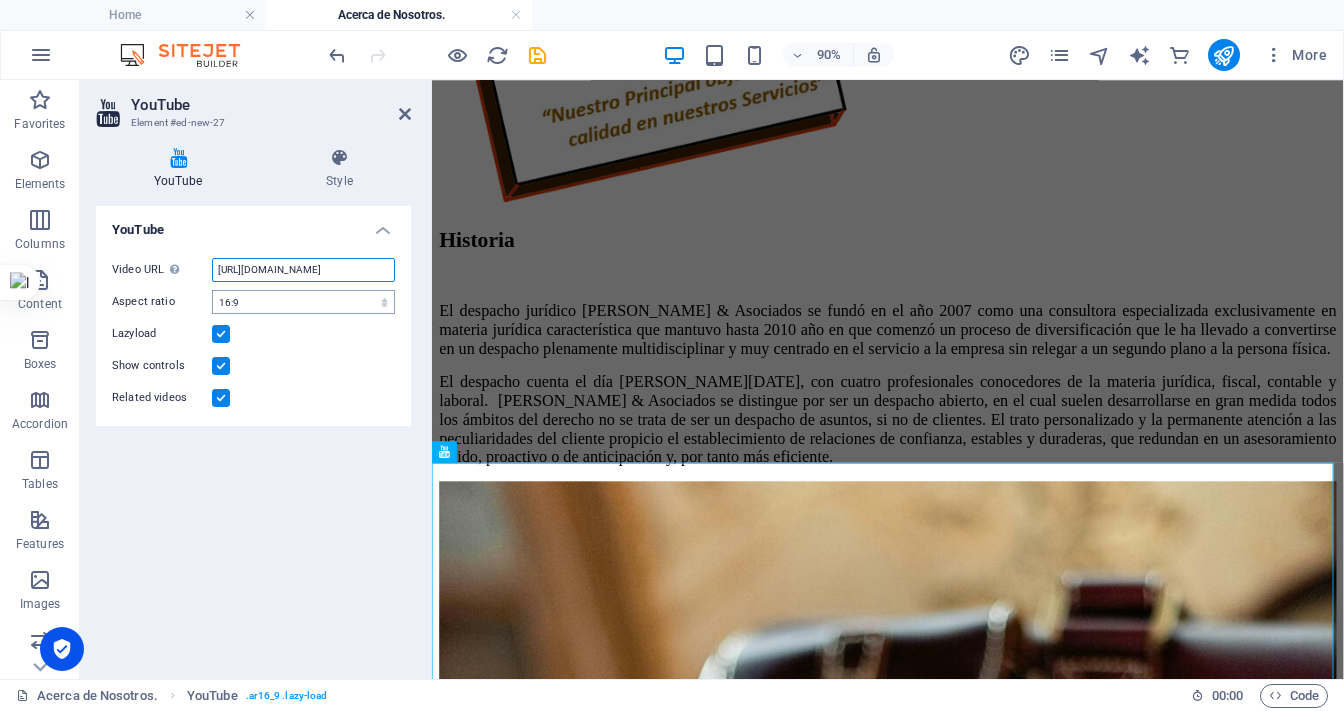 type on "https://youtube.com/shorts/iLHm3nae_Y0?si=xaiLnU3cJuqLg6ln" 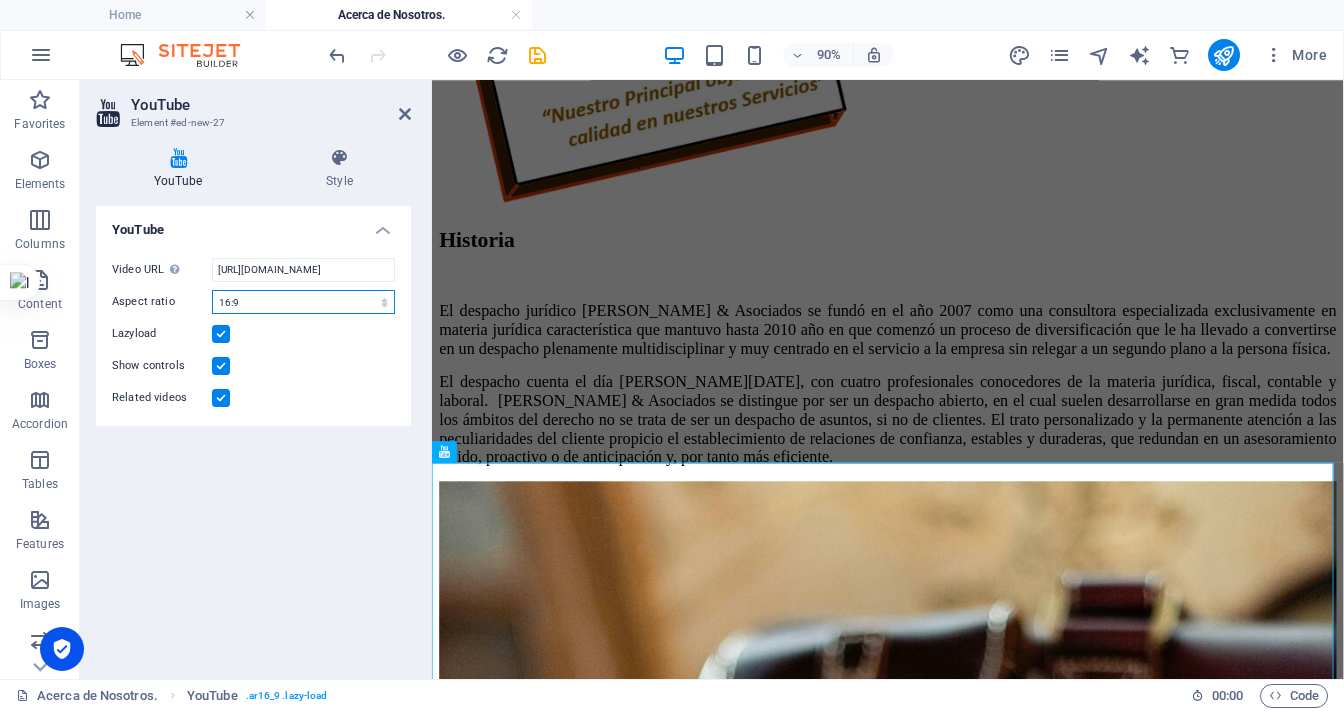 click on "16:10 16:9 4:3 2:1 1:1" at bounding box center [303, 302] 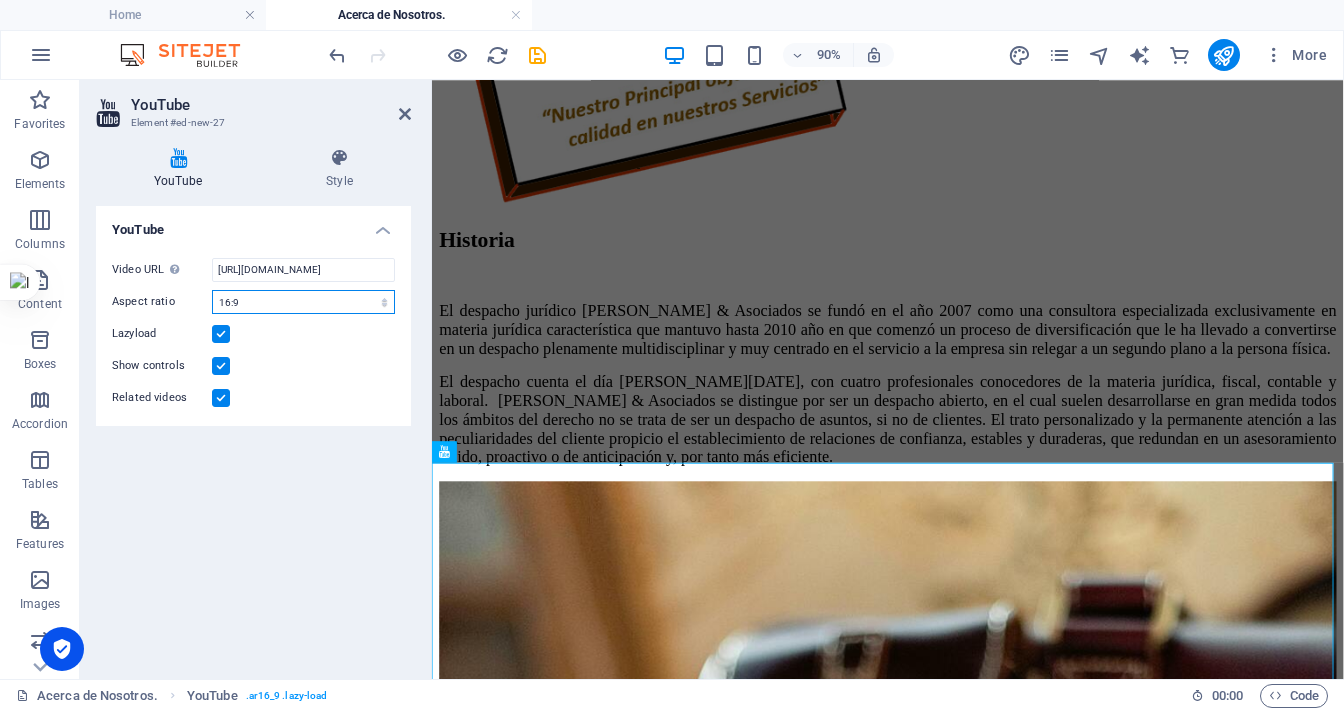 select on "ar4_3" 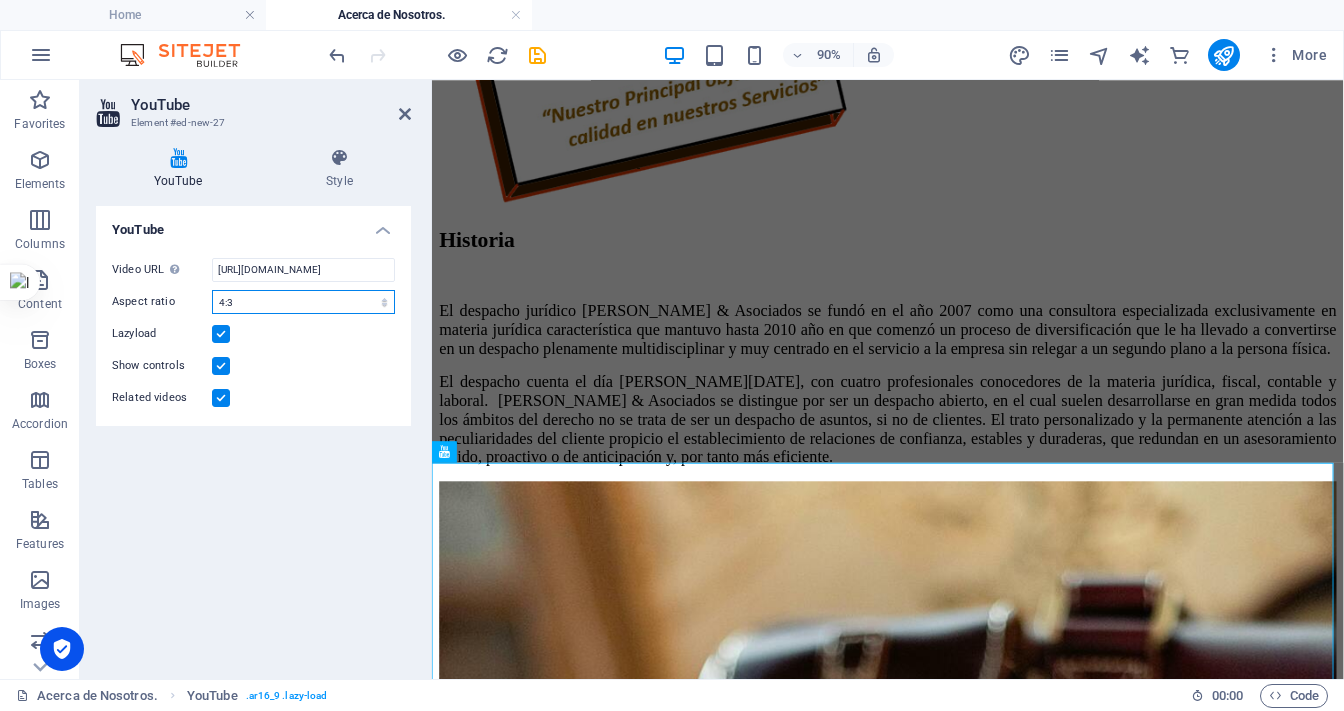 click on "16:10 16:9 4:3 2:1 1:1" at bounding box center [303, 302] 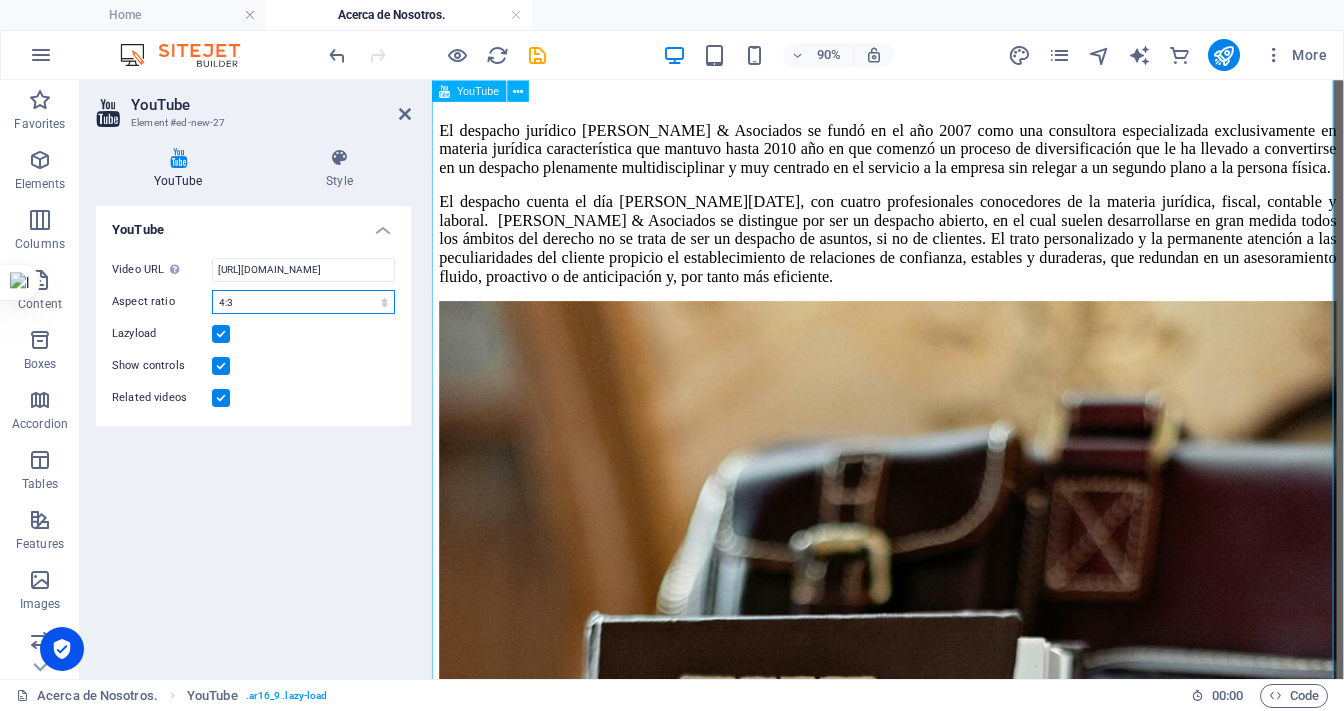 scroll, scrollTop: 1371, scrollLeft: 0, axis: vertical 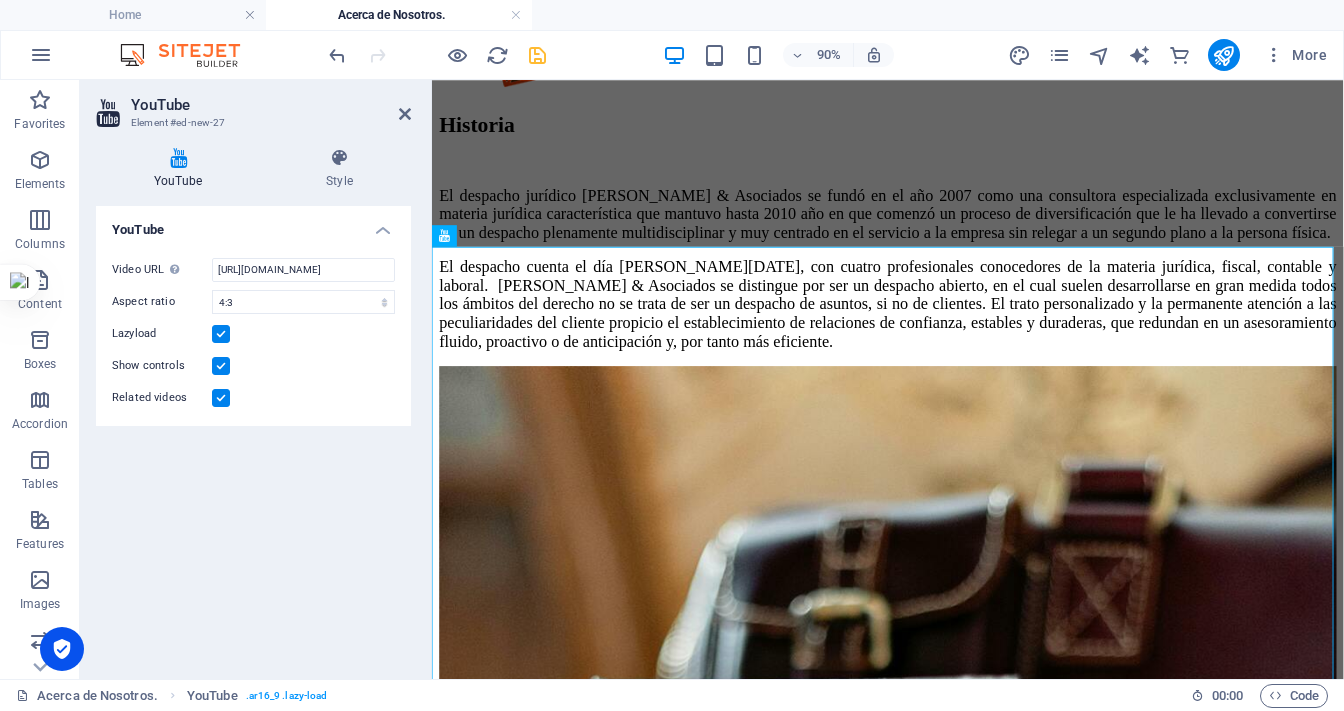 click at bounding box center (537, 55) 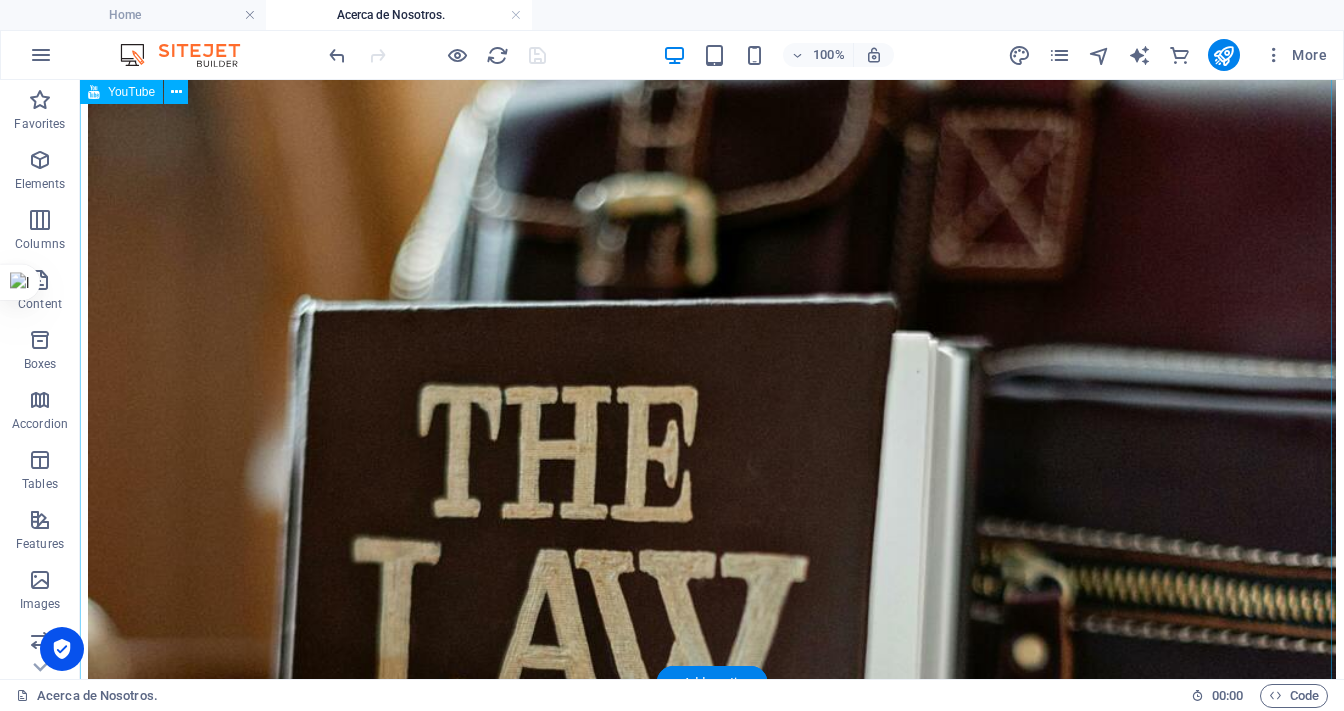 scroll, scrollTop: 1728, scrollLeft: 0, axis: vertical 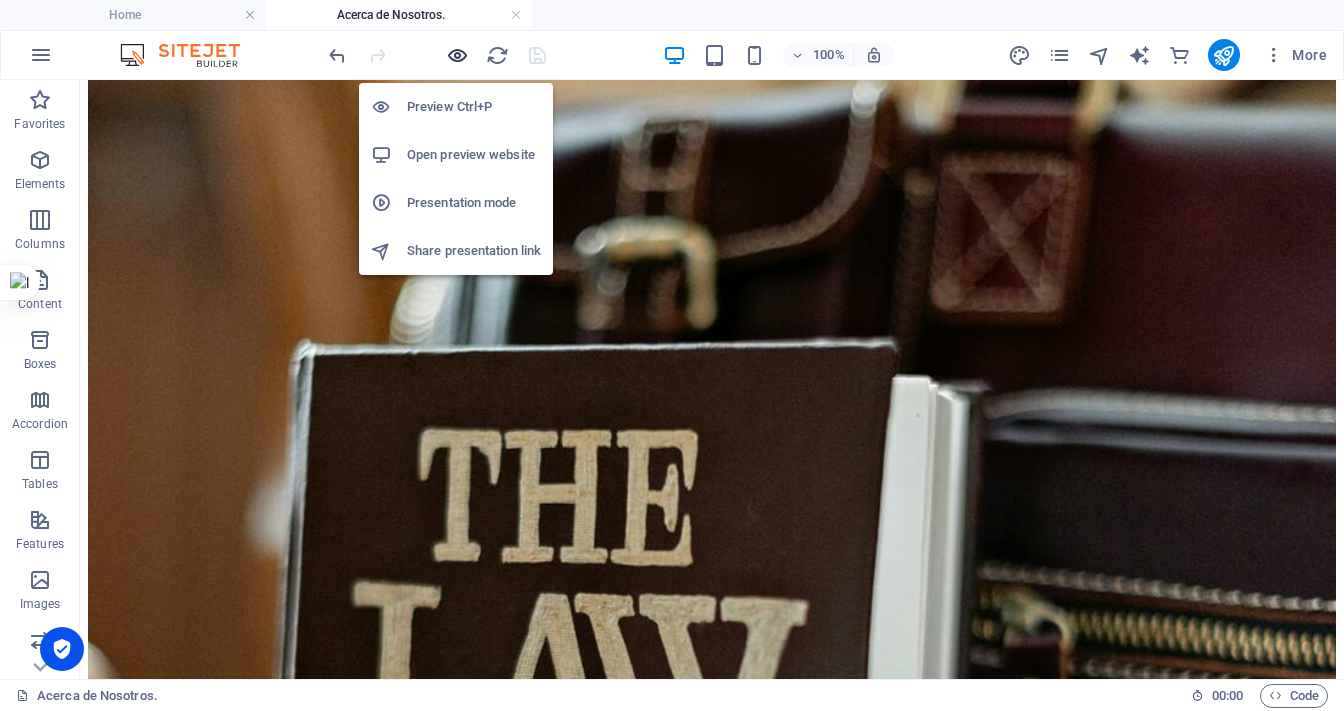 click at bounding box center (457, 55) 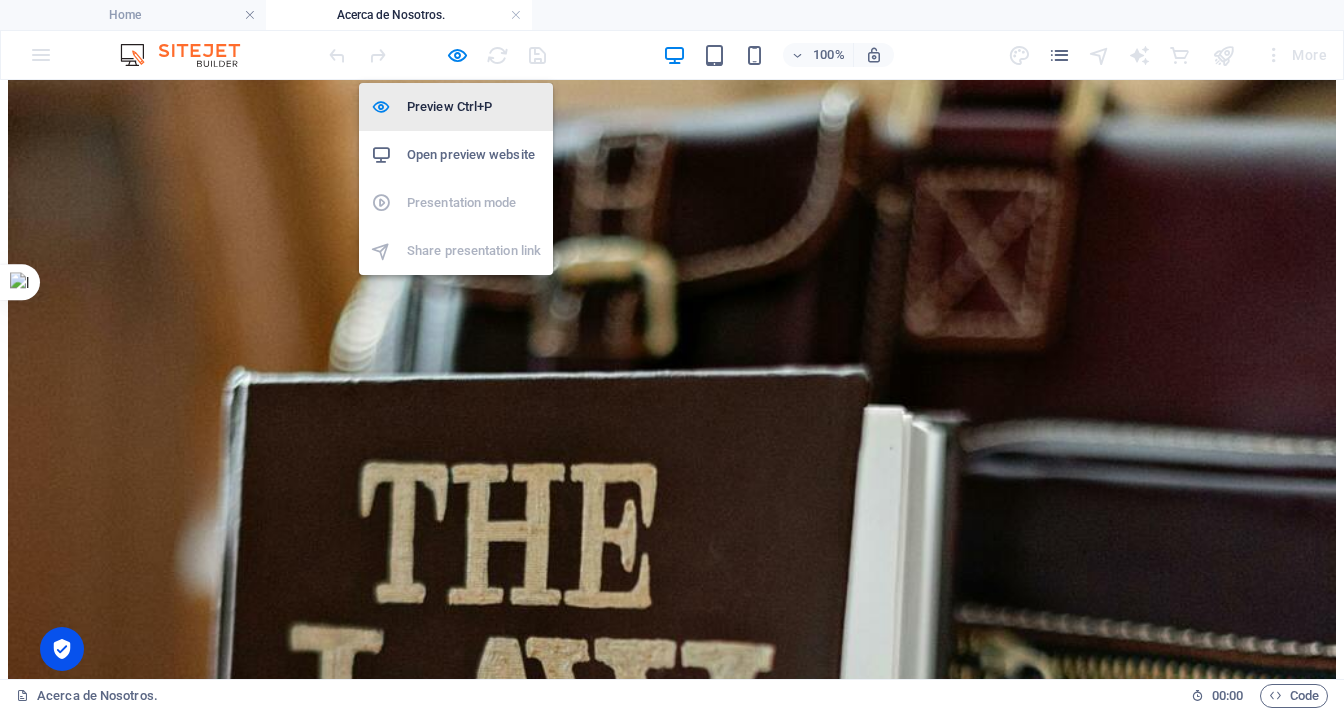click on "Preview Ctrl+P" at bounding box center (474, 107) 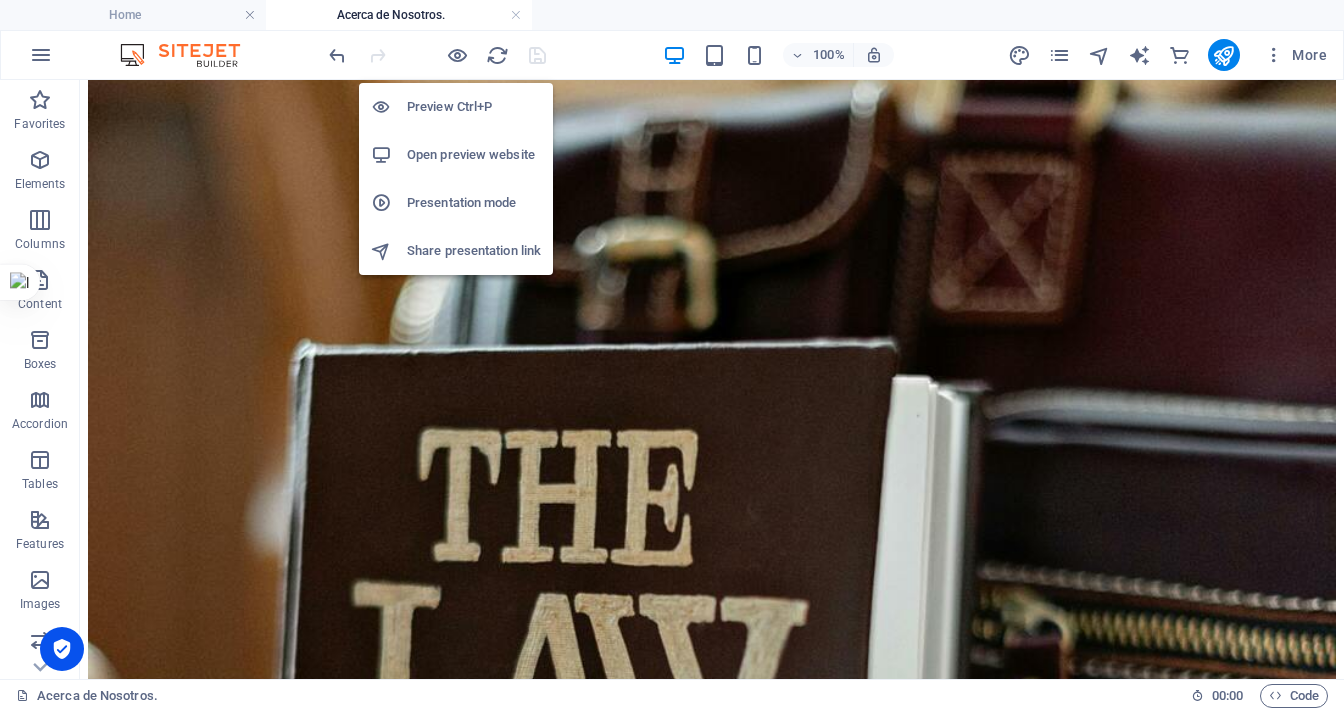 click at bounding box center (712, 1674) 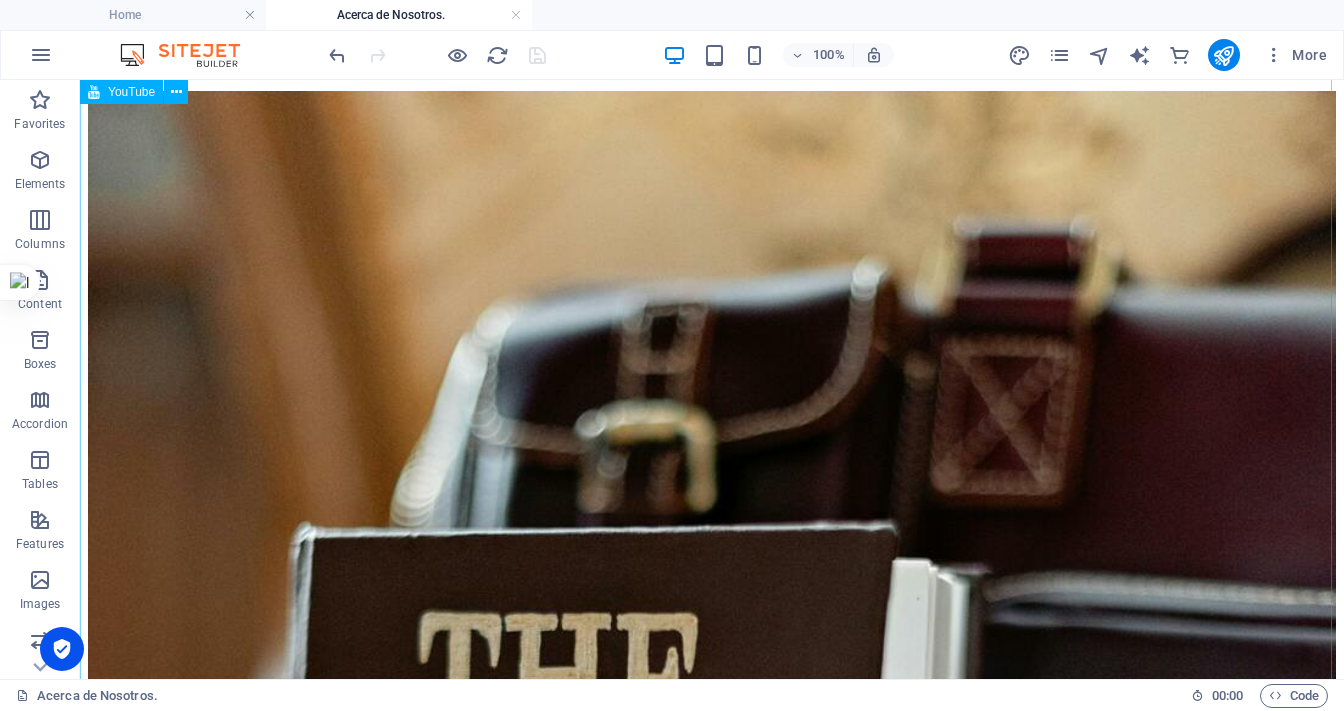 scroll, scrollTop: 1632, scrollLeft: 0, axis: vertical 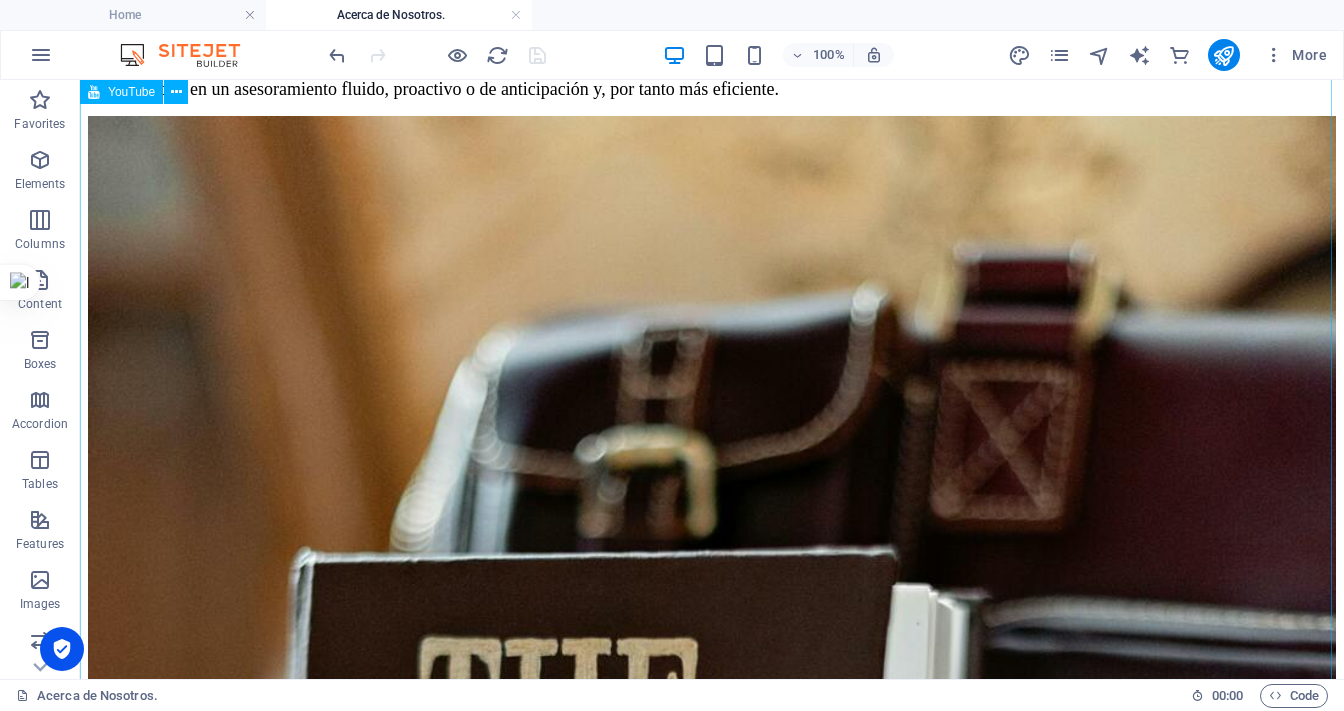 click at bounding box center (712, 1882) 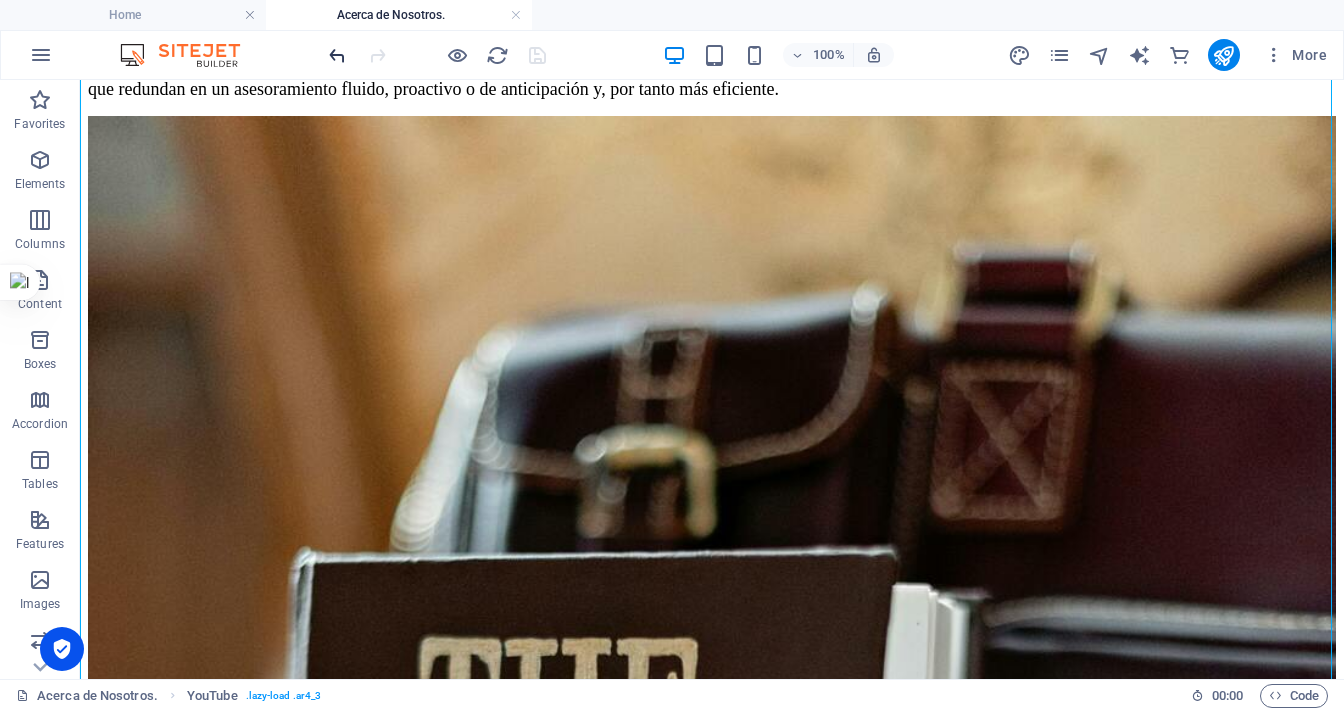 click at bounding box center (337, 55) 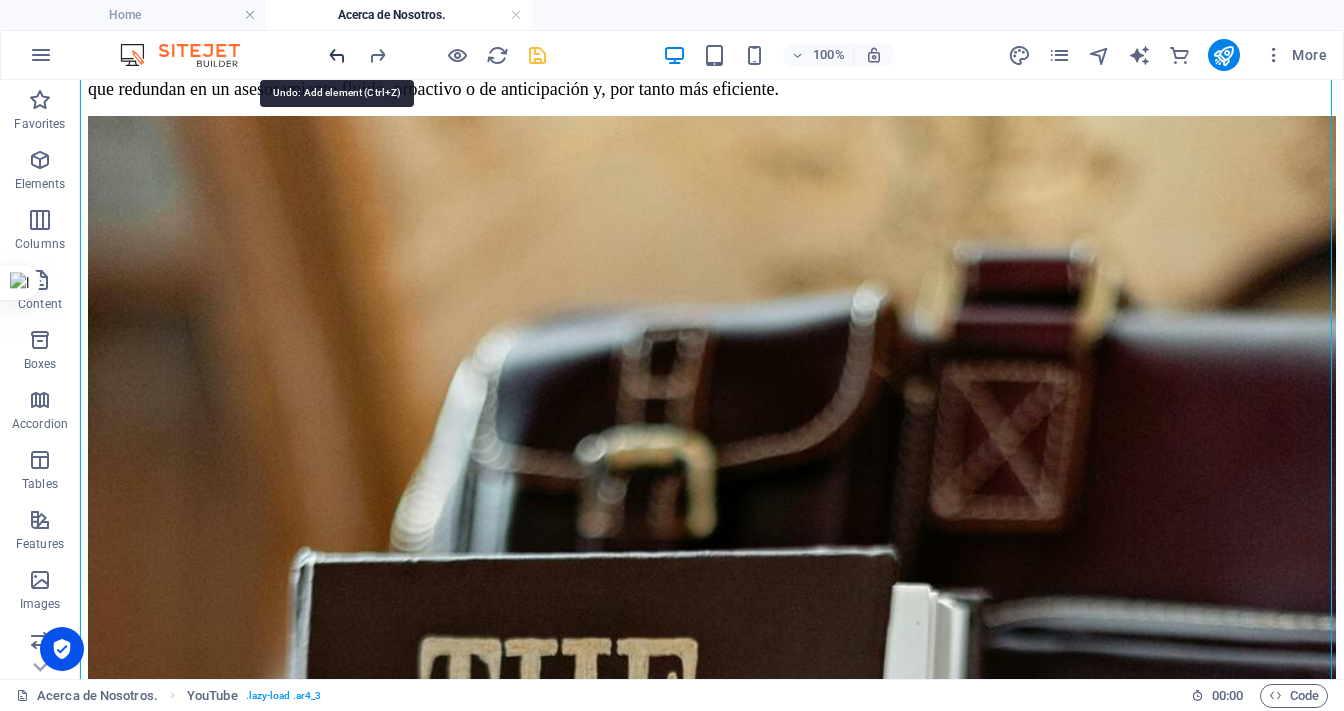 click at bounding box center (337, 55) 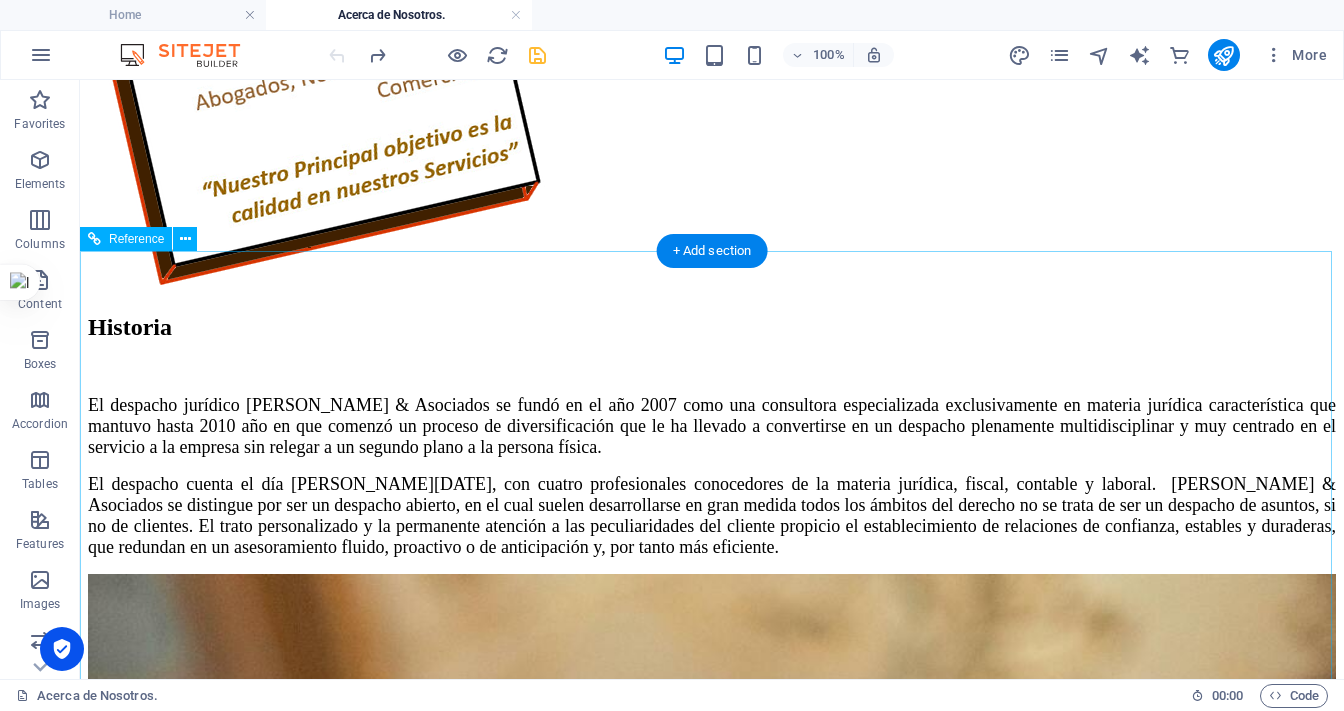 scroll, scrollTop: 1172, scrollLeft: 0, axis: vertical 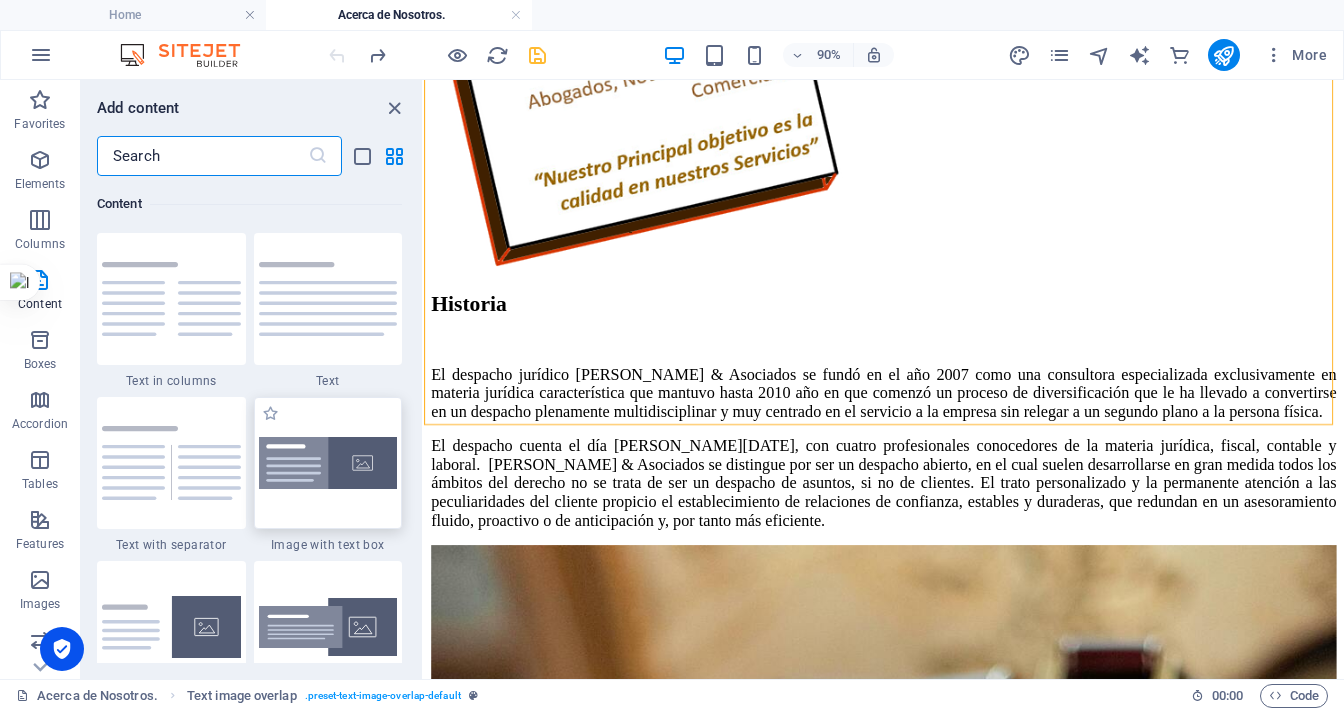 click at bounding box center (328, 463) 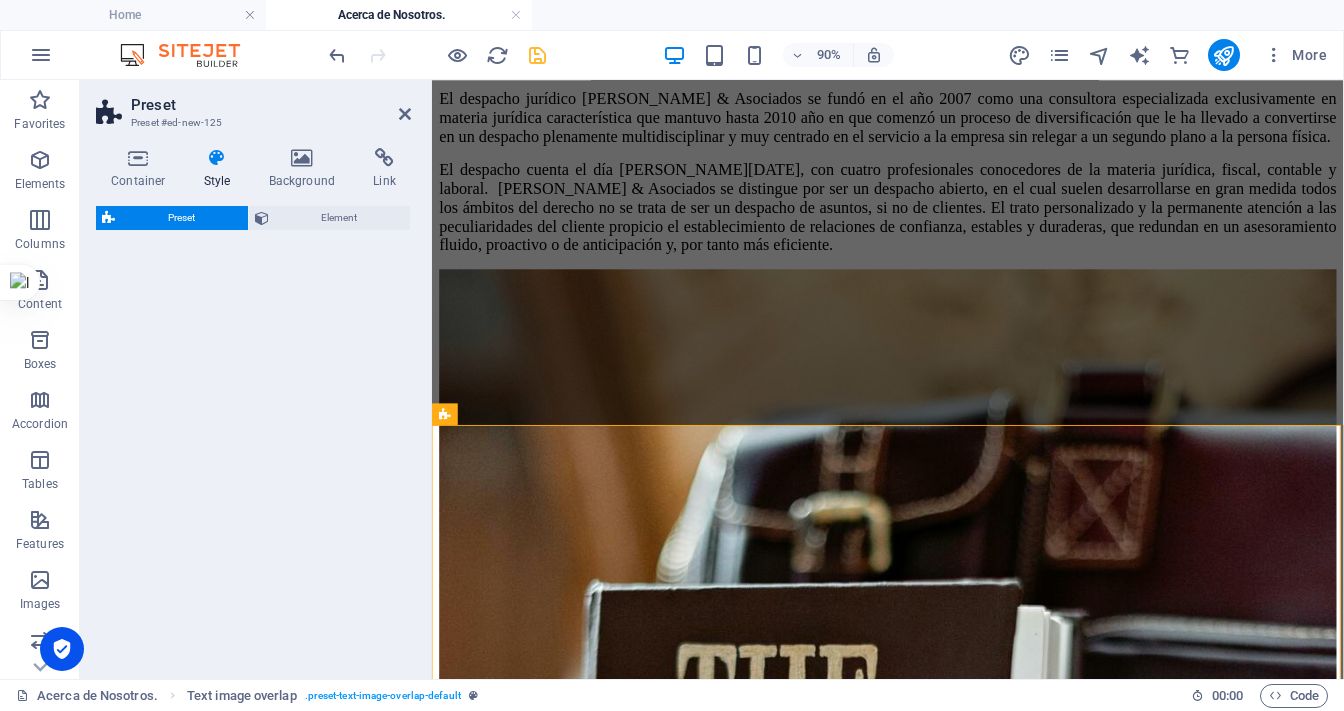 scroll, scrollTop: 1412, scrollLeft: 0, axis: vertical 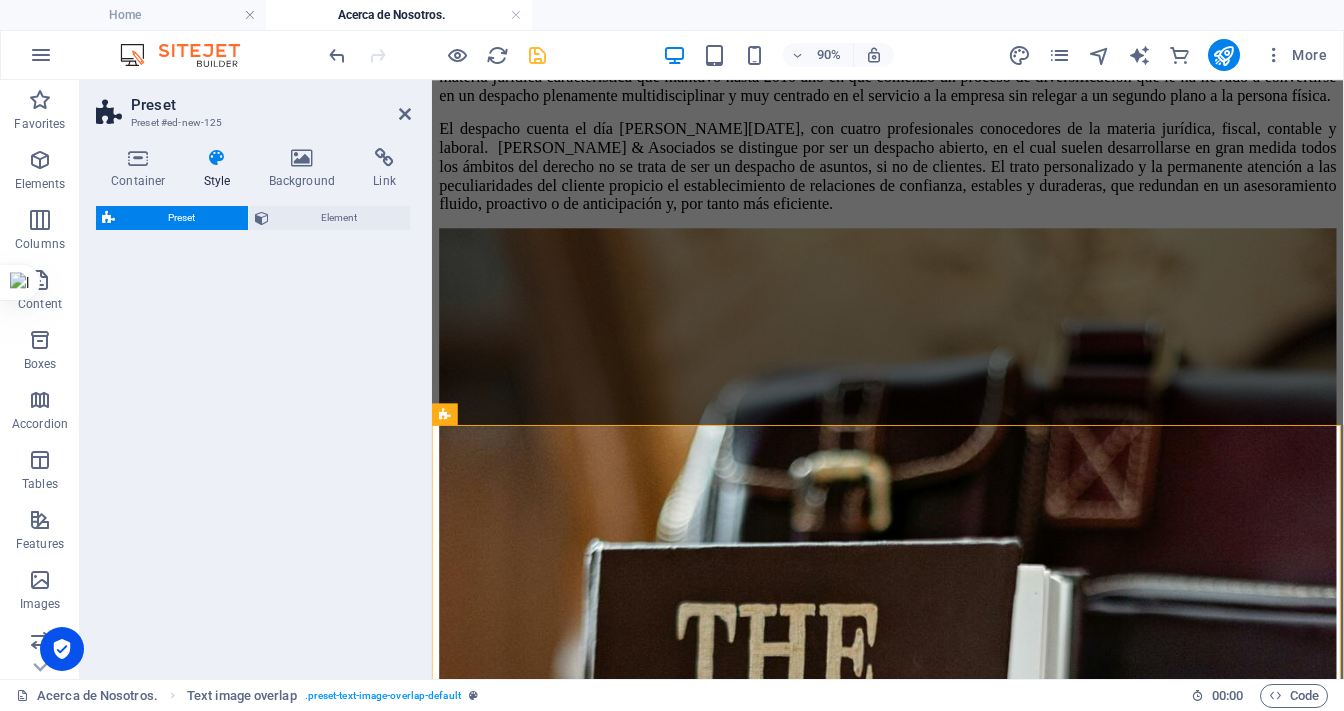 select on "rem" 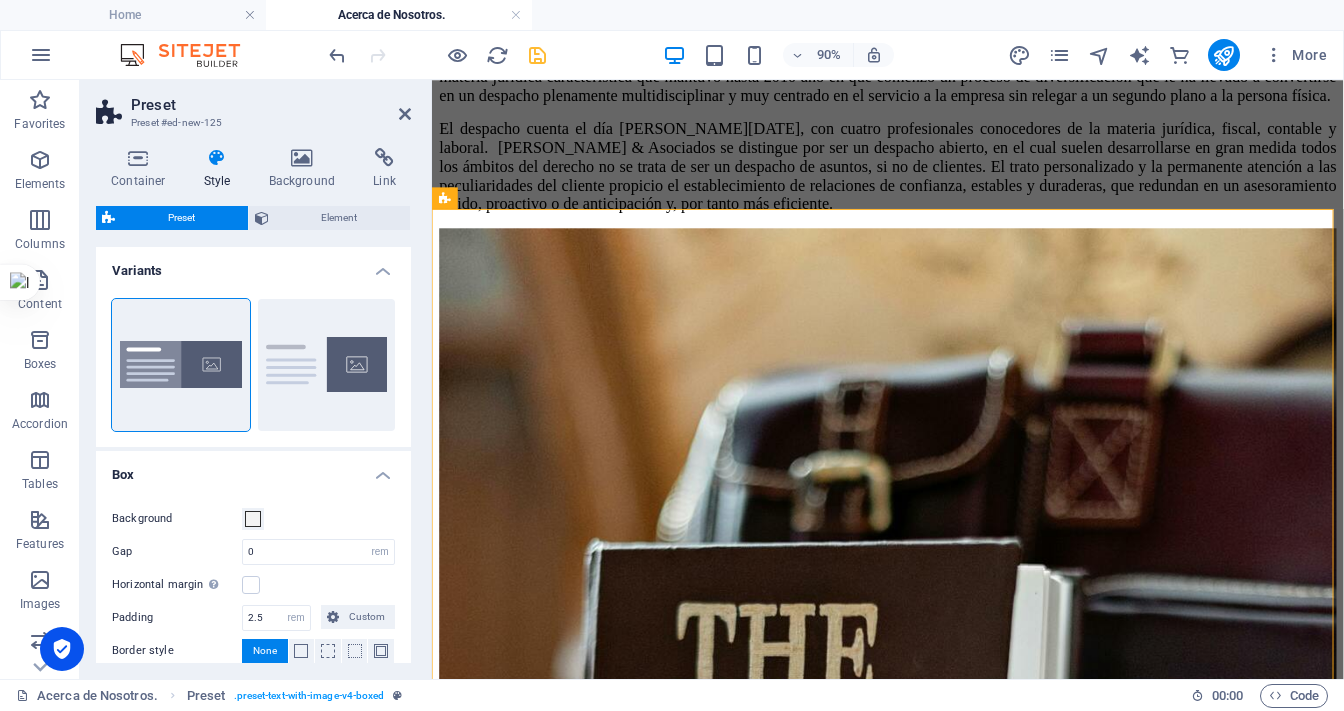 click at bounding box center [938, 1732] 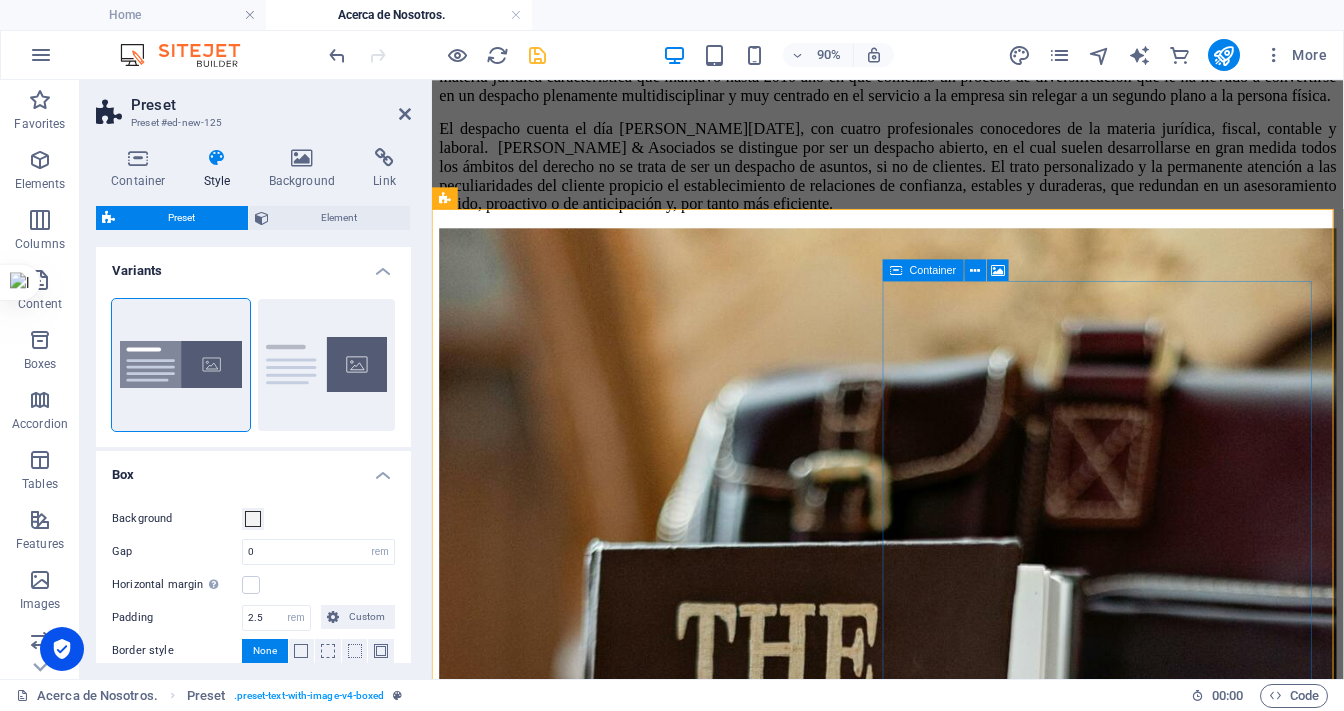 click on "Add elements" at bounding box center [879, 2288] 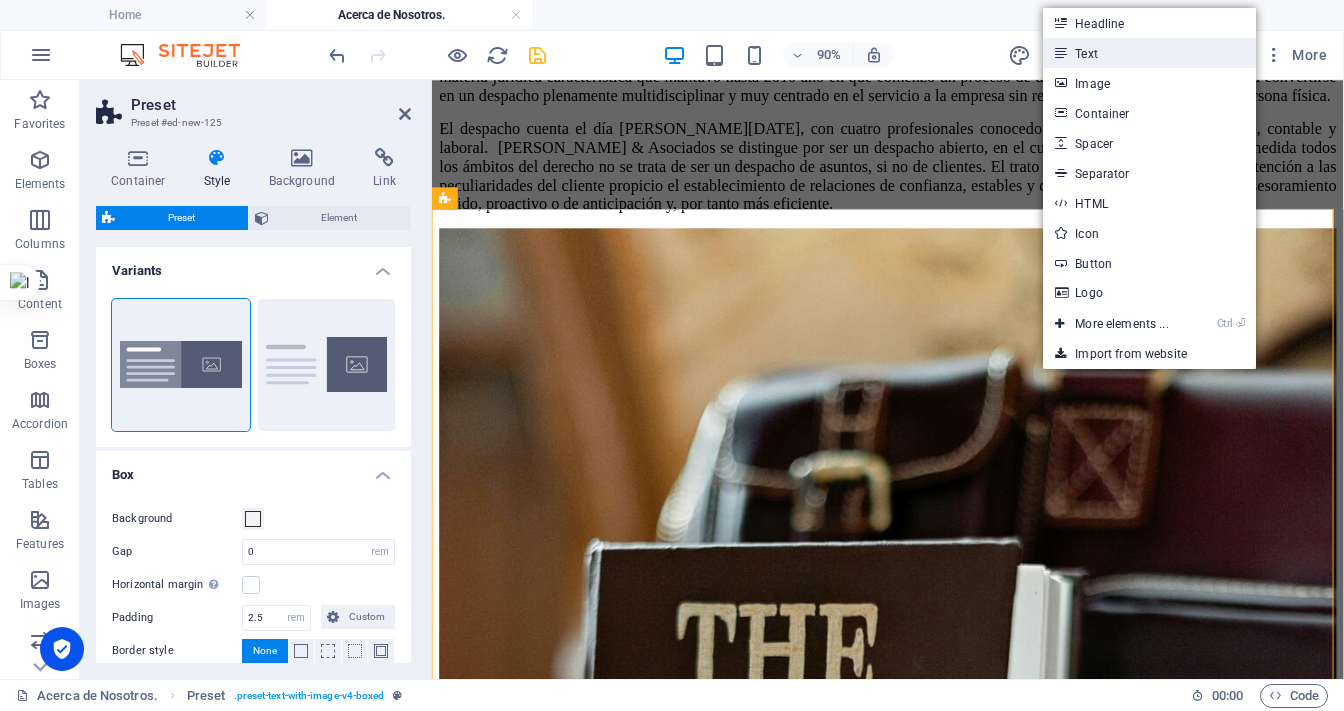 drag, startPoint x: 1112, startPoint y: 48, endPoint x: 648, endPoint y: 233, distance: 499.52078 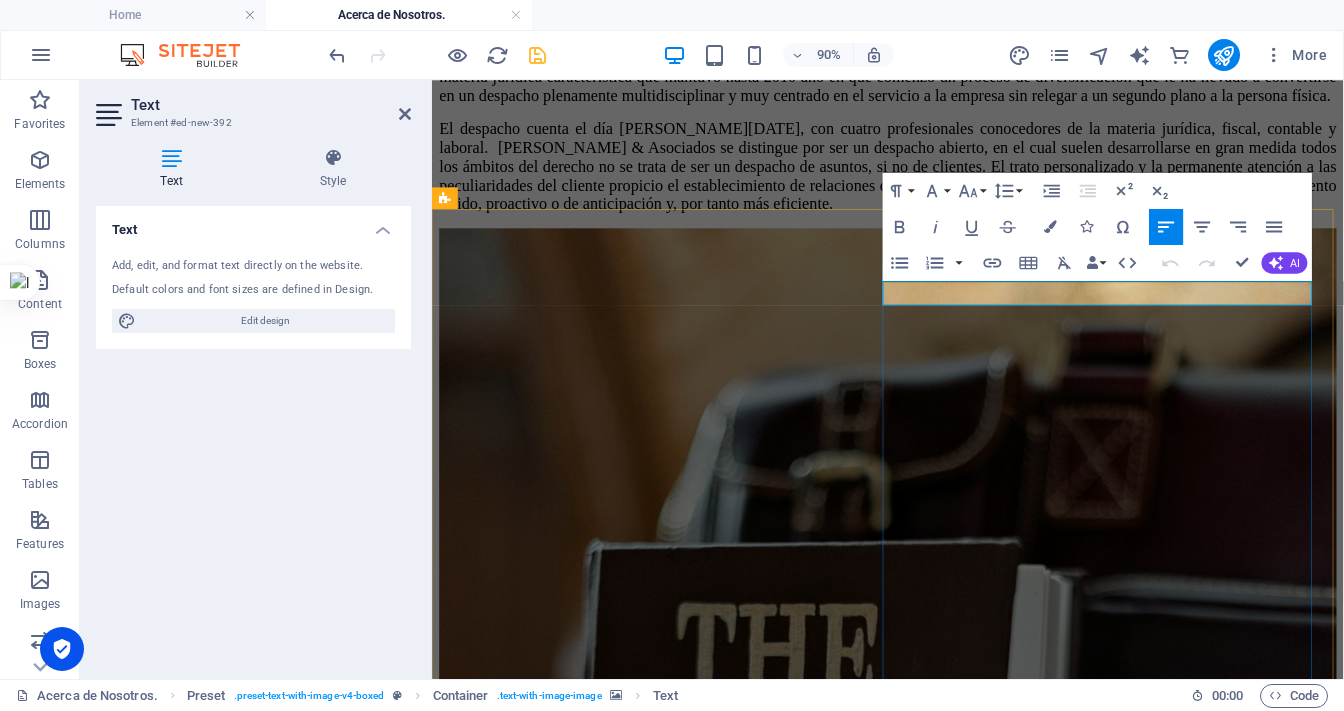 click at bounding box center (938, 1732) 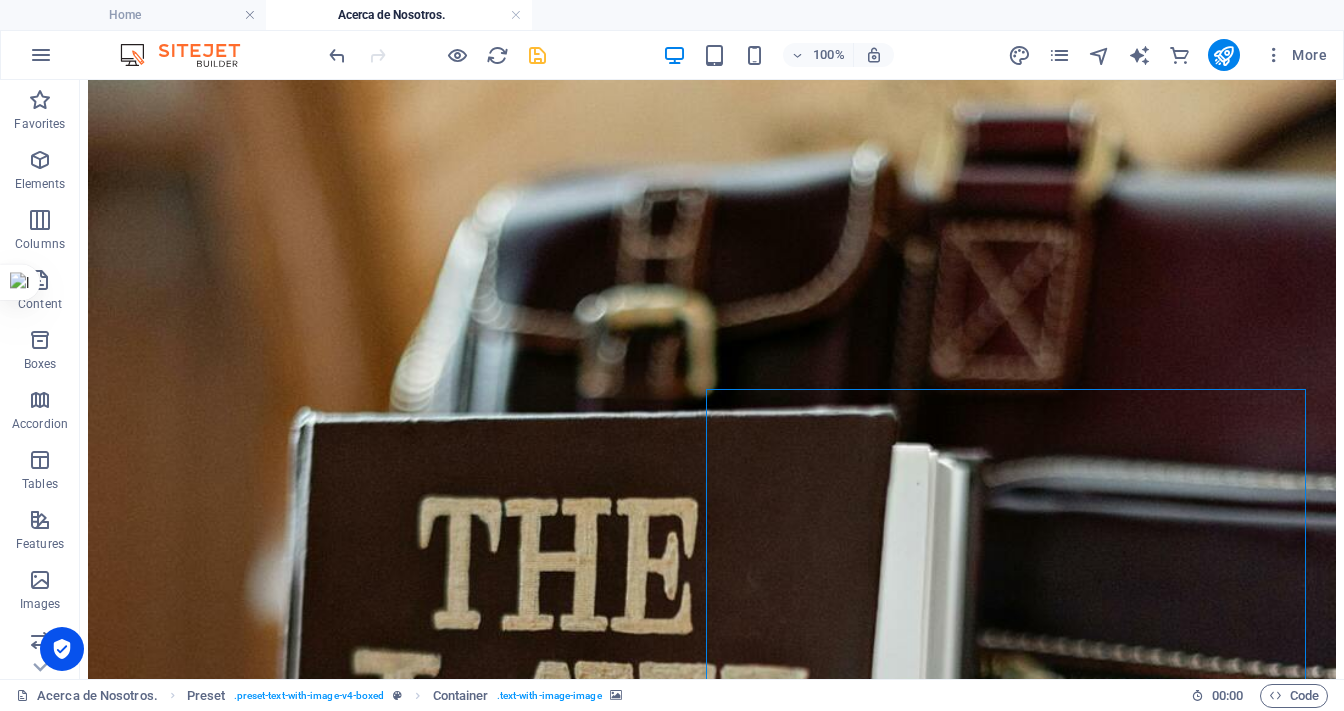 scroll, scrollTop: 1689, scrollLeft: 0, axis: vertical 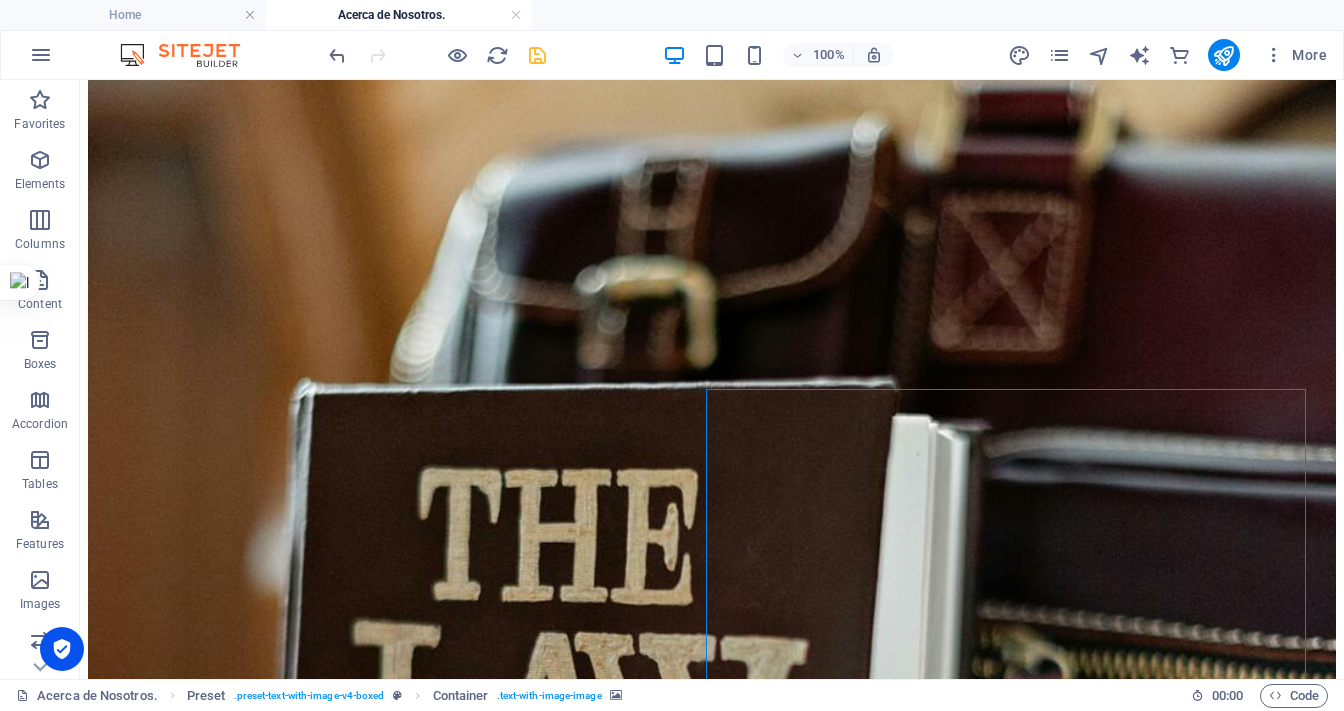 click at bounding box center (712, 1773) 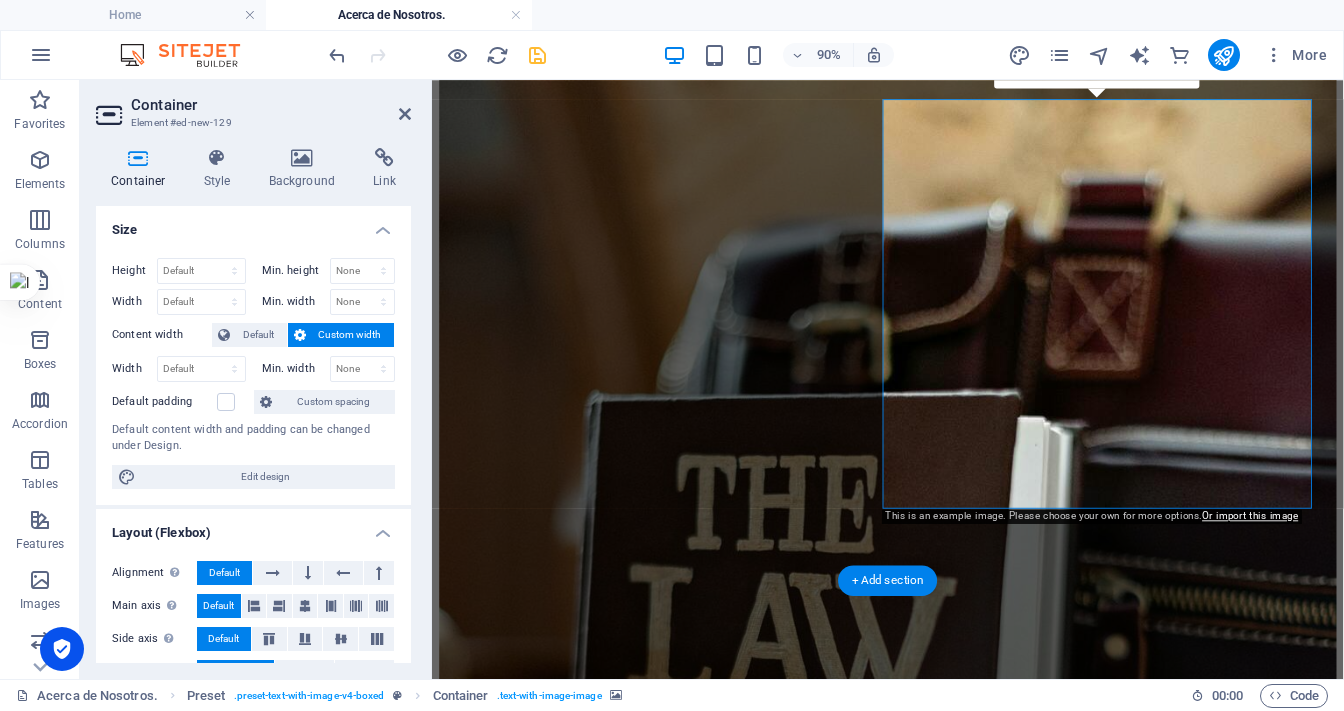 scroll, scrollTop: 1615, scrollLeft: 0, axis: vertical 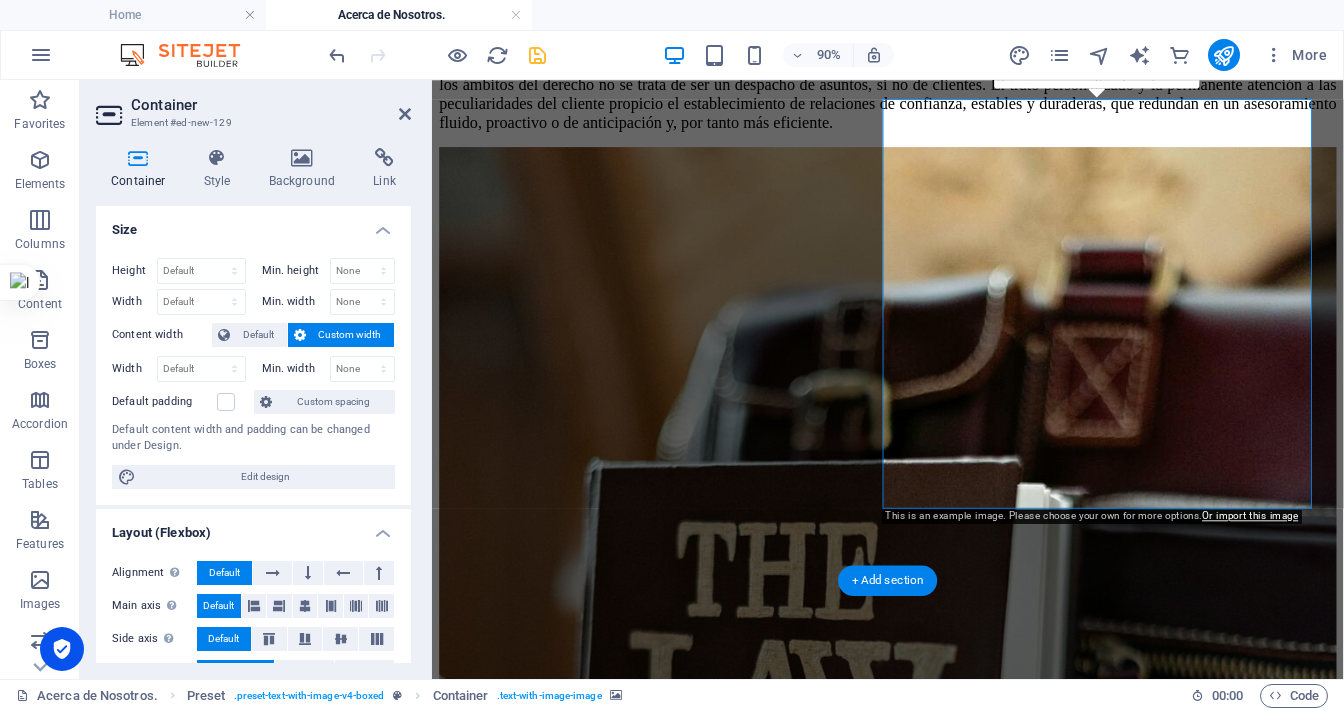click at bounding box center [938, 1641] 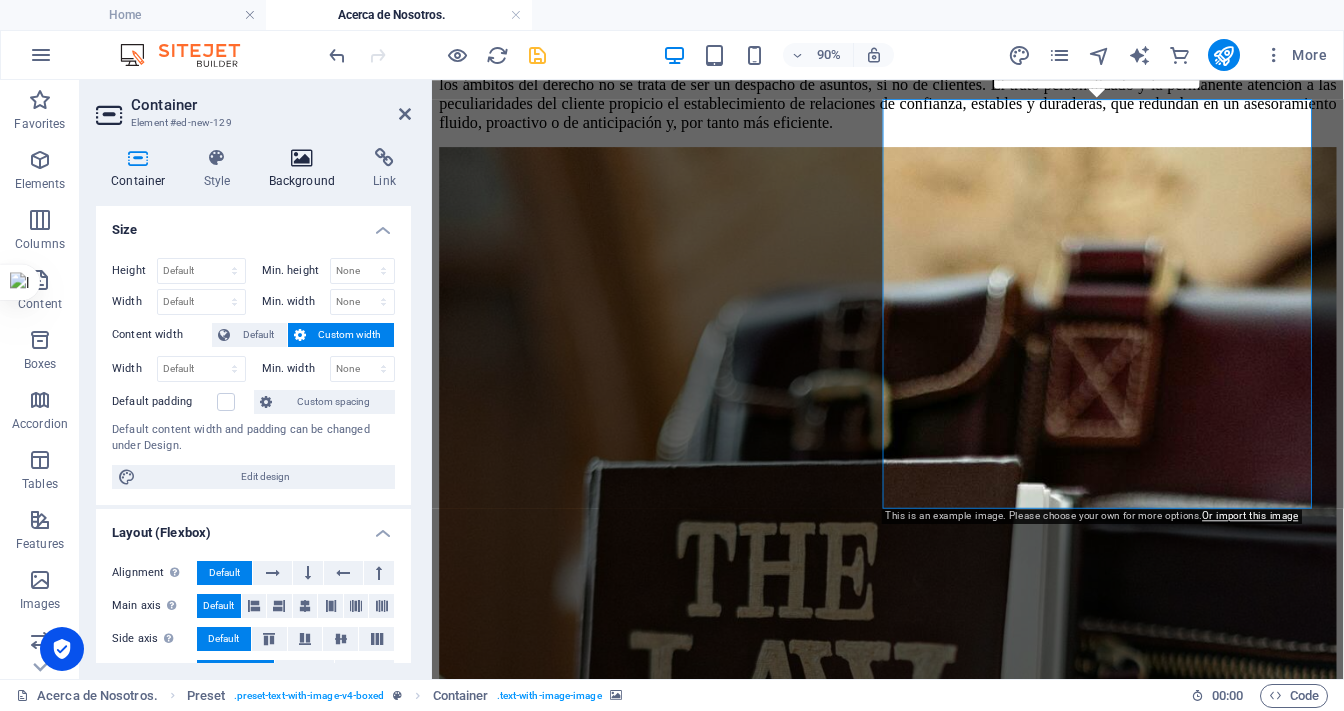 click on "Background" at bounding box center (306, 169) 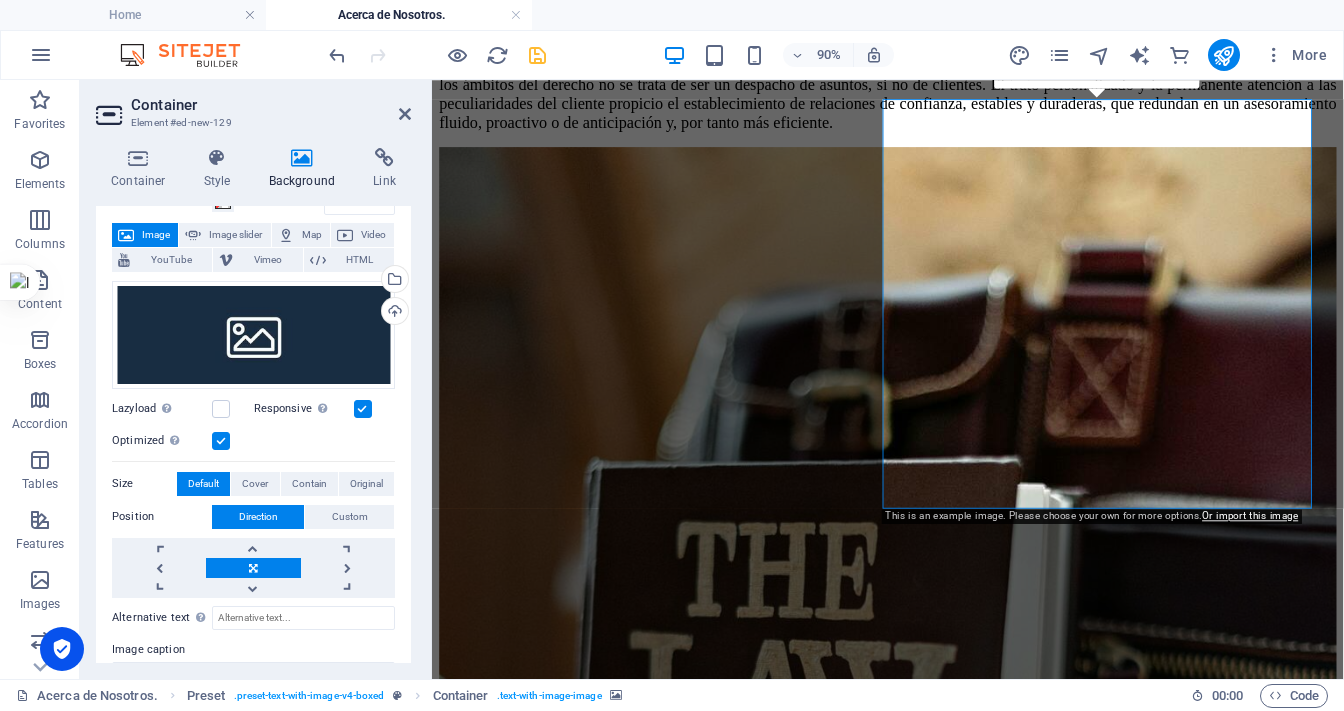 scroll, scrollTop: 80, scrollLeft: 0, axis: vertical 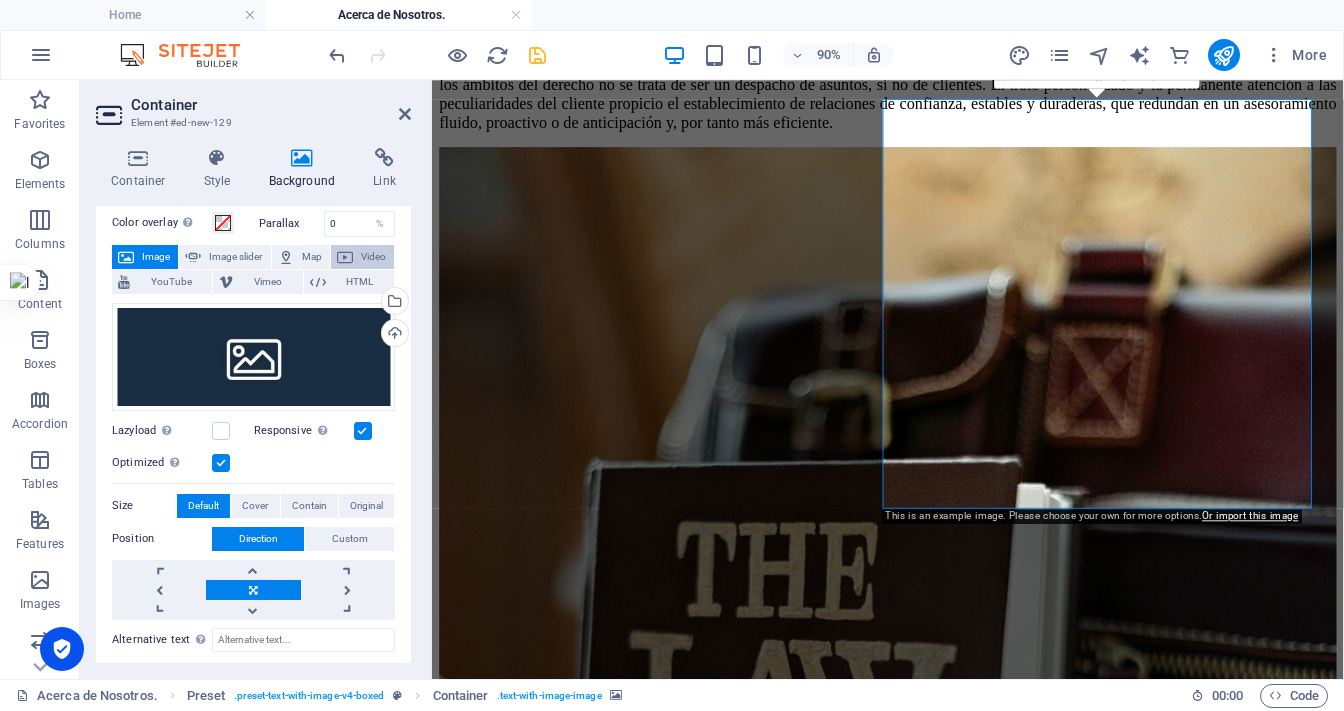 click on "Video" at bounding box center [373, 257] 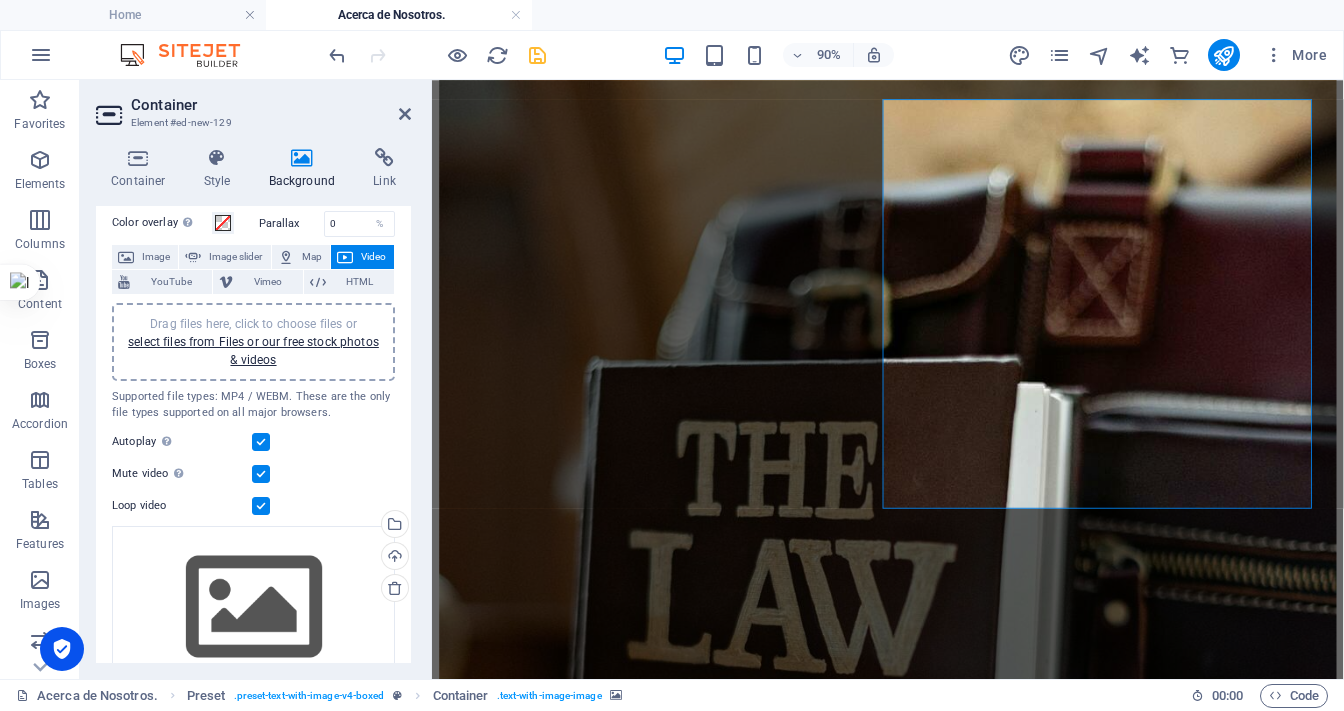 scroll, scrollTop: 80, scrollLeft: 0, axis: vertical 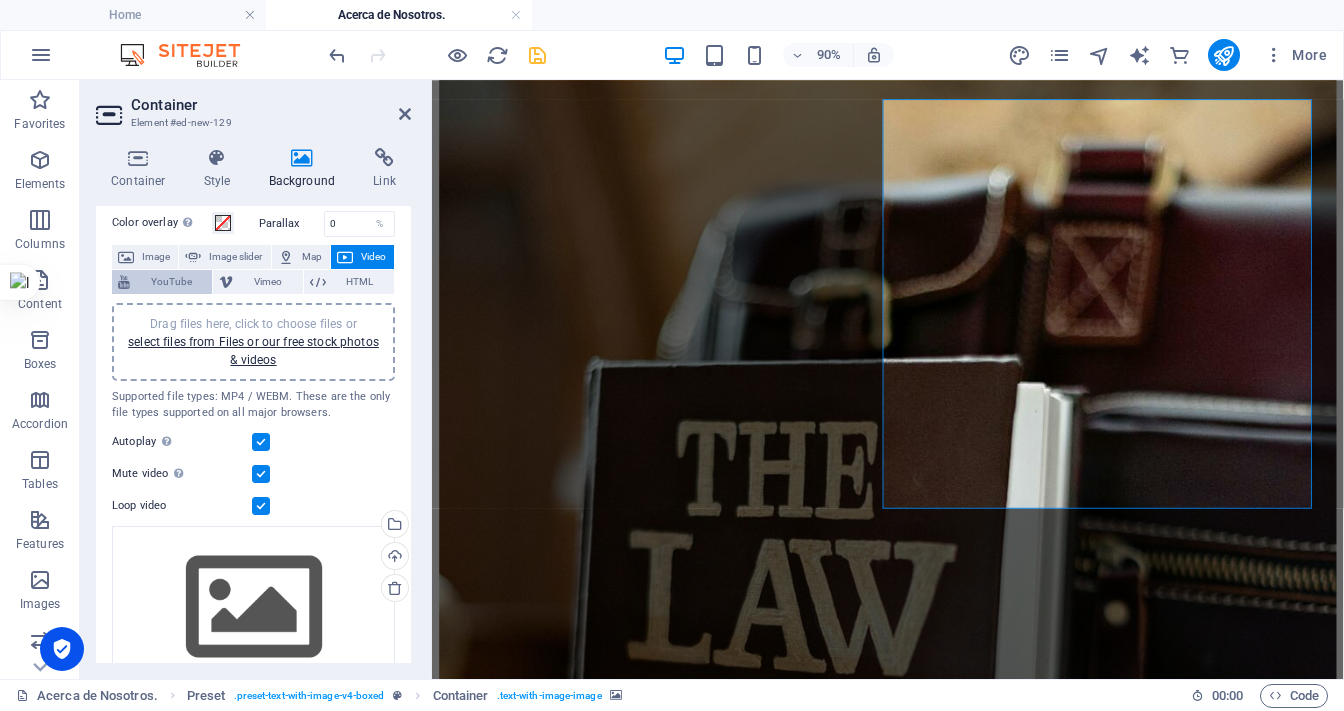 click on "YouTube" at bounding box center (171, 282) 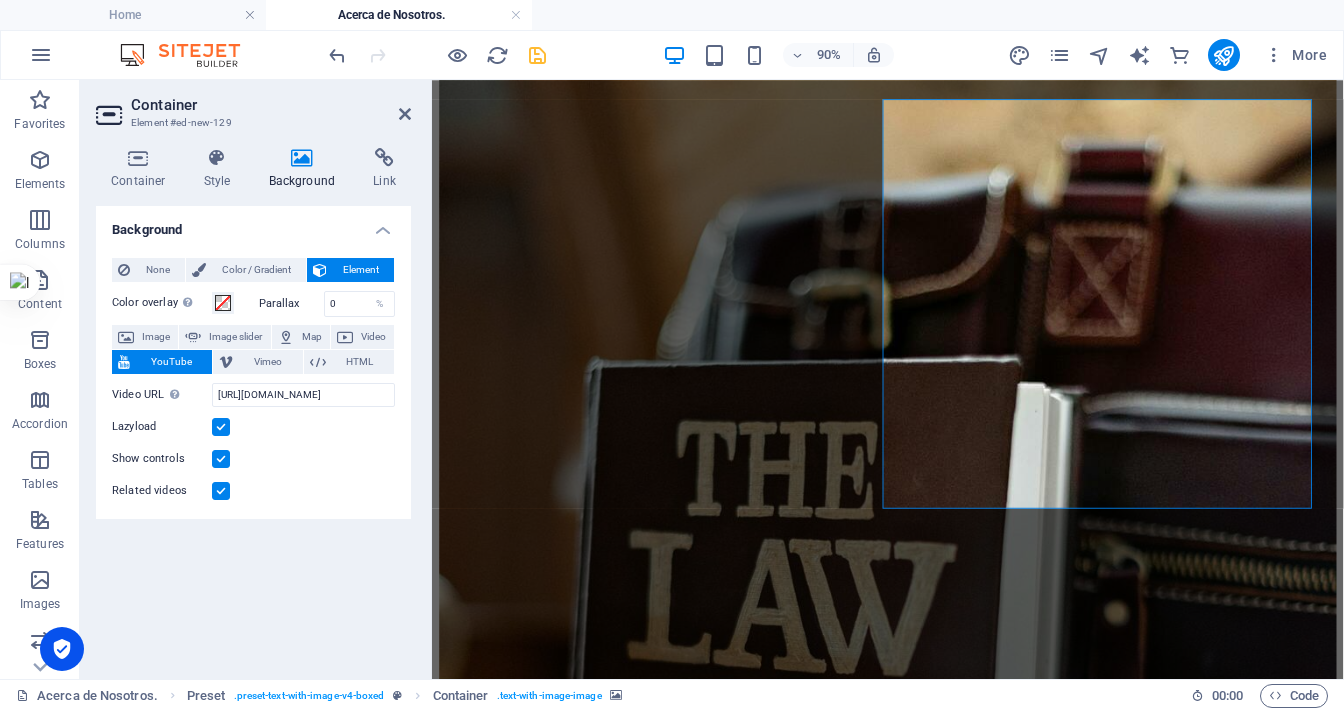 scroll, scrollTop: 0, scrollLeft: 0, axis: both 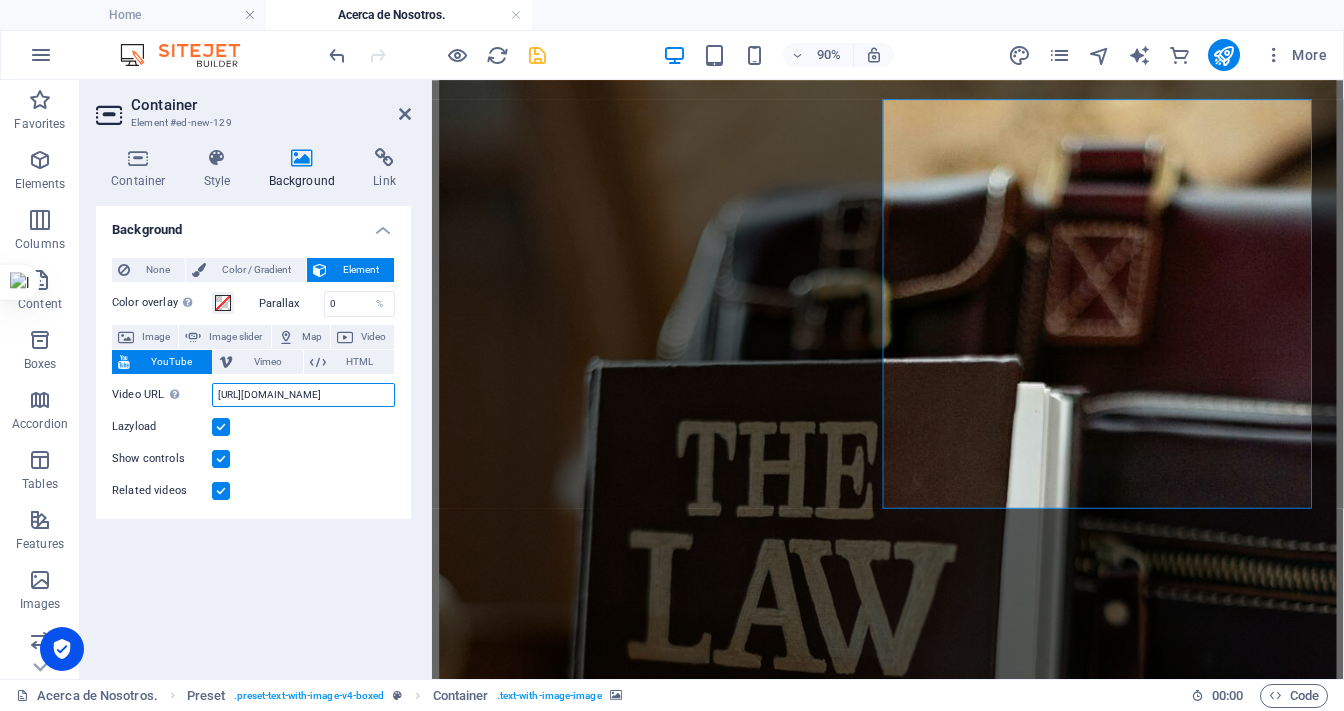 drag, startPoint x: 216, startPoint y: 394, endPoint x: 416, endPoint y: 406, distance: 200.35968 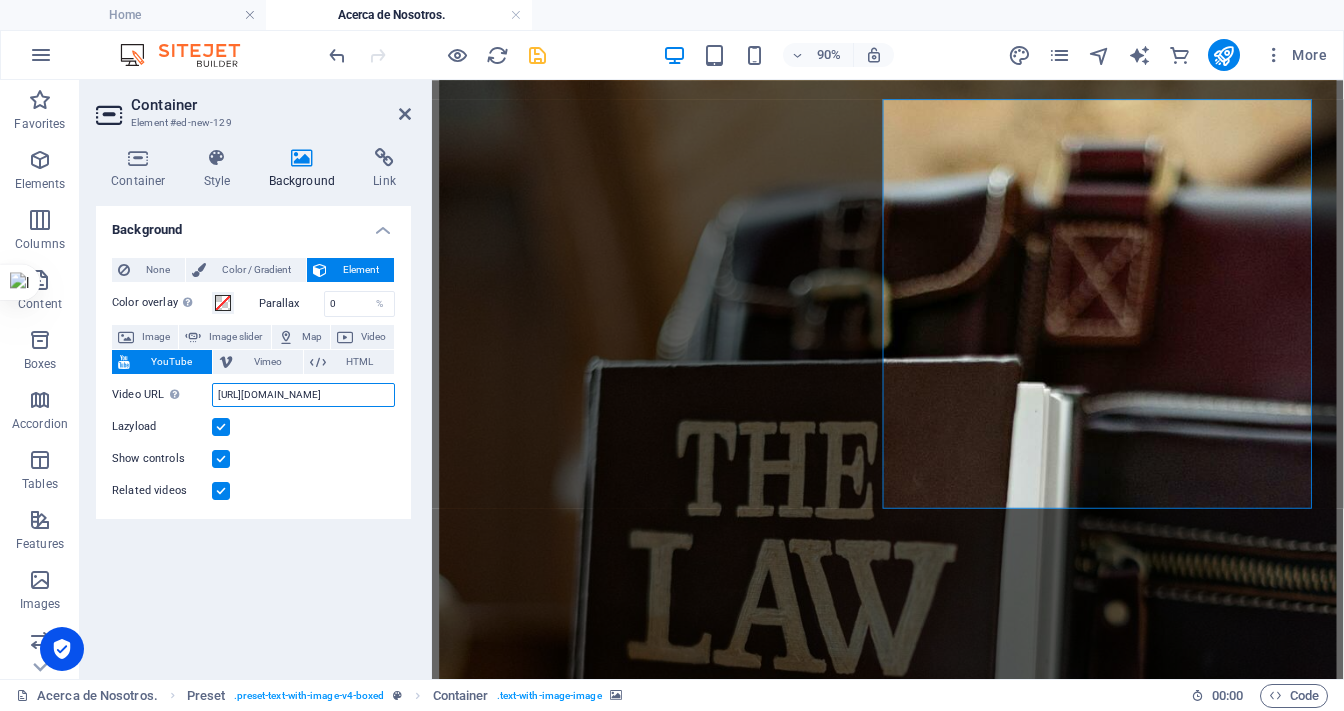 click on "Container Style Background Link Size Height Default px rem % vh vw Min. height None px rem % vh vw Width Default px rem % em vh vw Min. width None px rem % vh vw Content width Default Custom width Width Default px rem % em vh vw Min. width None px rem % vh vw Default padding Custom spacing Default content width and padding can be changed under Design. Edit design Layout (Flexbox) Alignment Determines the flex direction. Default Main axis Determine how elements should behave along the main axis inside this container (justify content). Default Side axis Control the vertical direction of the element inside of the container (align items). Default Wrap Default On Off Fill Controls the distances and direction of elements on the y-axis across several lines (align content). Default Accessibility ARIA helps assistive technologies (like screen readers) to understand the role, state, and behavior of web elements Role The ARIA role defines the purpose of an element.  None Alert Article Banner Comment Fan" at bounding box center [253, 405] 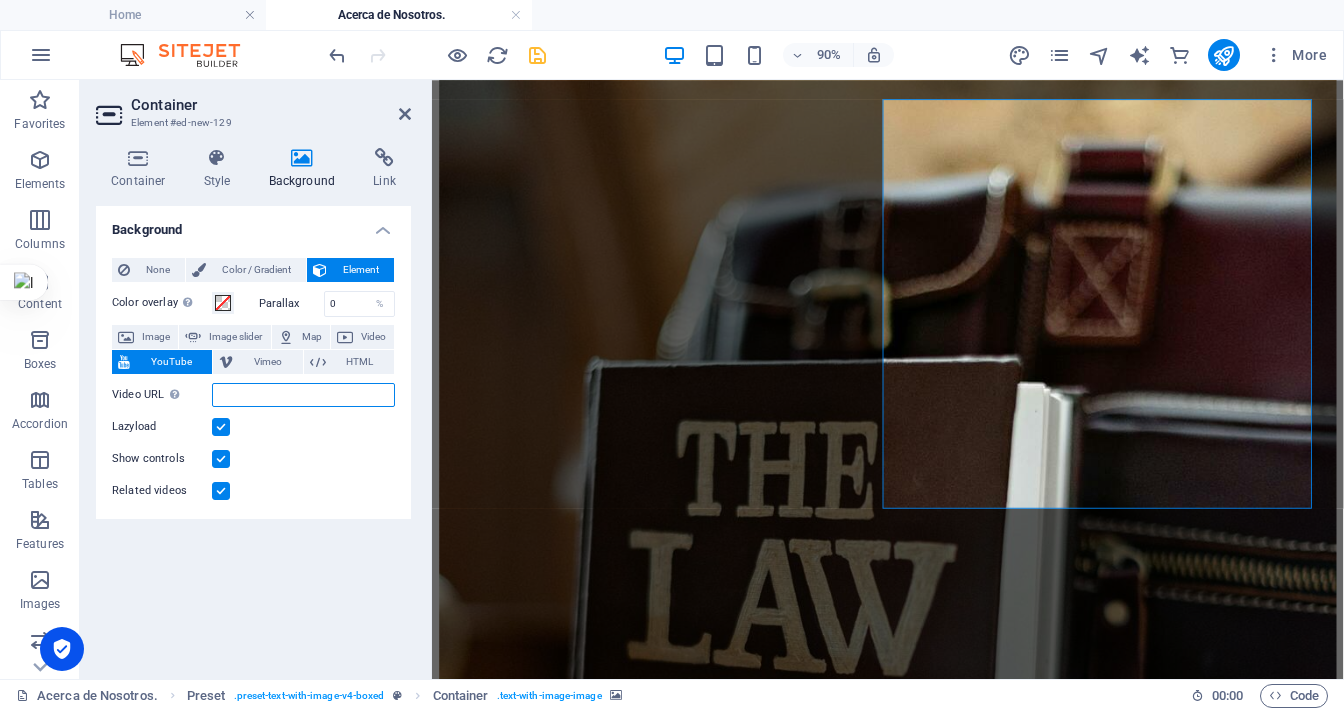 scroll, scrollTop: 0, scrollLeft: 0, axis: both 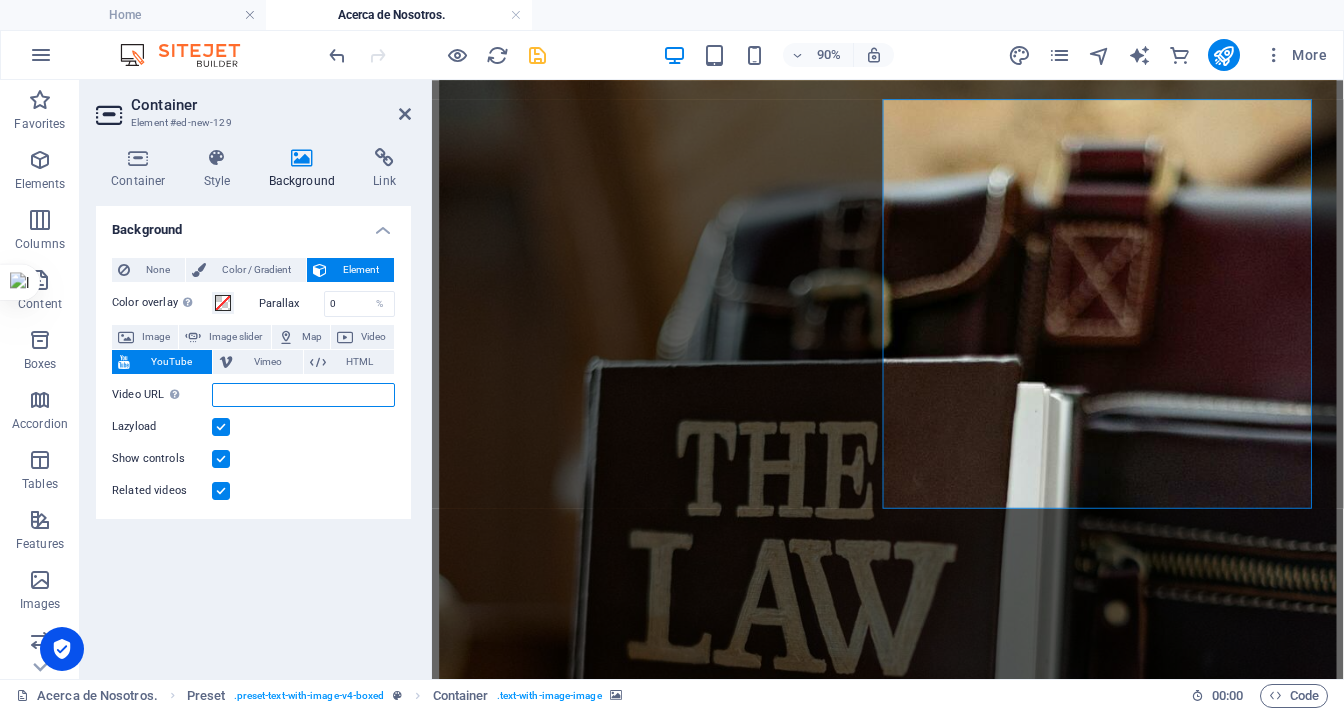 paste on "https://youtube.com/shorts/iLHm3nae_Y0?si=xaiLnU3cJuqLg6ln" 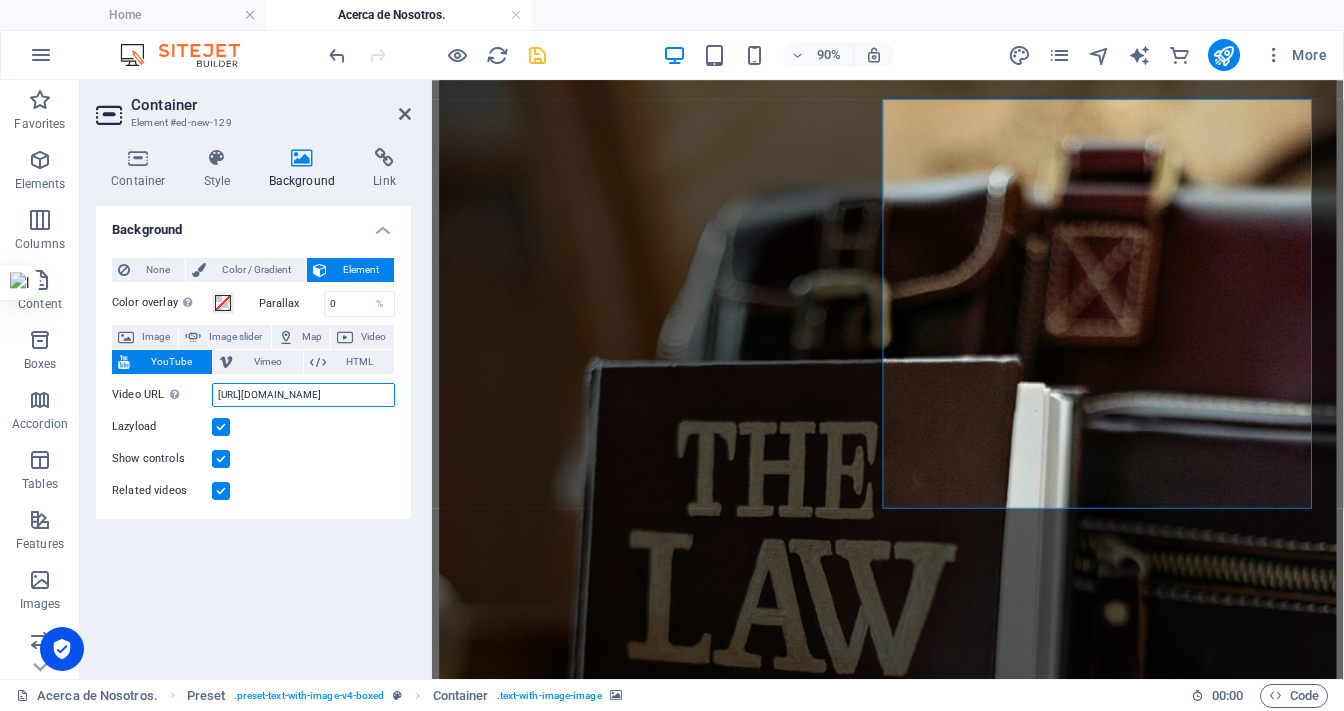 scroll, scrollTop: 0, scrollLeft: 116, axis: horizontal 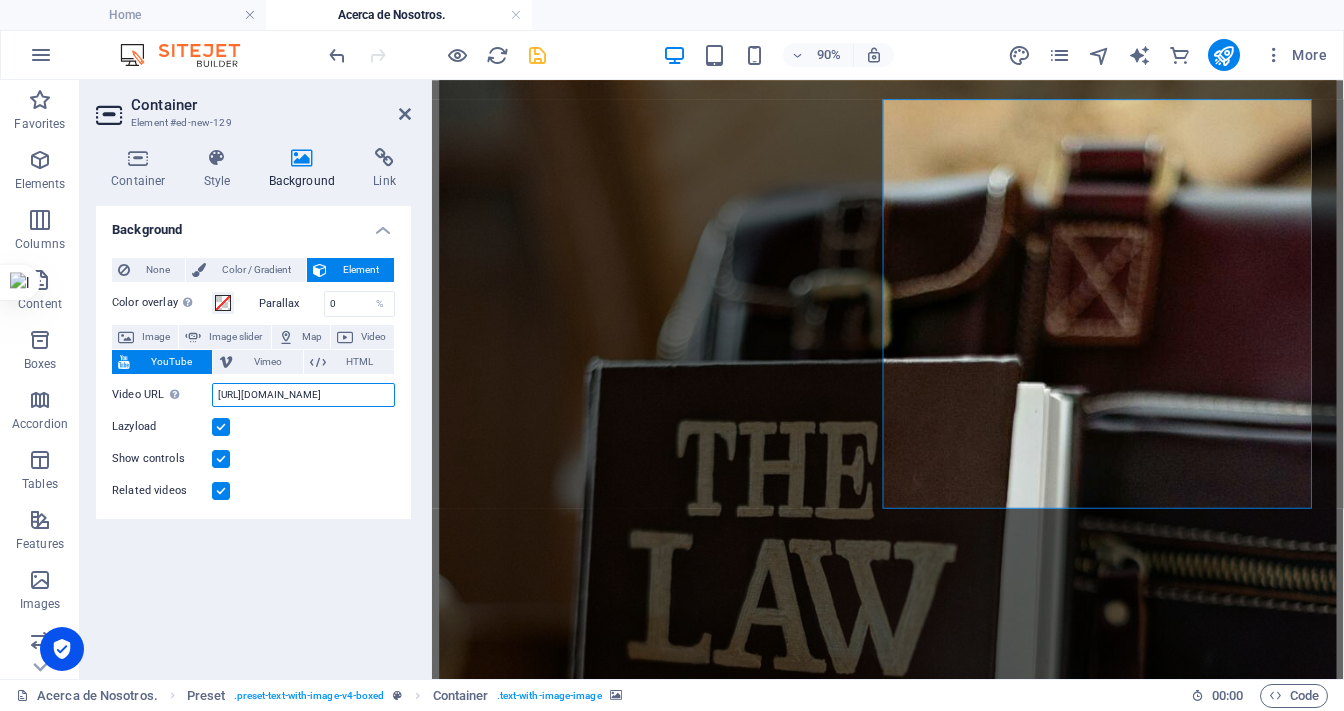 type on "https://youtube.com/shorts/iLHm3nae_Y0?si=xaiLnU3cJuqLg6ln" 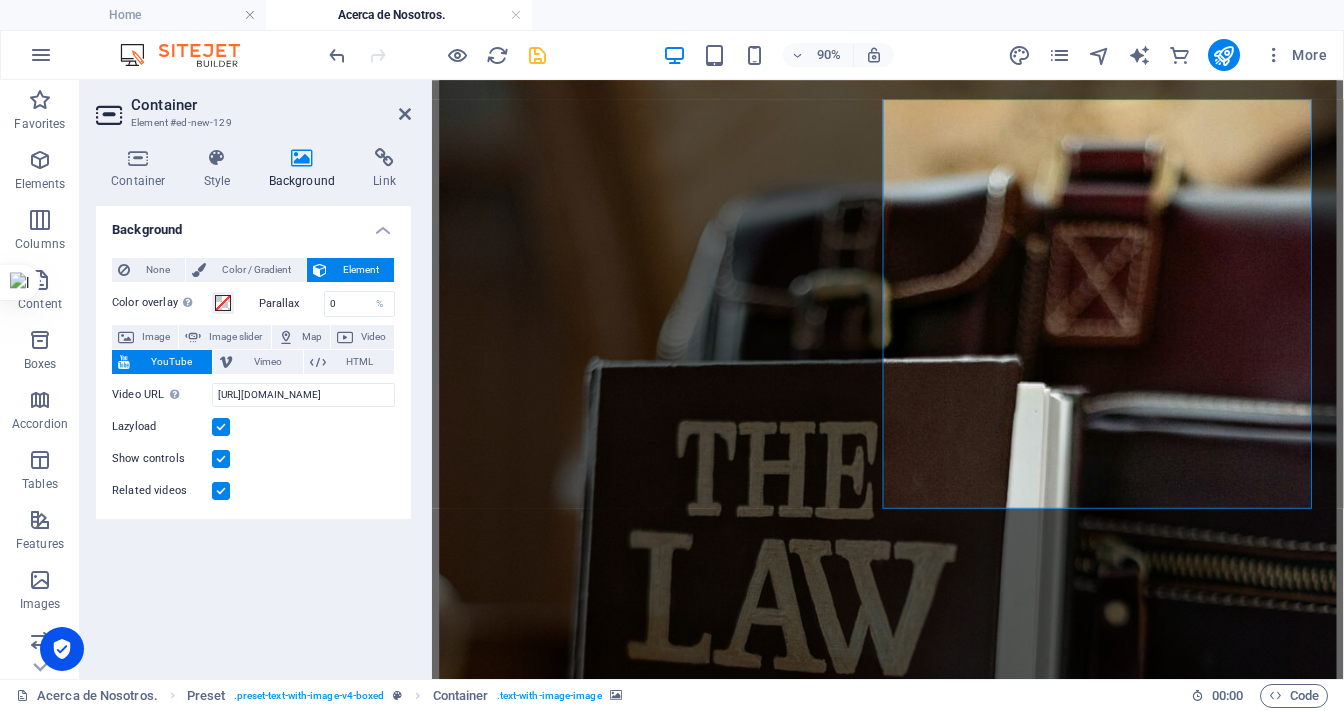 scroll, scrollTop: 0, scrollLeft: 0, axis: both 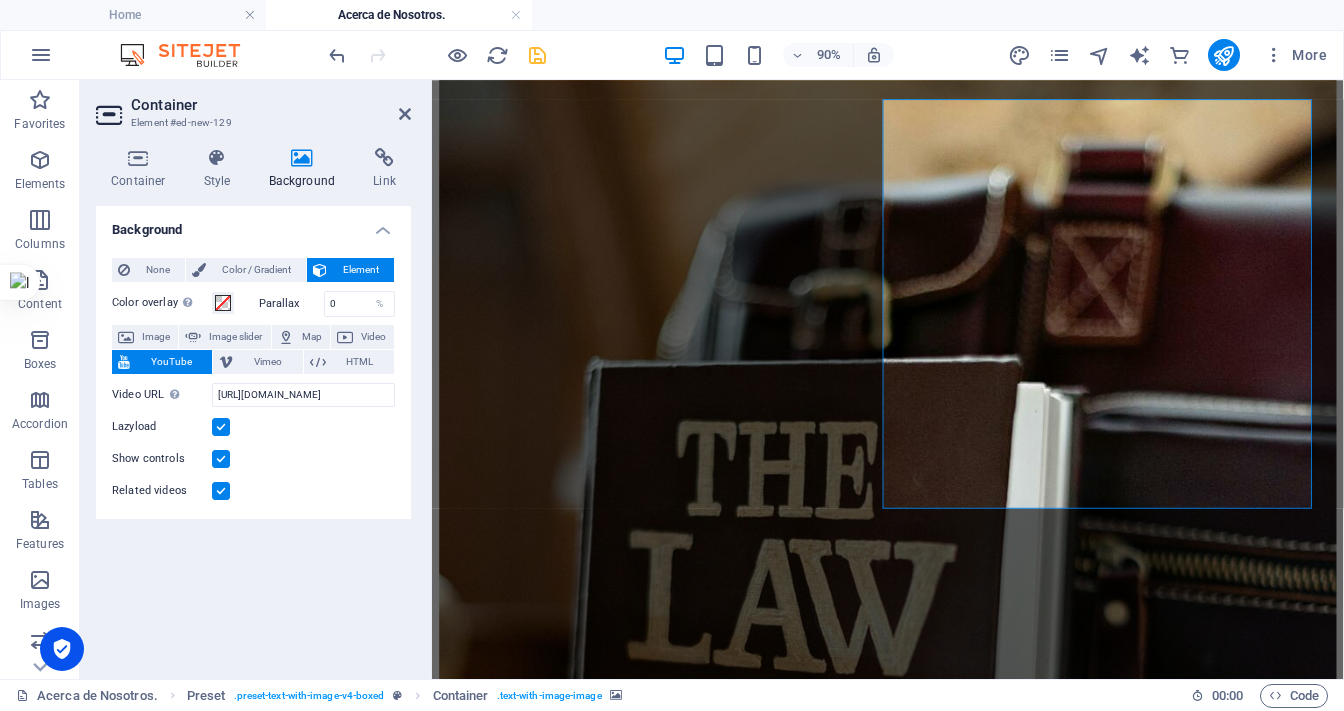 click at bounding box center [221, 459] 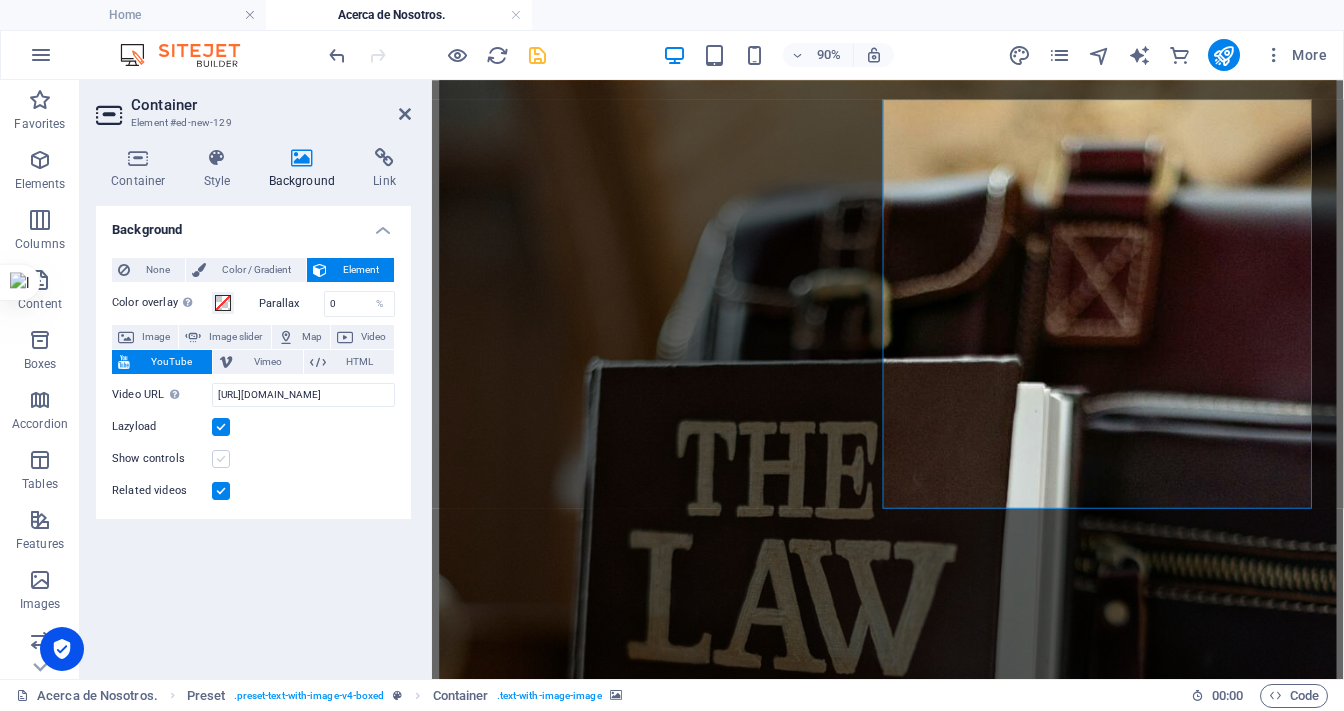 click at bounding box center [221, 459] 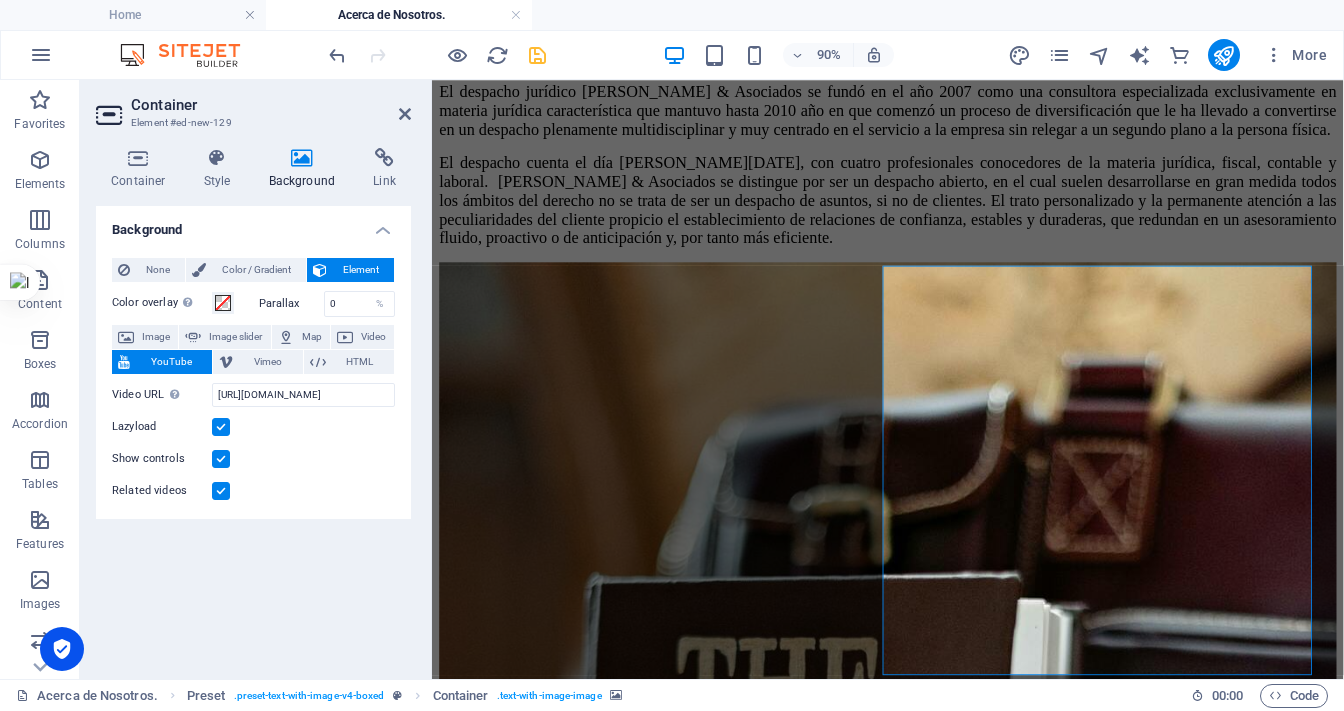 scroll, scrollTop: 1535, scrollLeft: 0, axis: vertical 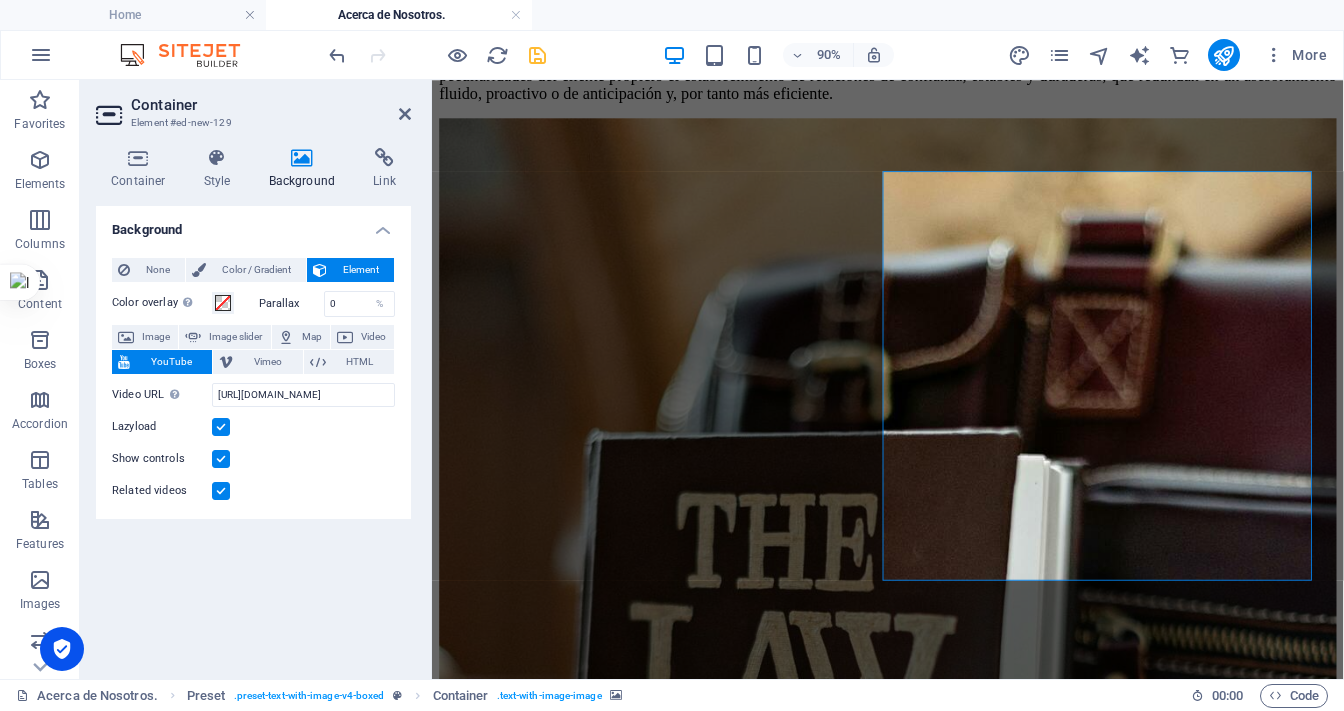 click at bounding box center (938, 1686) 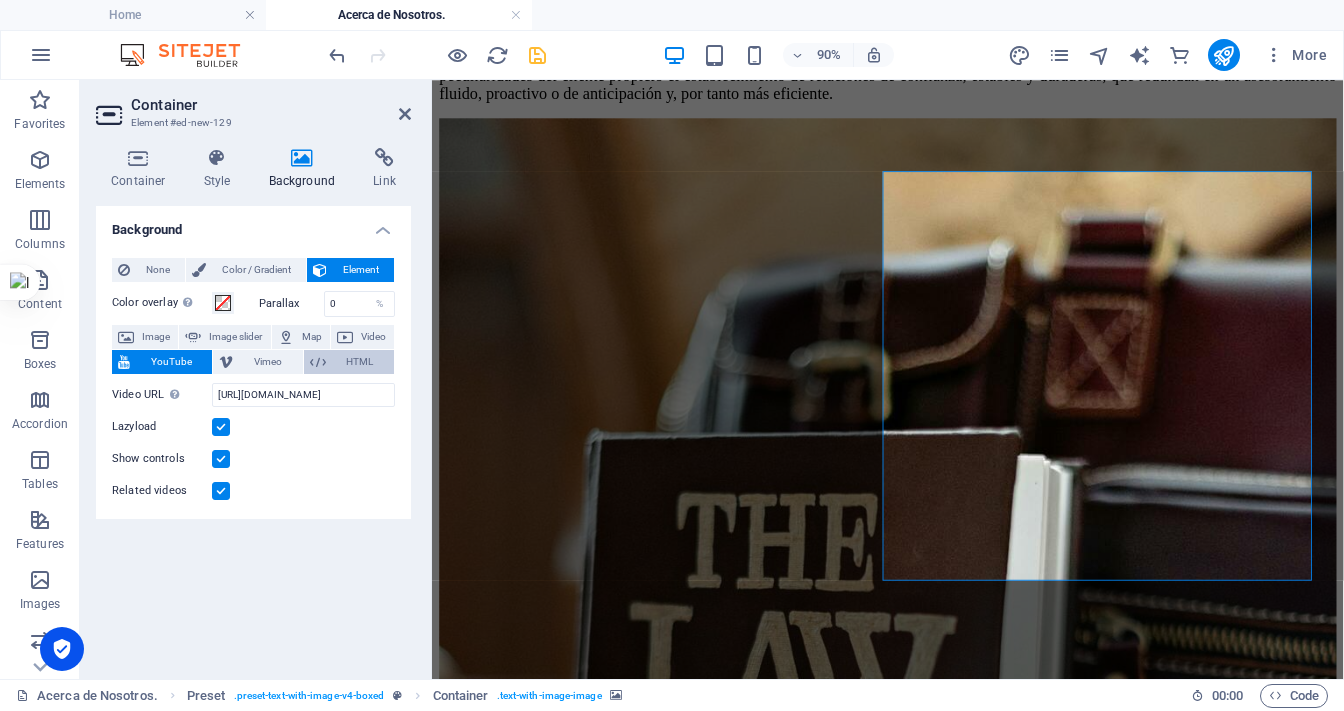 click on "HTML" at bounding box center [360, 362] 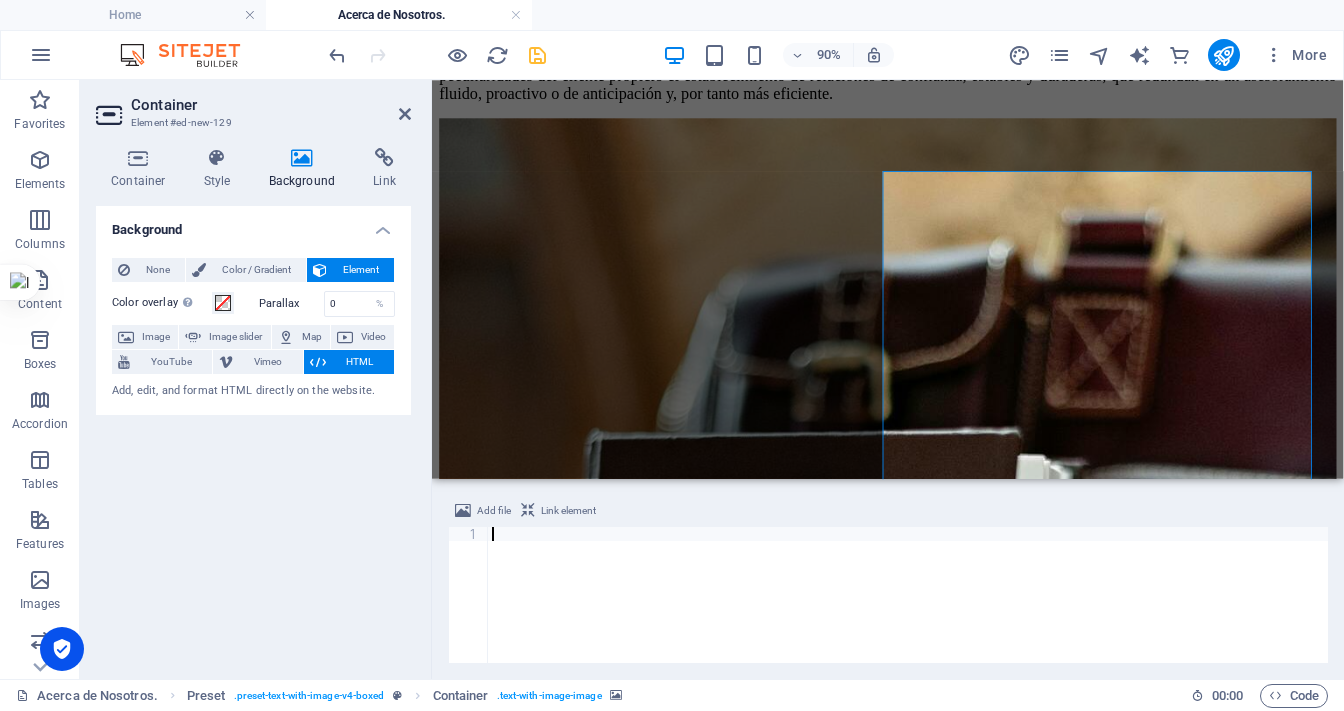 click at bounding box center (908, 609) 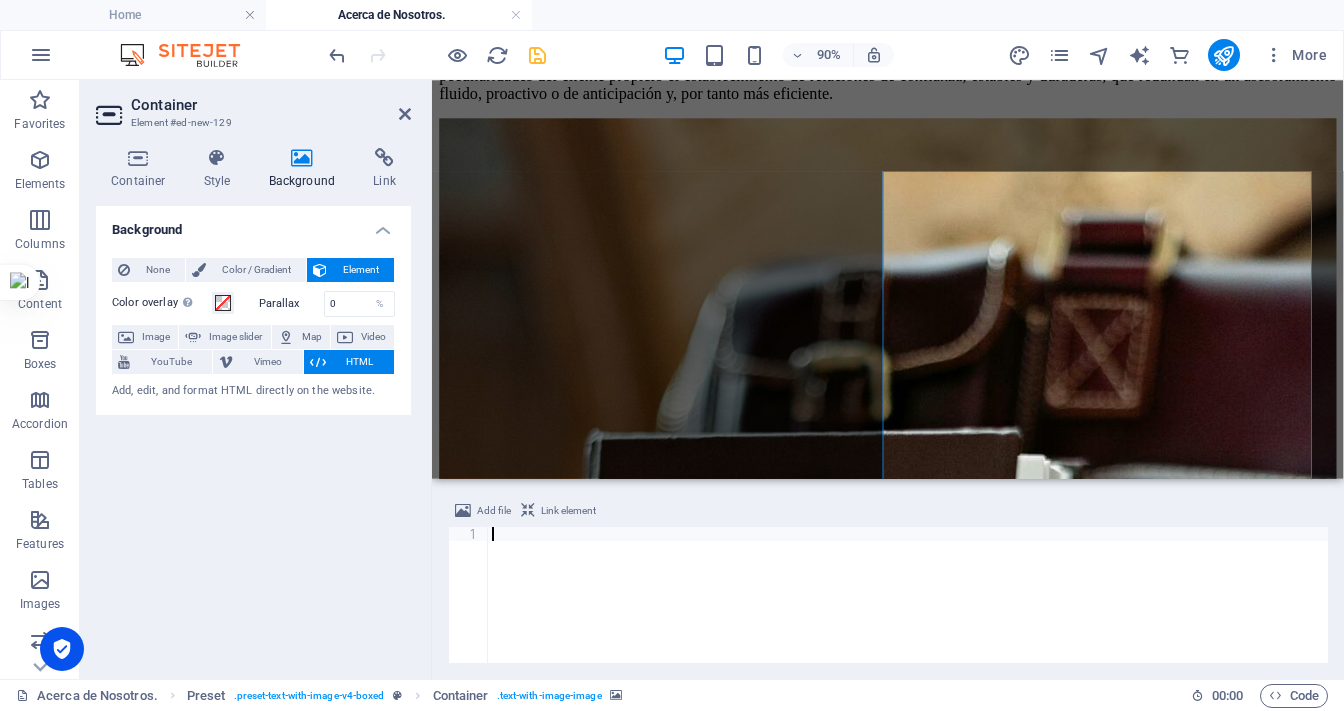 paste on "<iframe width="1040" height="585" src="https://www.youtube.com/embed/IB0zIW6D4LU" title="¿Cómo se diseña una Defensa Penal?" frameborder="0" allow="accelerometer; autoplay; clipboard-write; encrypted-media; gyroscope; picture-in-picture; web-share" referrerpolicy="strict-origin-when-cross-origin" allowfullscreen></iframe>" 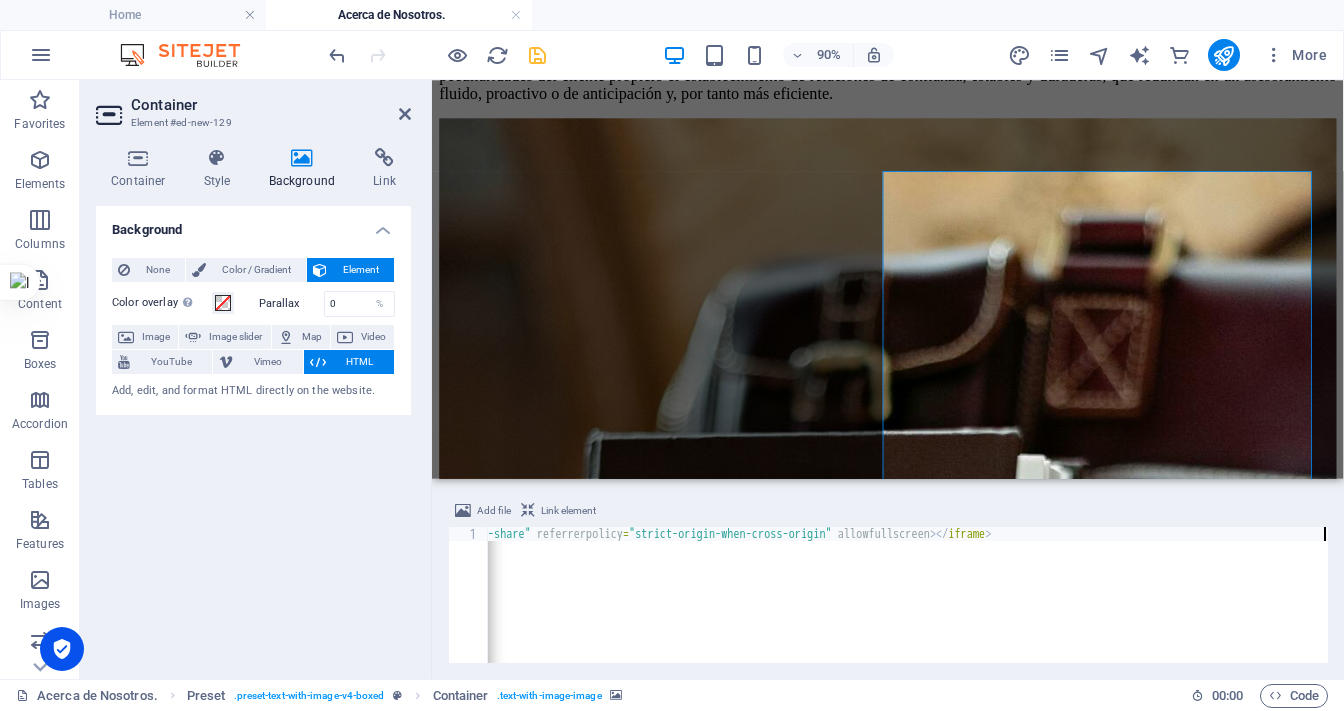 type on "<iframe width="1040" height="585" src="https://www.youtube.com/embed/IB0zIW6D4LU" title="¿Cómo se diseña una Defensa Penal?" frameborder="0" allow="accelerometer; autoplay; clipboard-write; encrypted-media; gyroscope; picture-in-picture; web-share" referrerpolicy="strict-origin-when-cross-origin" allowfullscreen></iframe>" 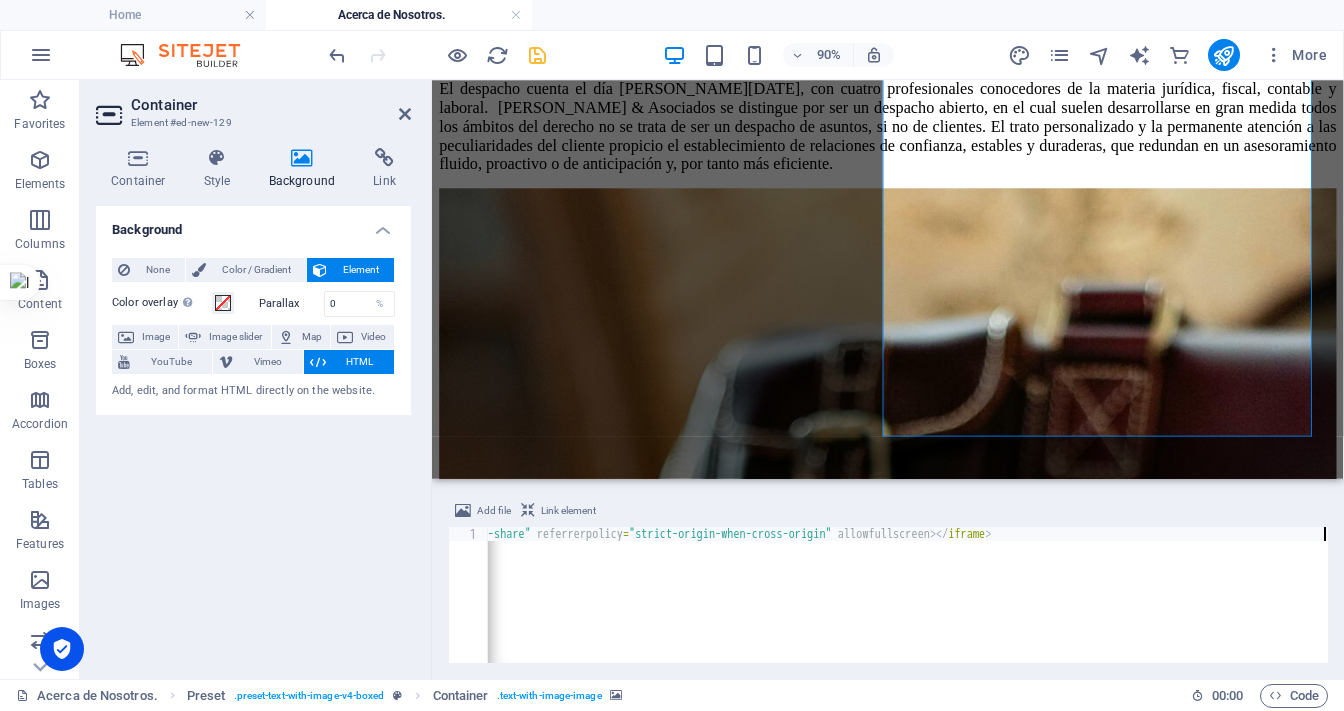 scroll, scrollTop: 1455, scrollLeft: 0, axis: vertical 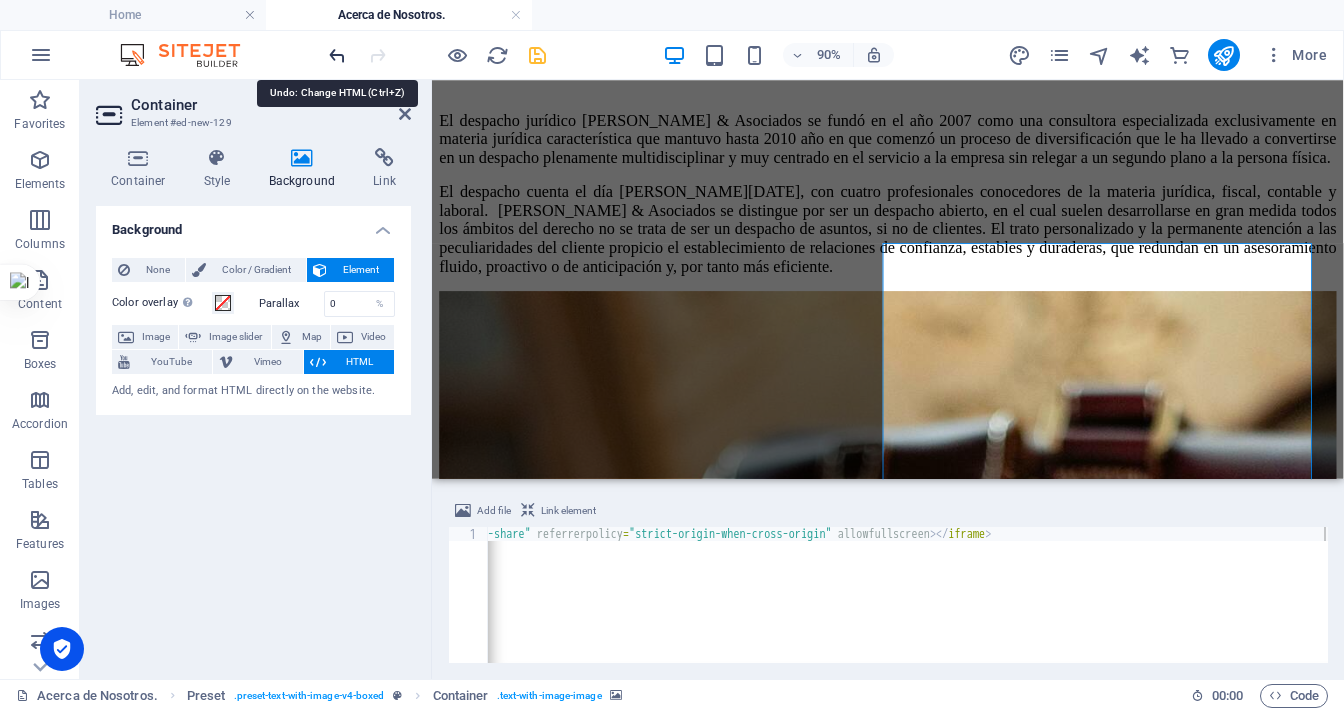 click at bounding box center (337, 55) 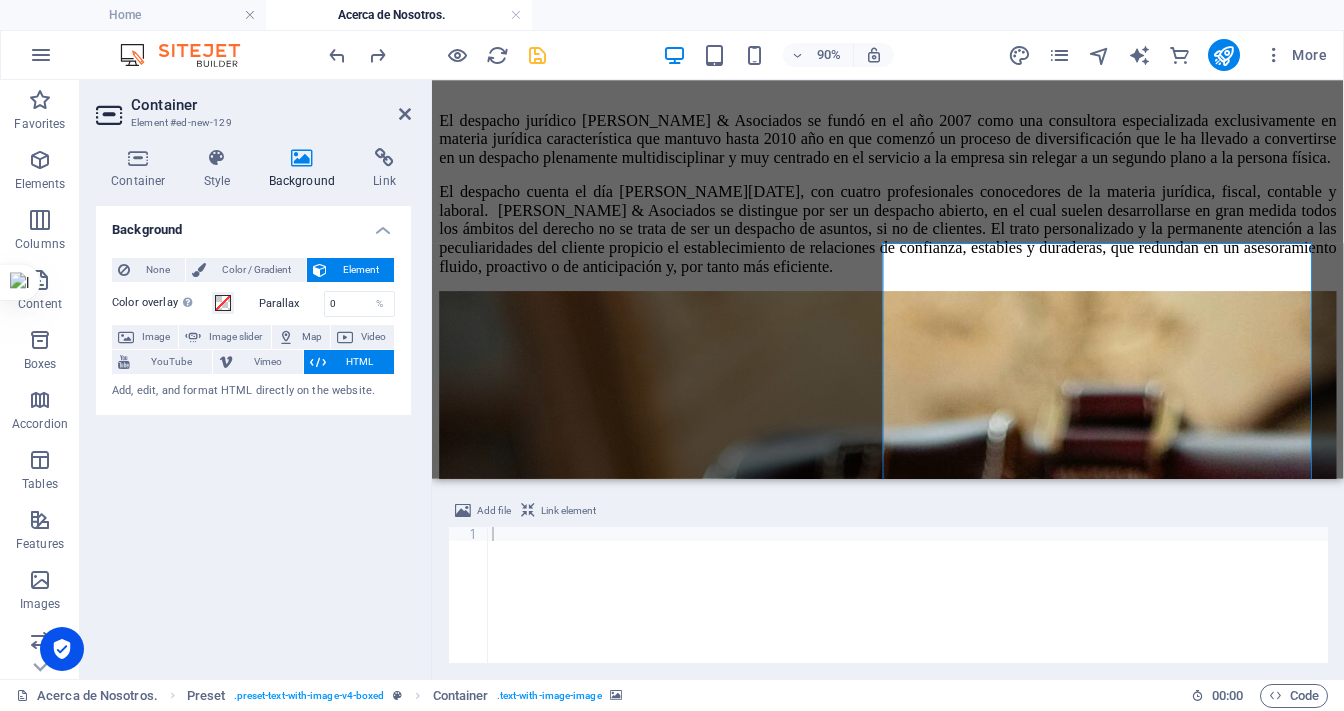 click at bounding box center (908, 607) 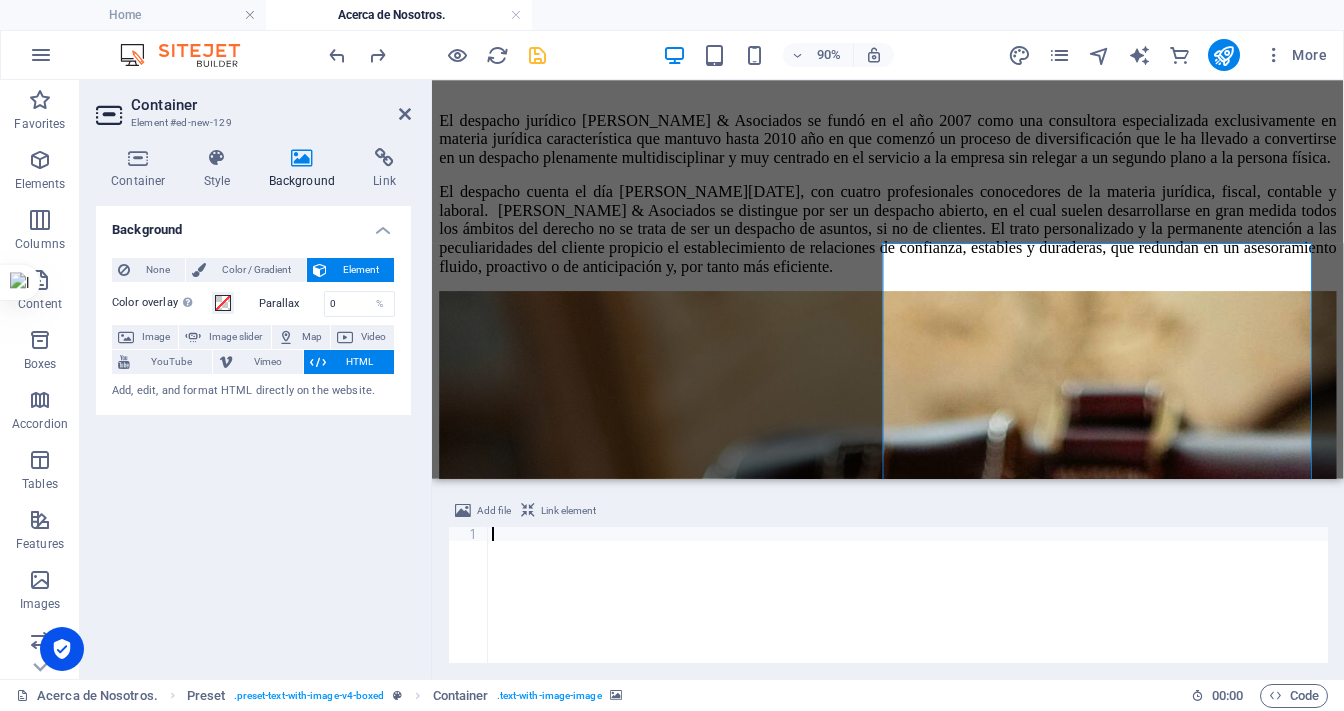 paste on "<iframe width="401" height="712" src="https://www.youtube.com/embed/iLHm3nae_Y0" title="Cómo demandar después de firmar un finiquito con reserva de derechos" frameborder="0" allow="accelerometer; autoplay; clipboard-write; encrypted-media; gyroscope; picture-in-picture; web-share" referrerpolicy="strict-origin-when-cross-origin" allowfullscreen></iframe>" 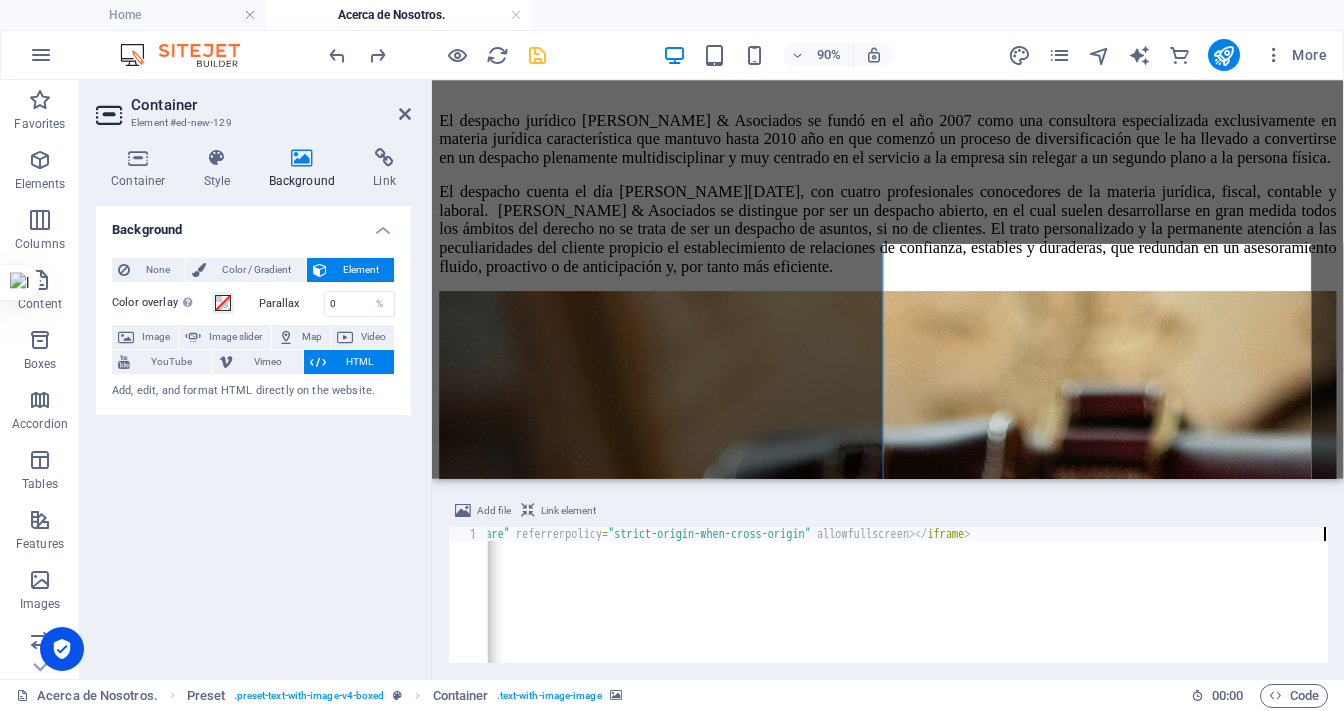type on "<iframe width="401" height="712" src="https://www.youtube.com/embed/iLHm3nae_Y0" title="Cómo demandar después de firmar un finiquito con reserva de derechos" frameborder="0" allow="accelerometer; autoplay; clipboard-write; encrypted-media; gyroscope; picture-in-picture; web-share" referrerpolicy="strict-origin-when-cross-origin" allowfullscreen></iframe>" 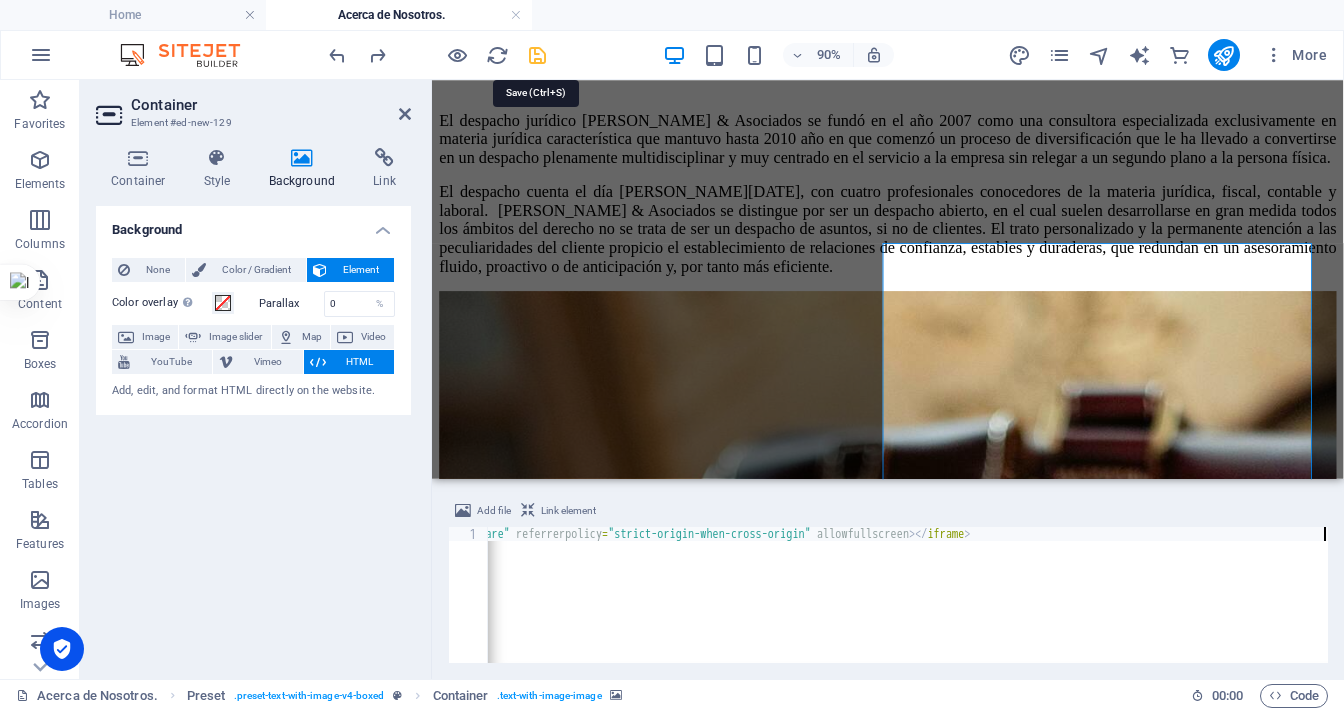 click at bounding box center (537, 55) 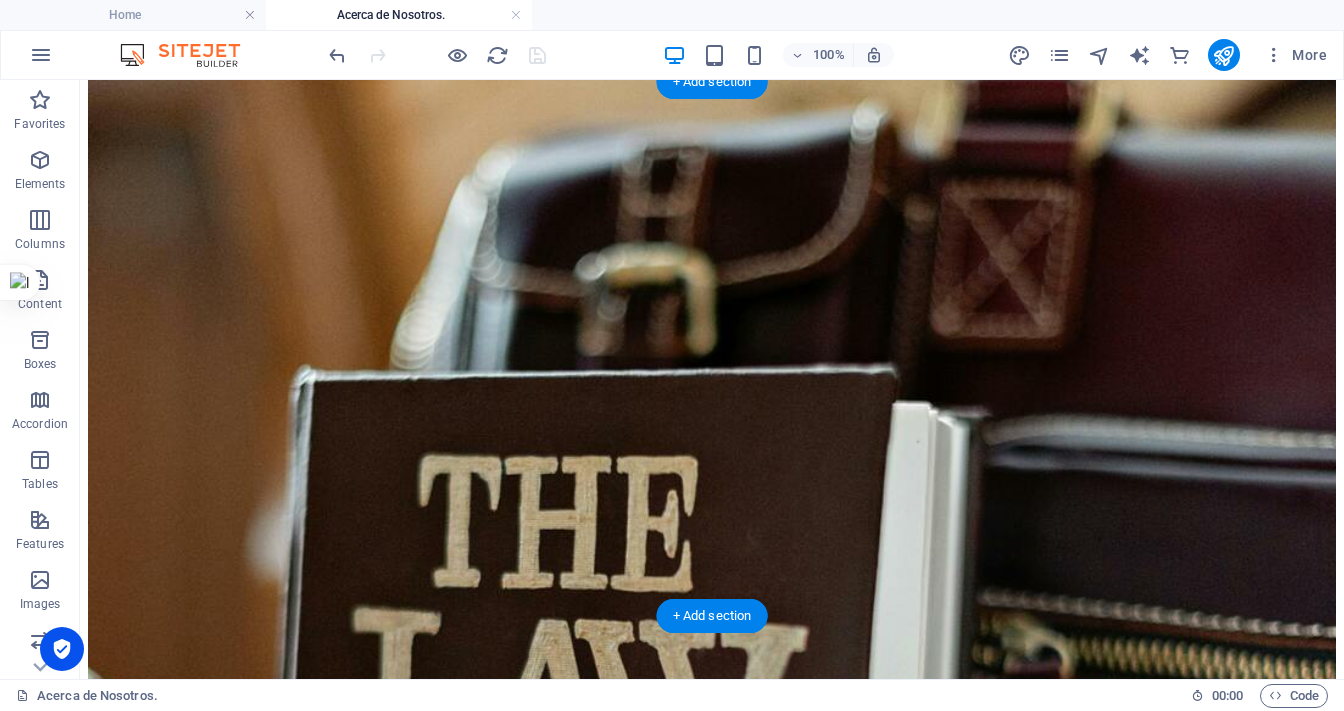 scroll, scrollTop: 1706, scrollLeft: 0, axis: vertical 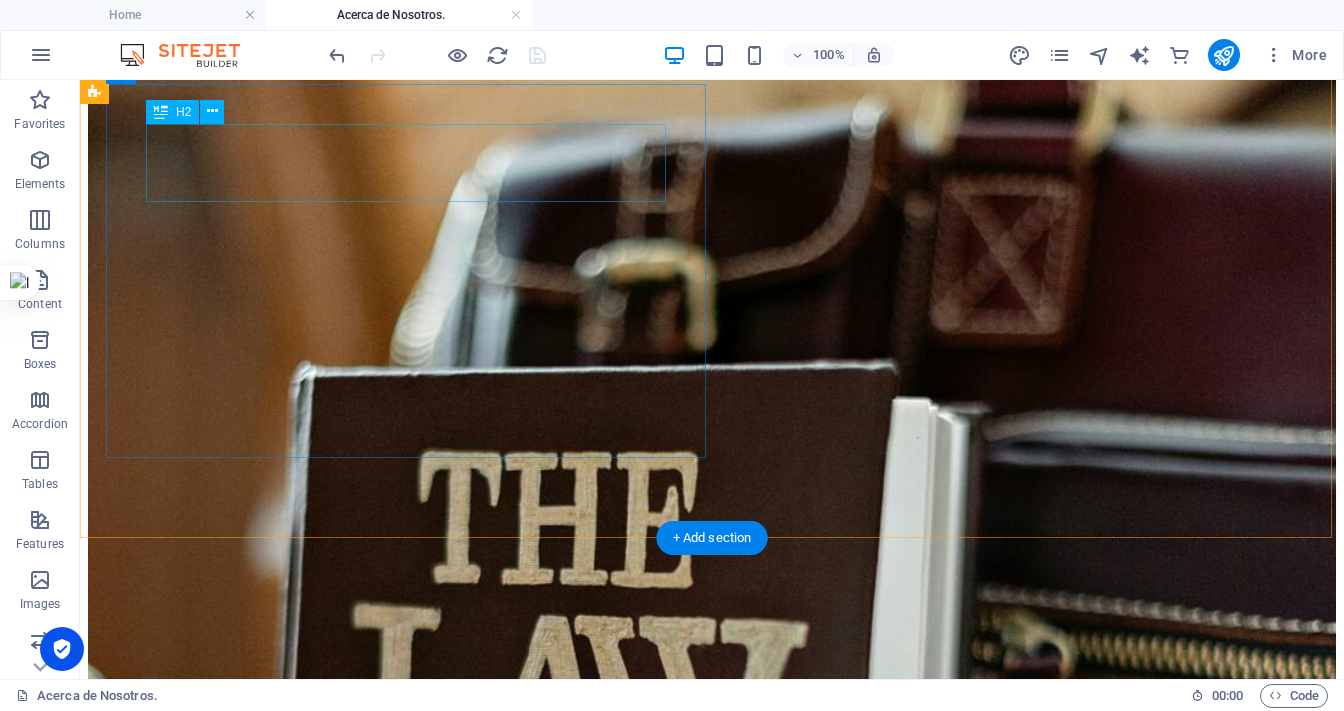 click on "New headline" at bounding box center (712, 1652) 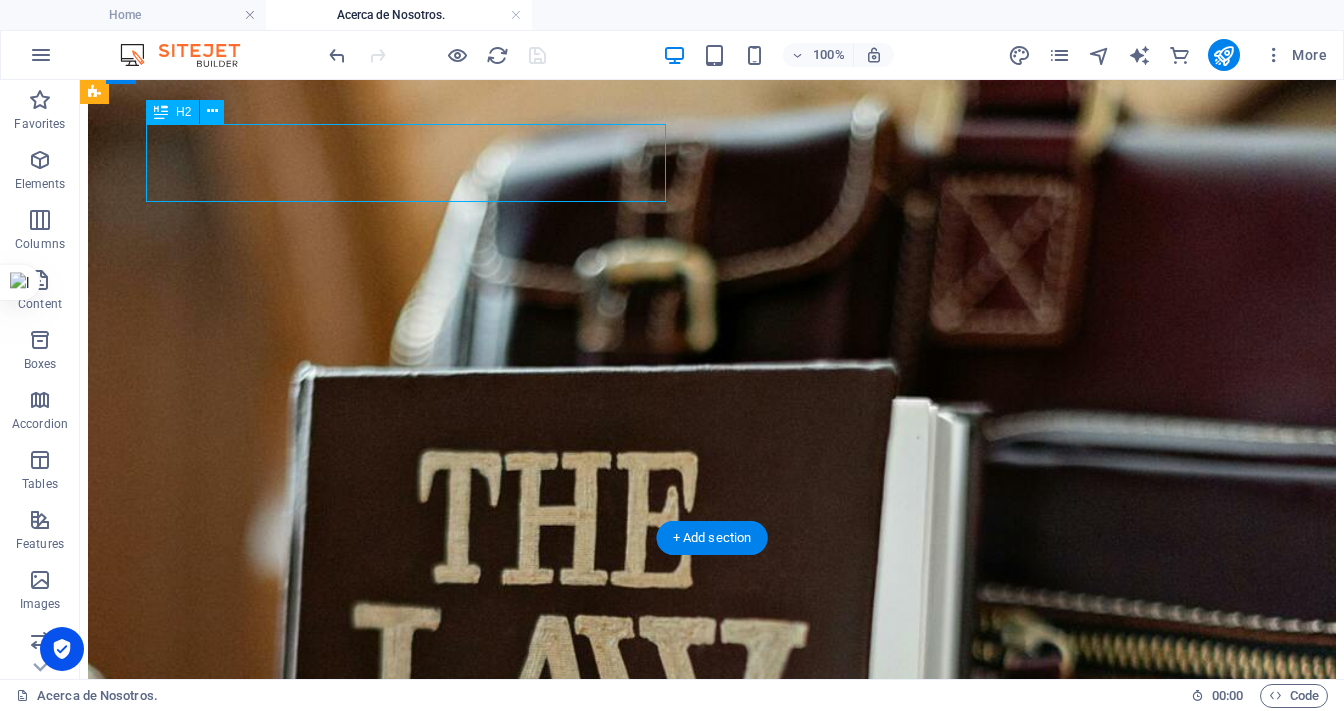 click on "New headline" at bounding box center (712, 1652) 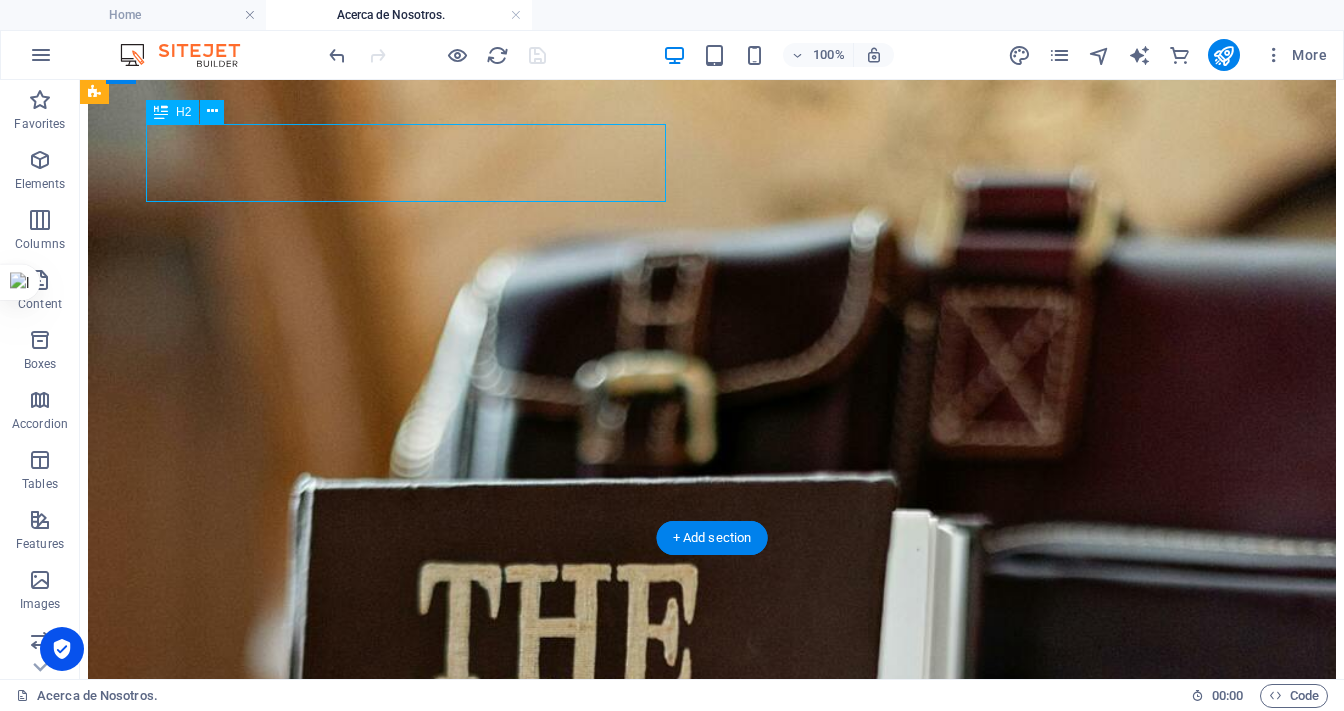 scroll, scrollTop: 1632, scrollLeft: 0, axis: vertical 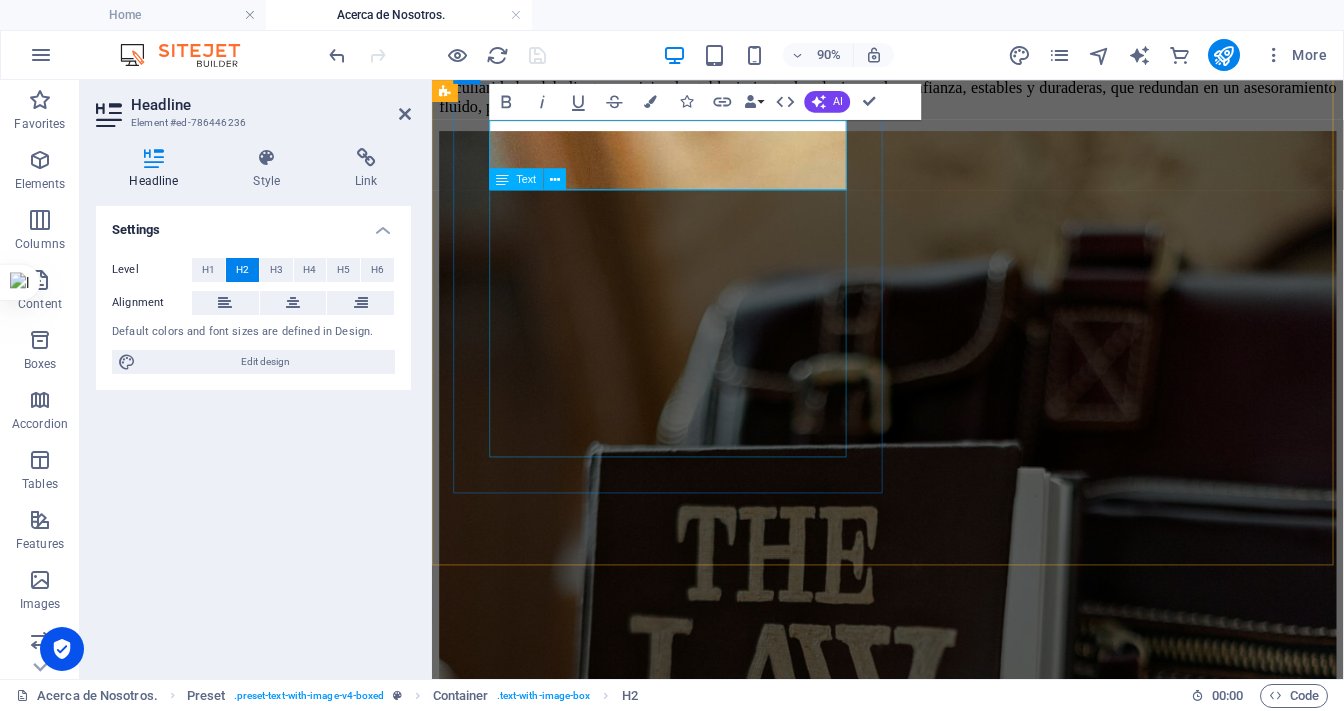 click on "New headline Lorem ipsum dolor sit amet, consectetuer adipiscing elit. Aenean commodo ligula eget dolor. Lorem ipsum dolor sit amet, consectetuer adipiscing elit leget dolor. Lorem ipsum dolor sit amet, consectetuer adipiscing elit. Aenean commodo ligula eget dolor. Lorem ipsum dolor sit amet, consectetuer adipiscing elit dolor consectetuer adipiscing elit leget dolor. Lorem elit saget ipsum dolor sit amet, consectetuer. New text element" at bounding box center [938, 1771] 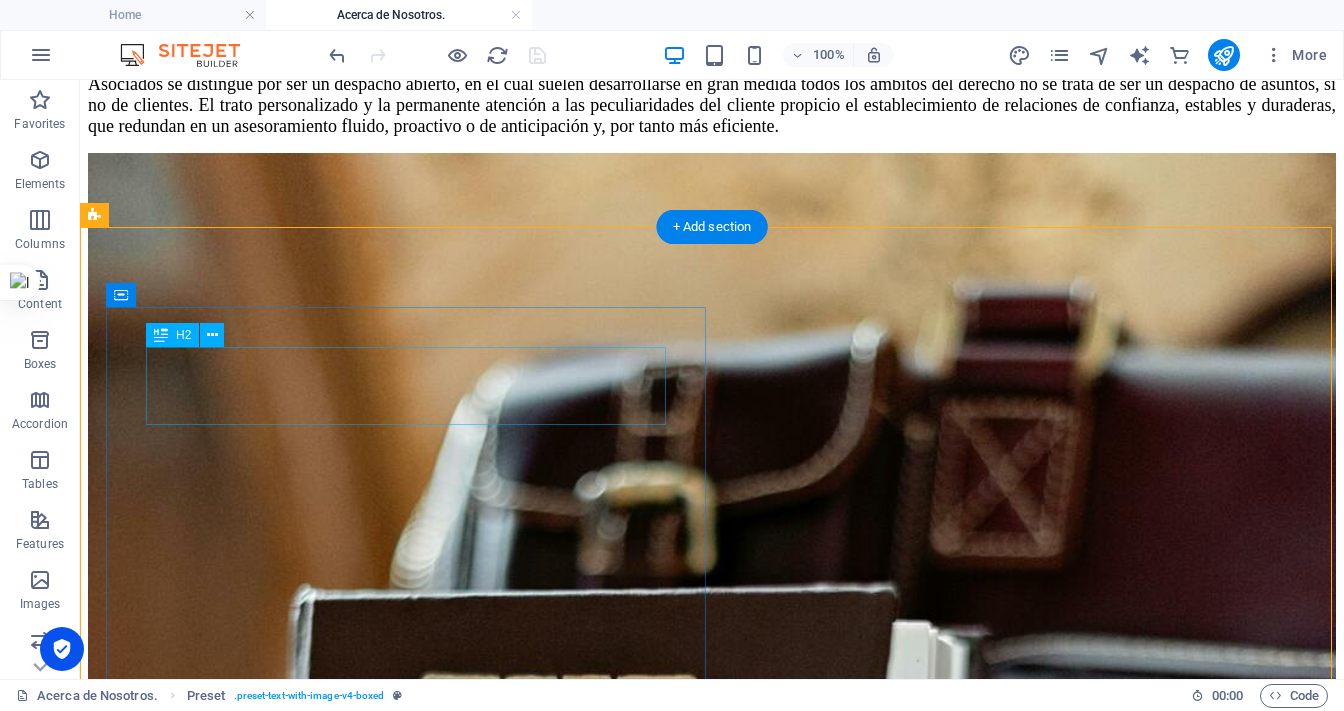 scroll, scrollTop: 1466, scrollLeft: 0, axis: vertical 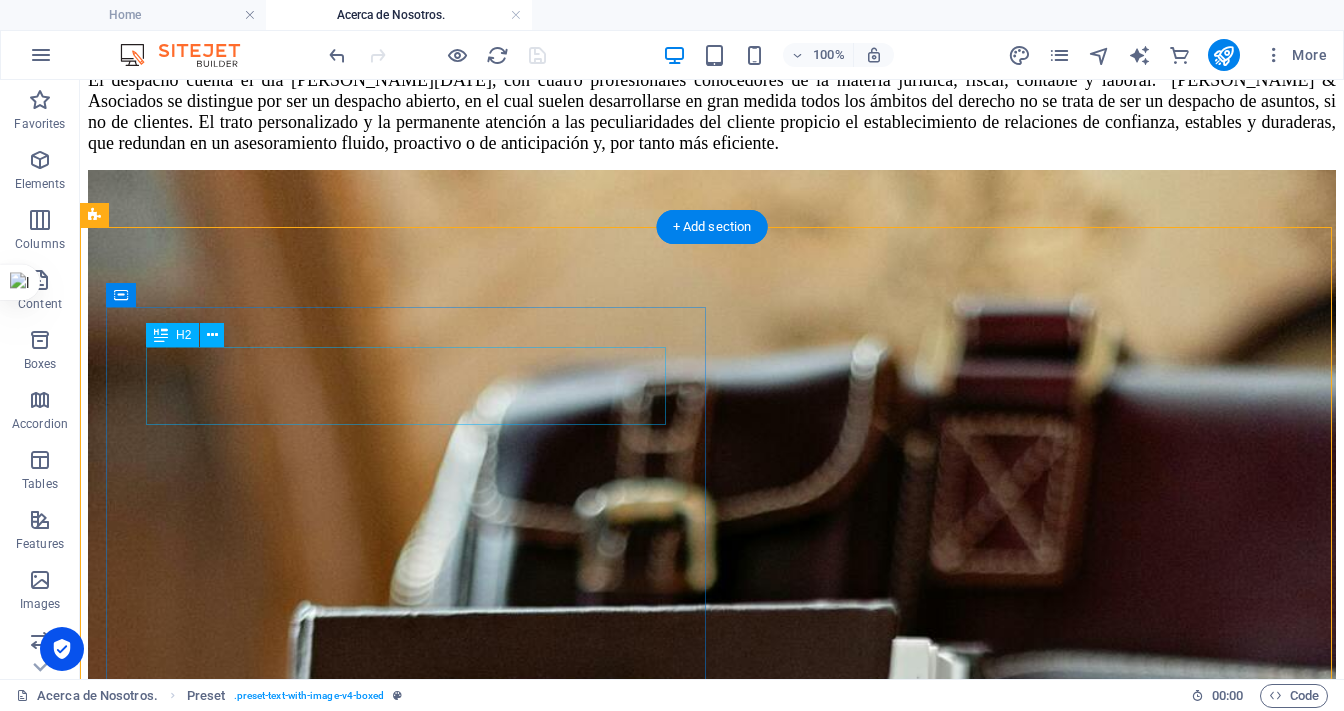 drag, startPoint x: 482, startPoint y: 368, endPoint x: 344, endPoint y: 404, distance: 142.61838 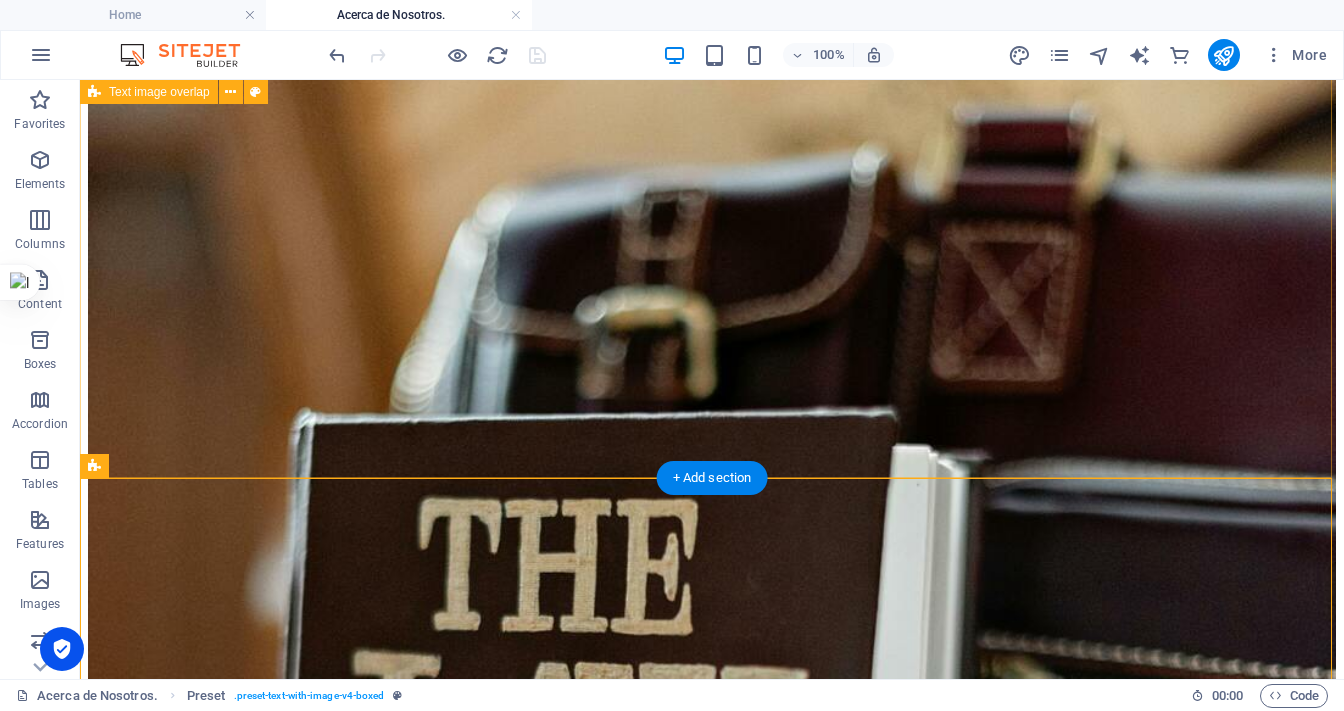scroll, scrollTop: 1706, scrollLeft: 0, axis: vertical 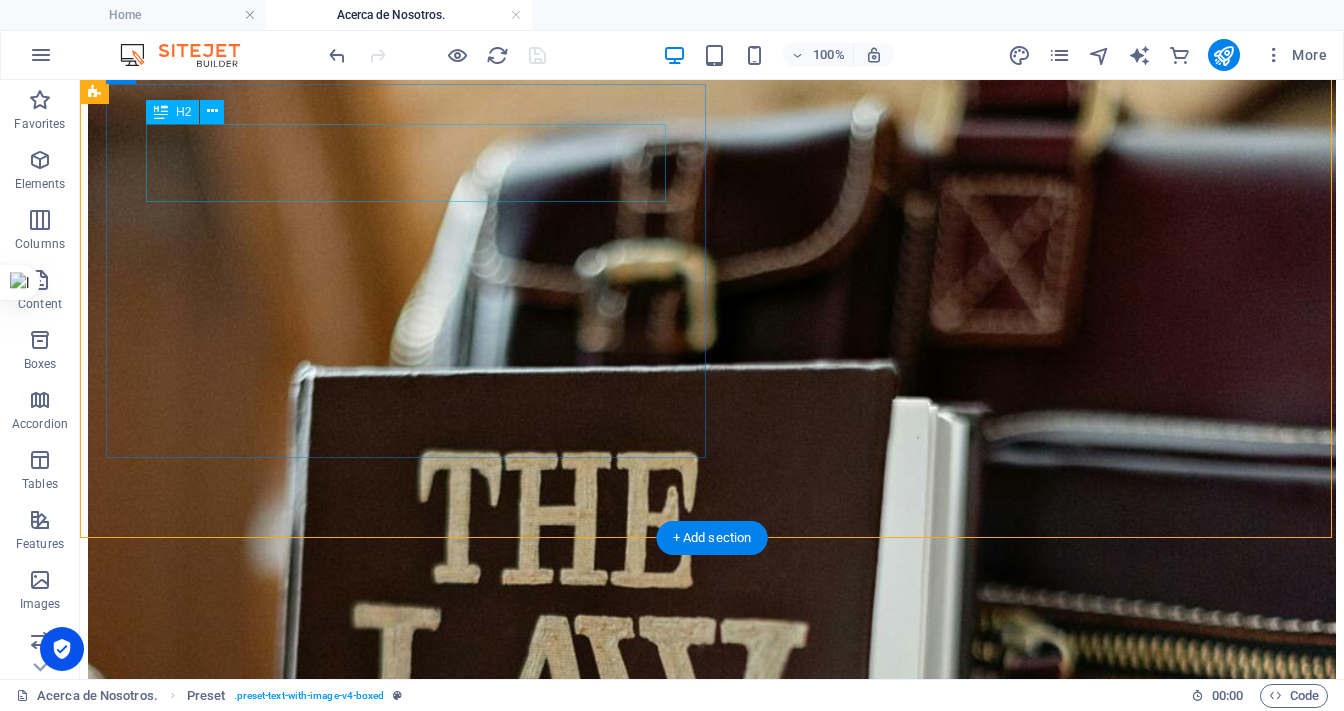 click on "New headline" at bounding box center [712, 1652] 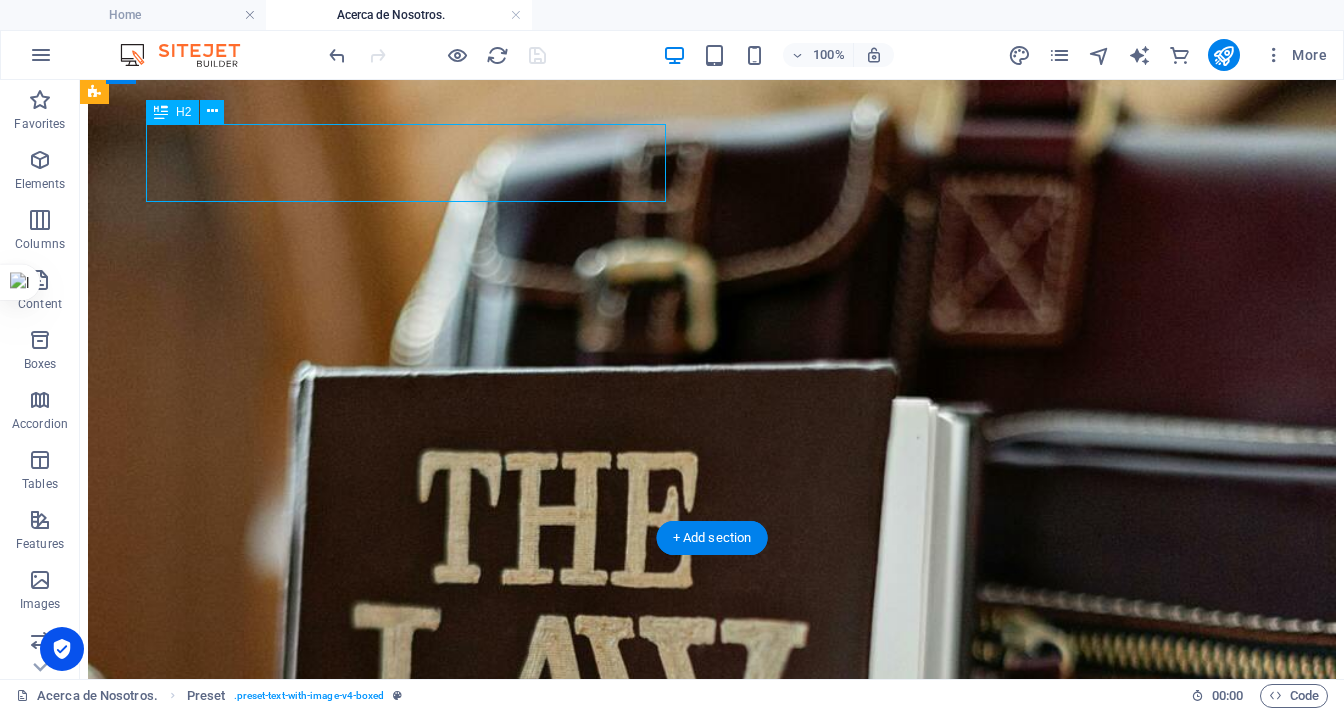 click on "New headline" at bounding box center (712, 1652) 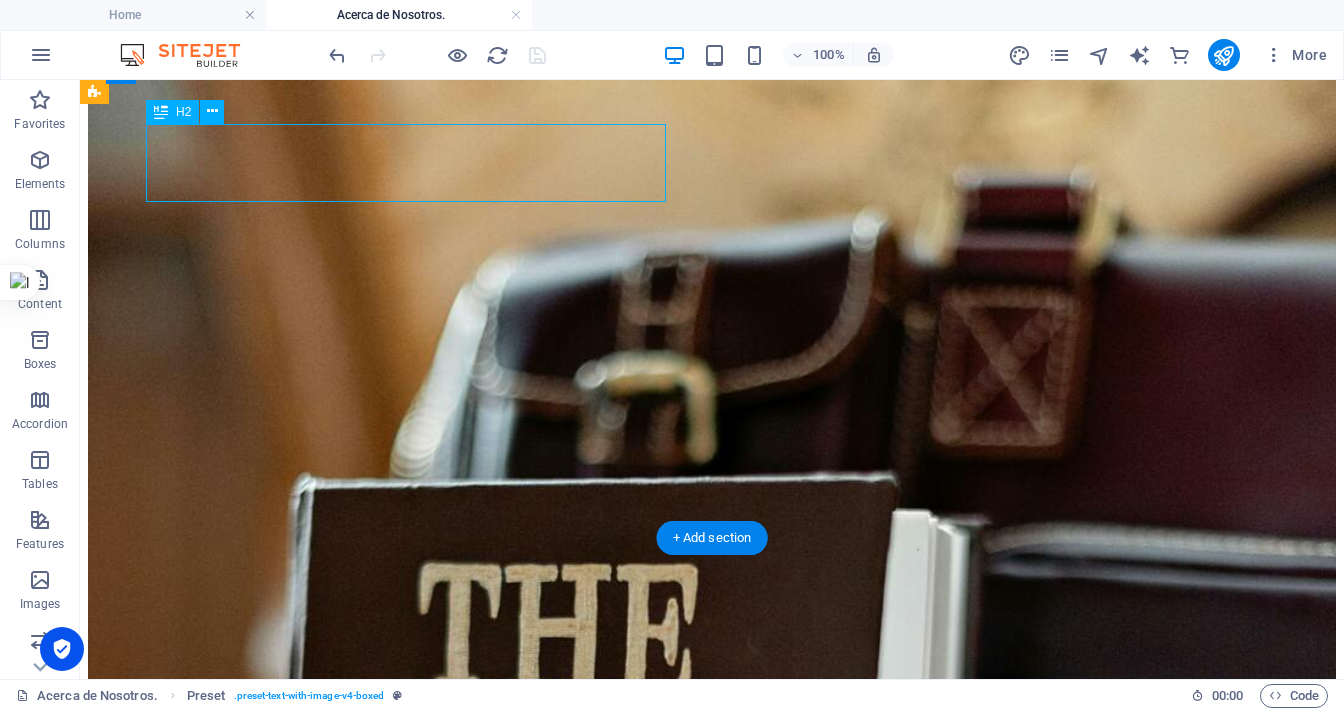 scroll, scrollTop: 1632, scrollLeft: 0, axis: vertical 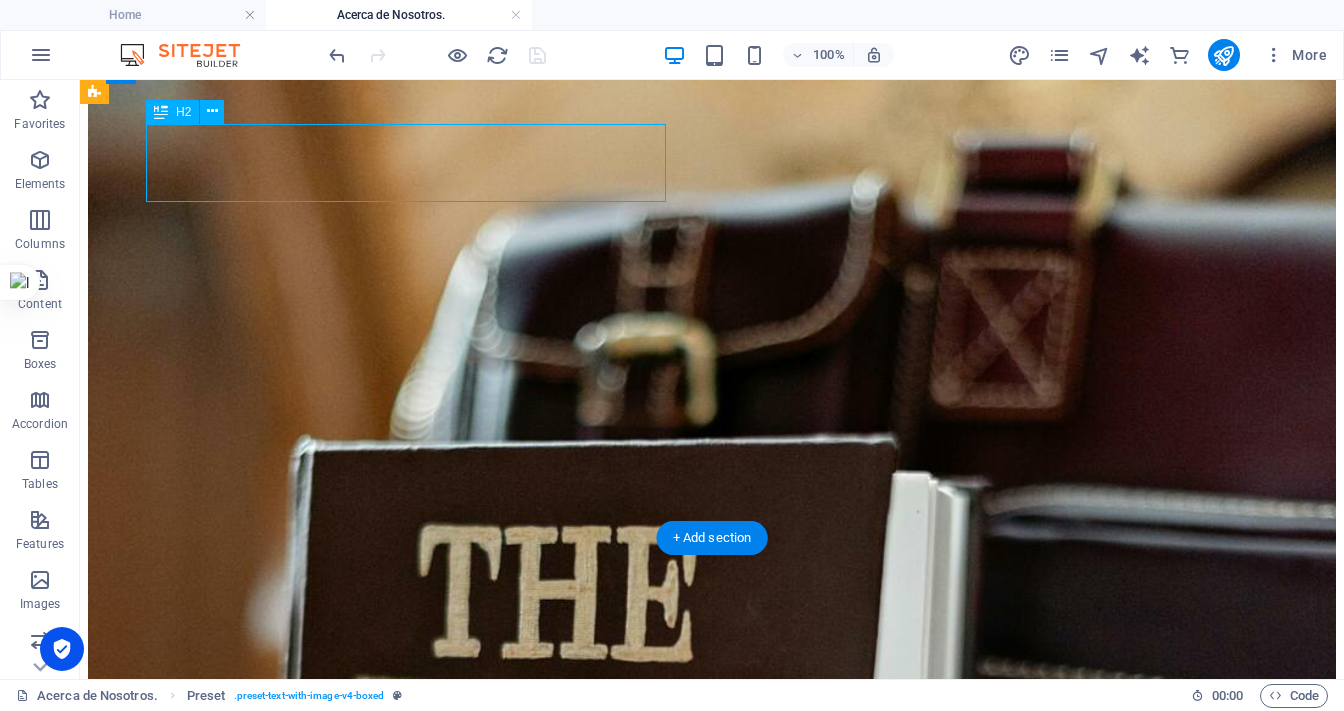 type 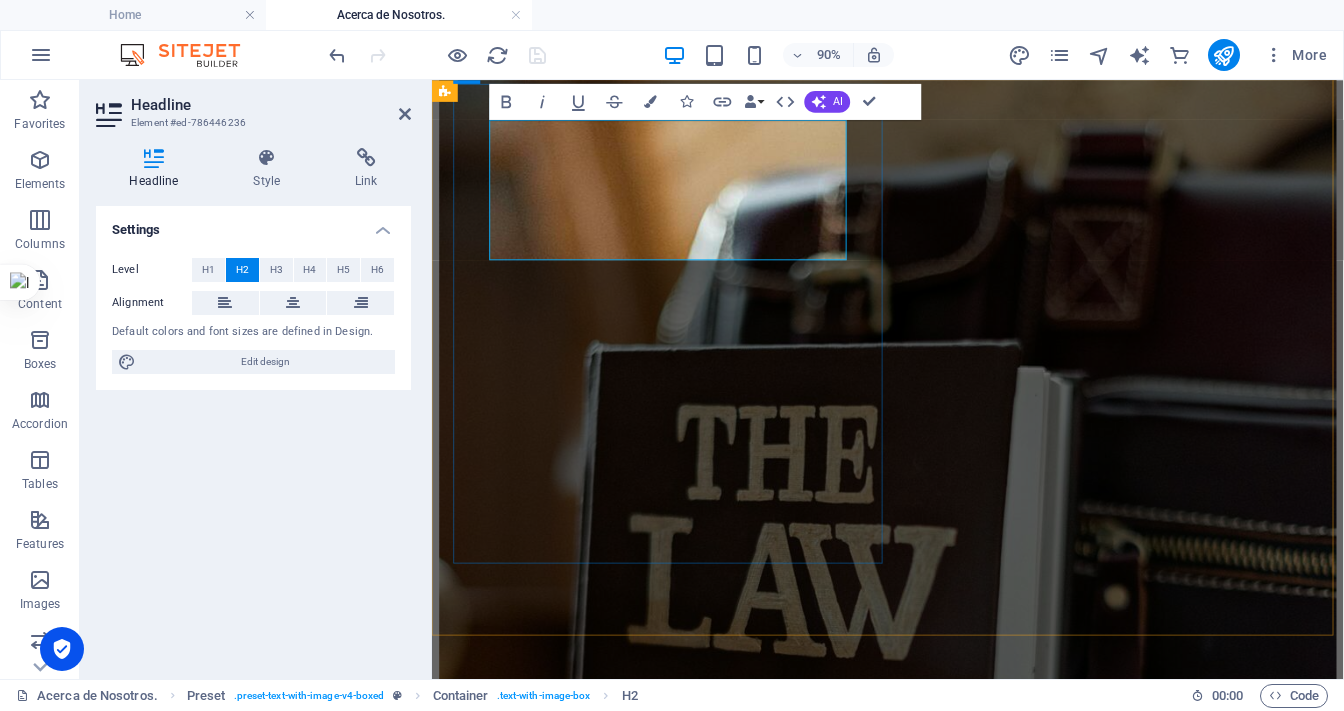 click on "Lorem ipsum dolor sit amet, consectetuer adipiscing elit. Aenean commodo ligula eget dolor. Lorem ipsum dolor sit amet, consectetuer adipiscing elit leget dolor. Lorem ipsum dolor sit amet, consectetuer adipiscing elit. Aenean commodo ligula eget dolor. Lorem ipsum dolor sit amet, consectetuer adipiscing elit dolor consectetuer adipiscing elit leget dolor. Lorem elit saget ipsum dolor sit amet, consectetuer." at bounding box center [938, 1469] 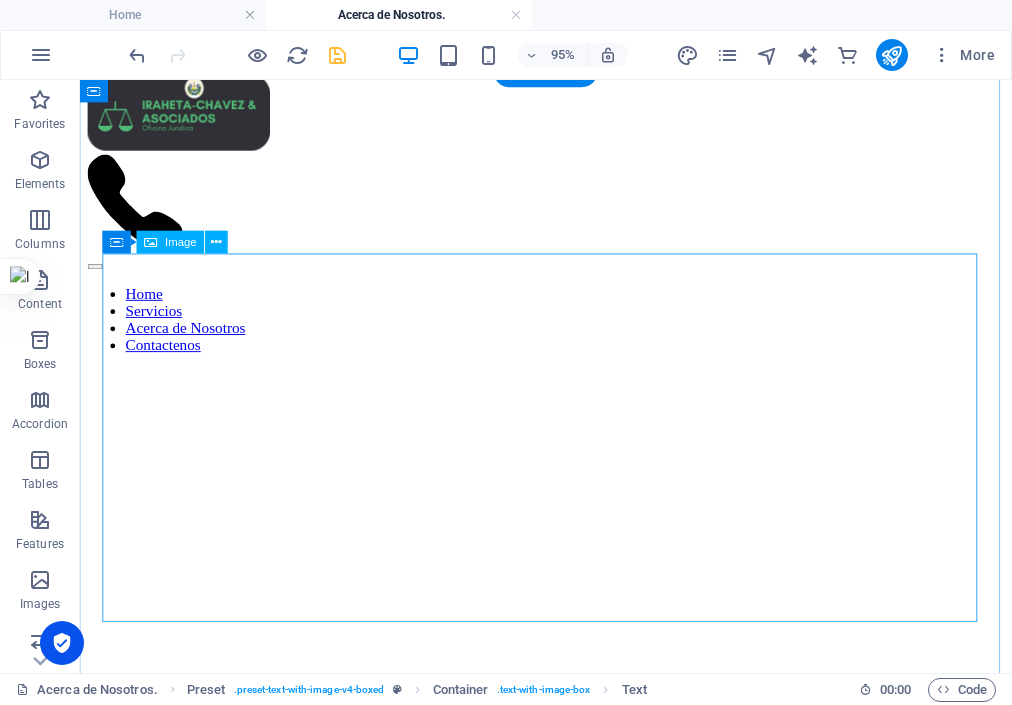 scroll, scrollTop: 0, scrollLeft: 0, axis: both 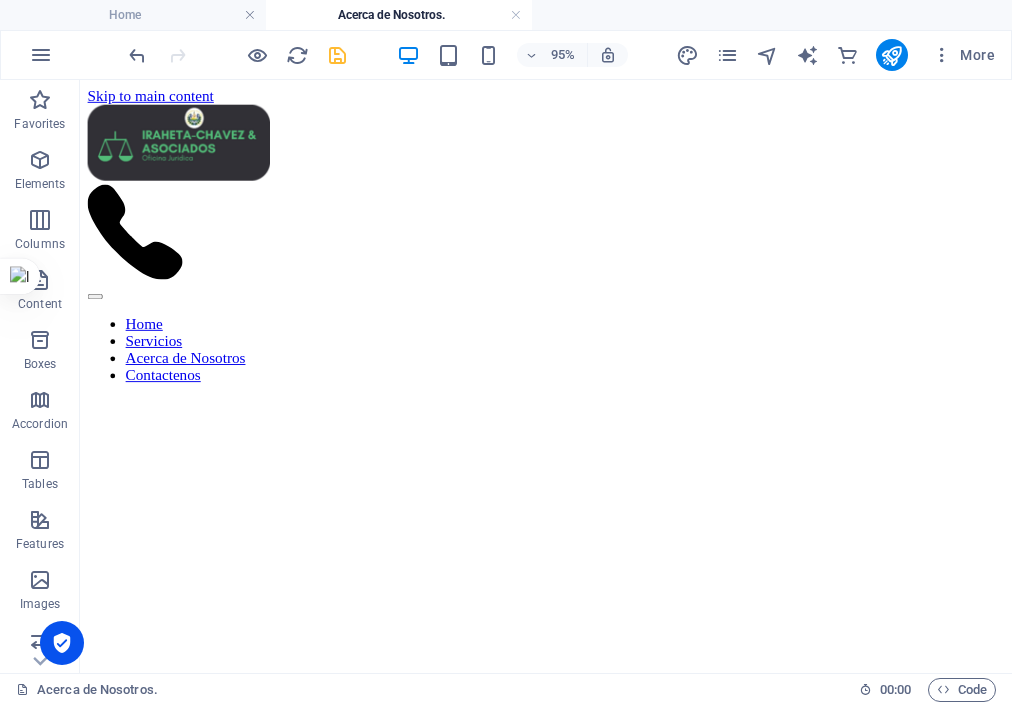 click at bounding box center [337, 55] 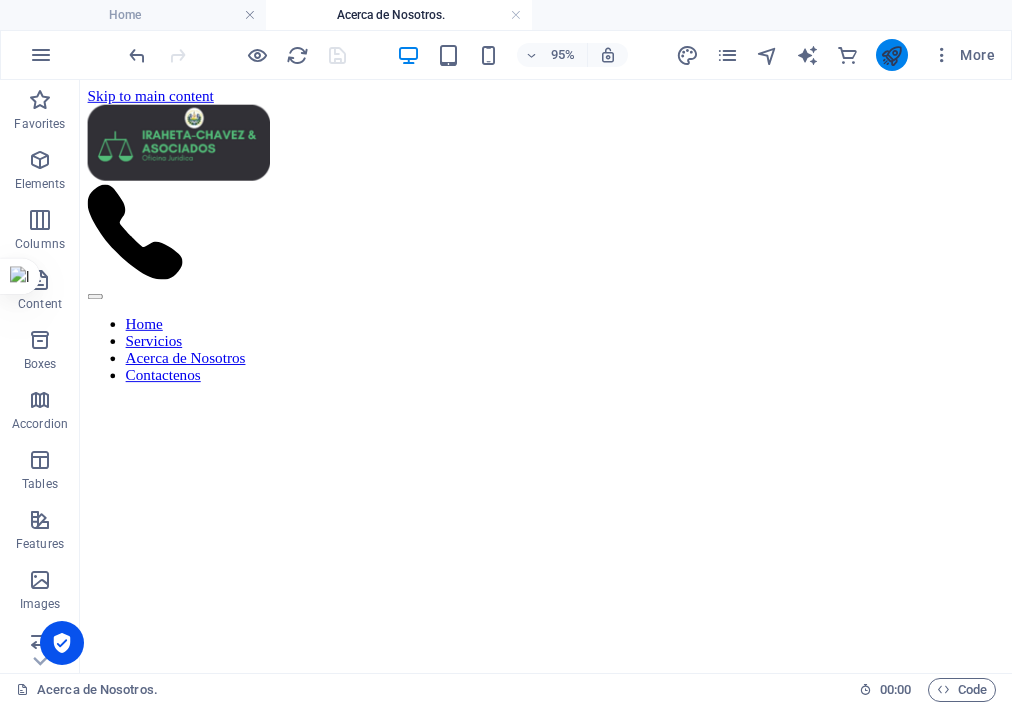 click at bounding box center (891, 55) 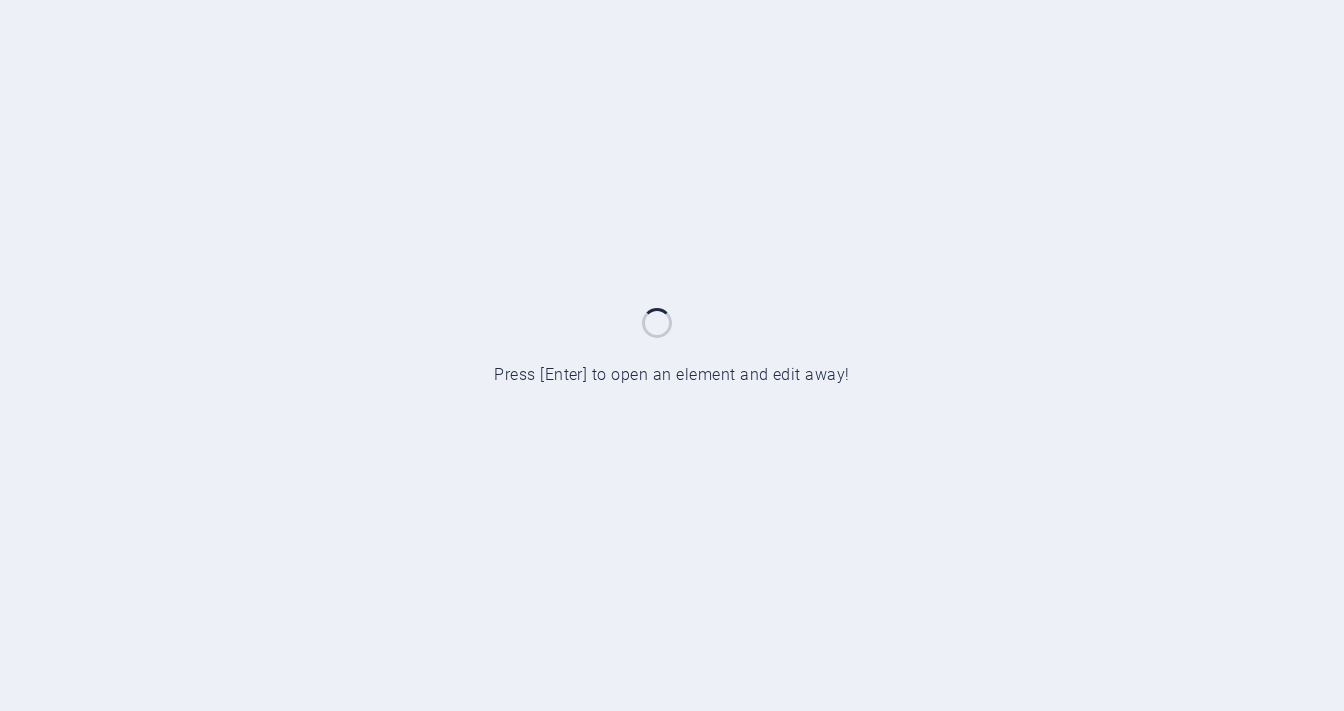 scroll, scrollTop: 0, scrollLeft: 0, axis: both 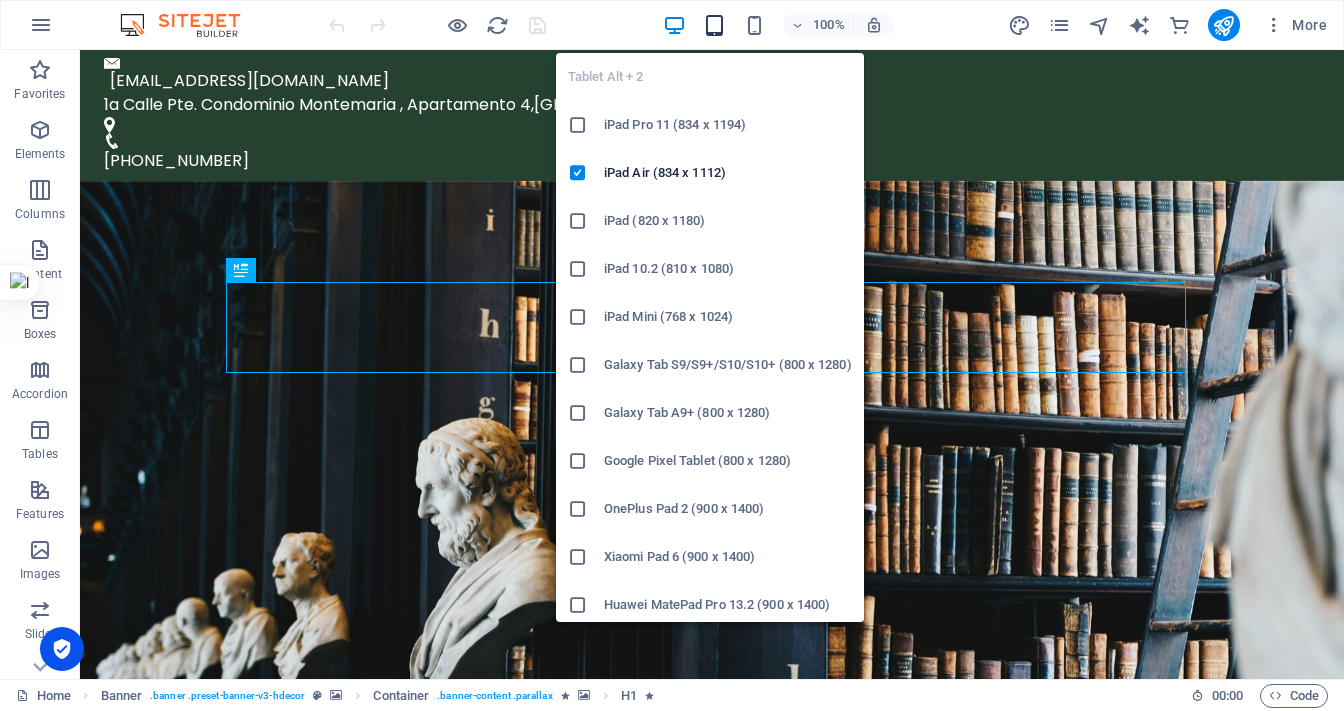 click at bounding box center [714, 25] 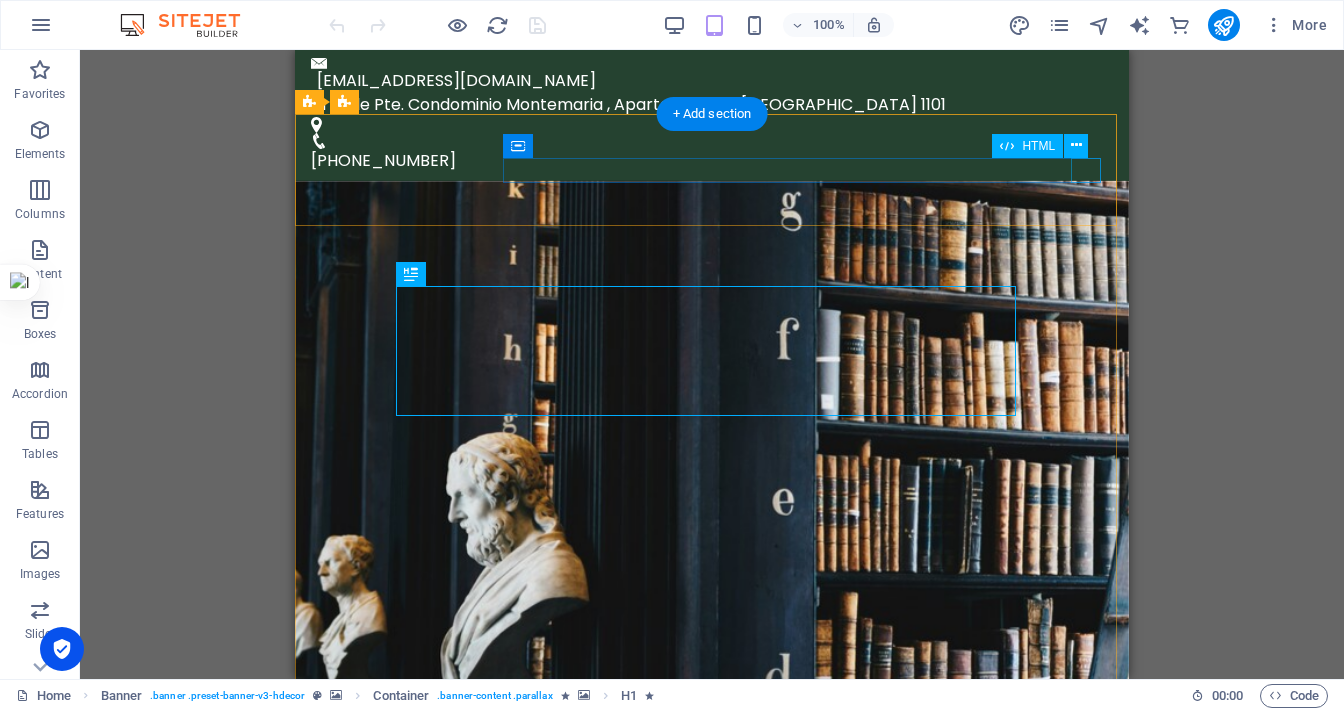 click at bounding box center (712, 1070) 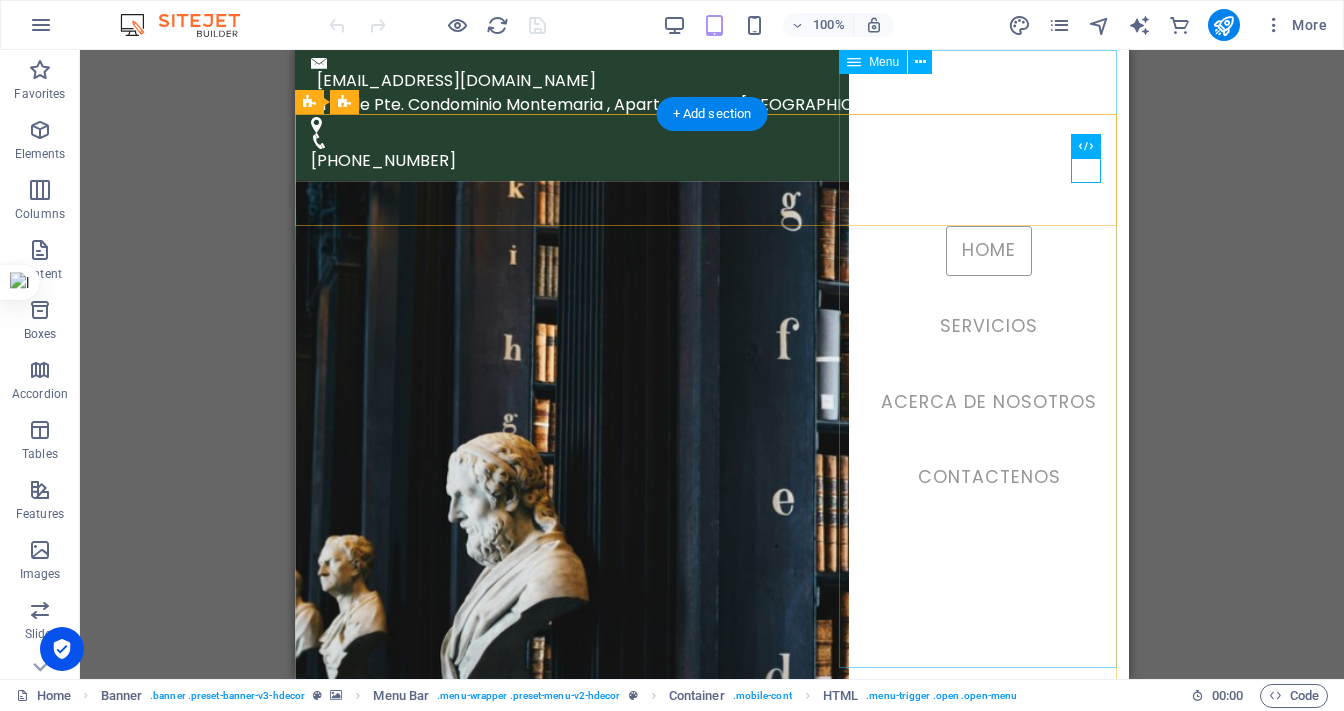 click on "Home Servicios Acerca de Nosotros Contactenos" at bounding box center [989, 364] 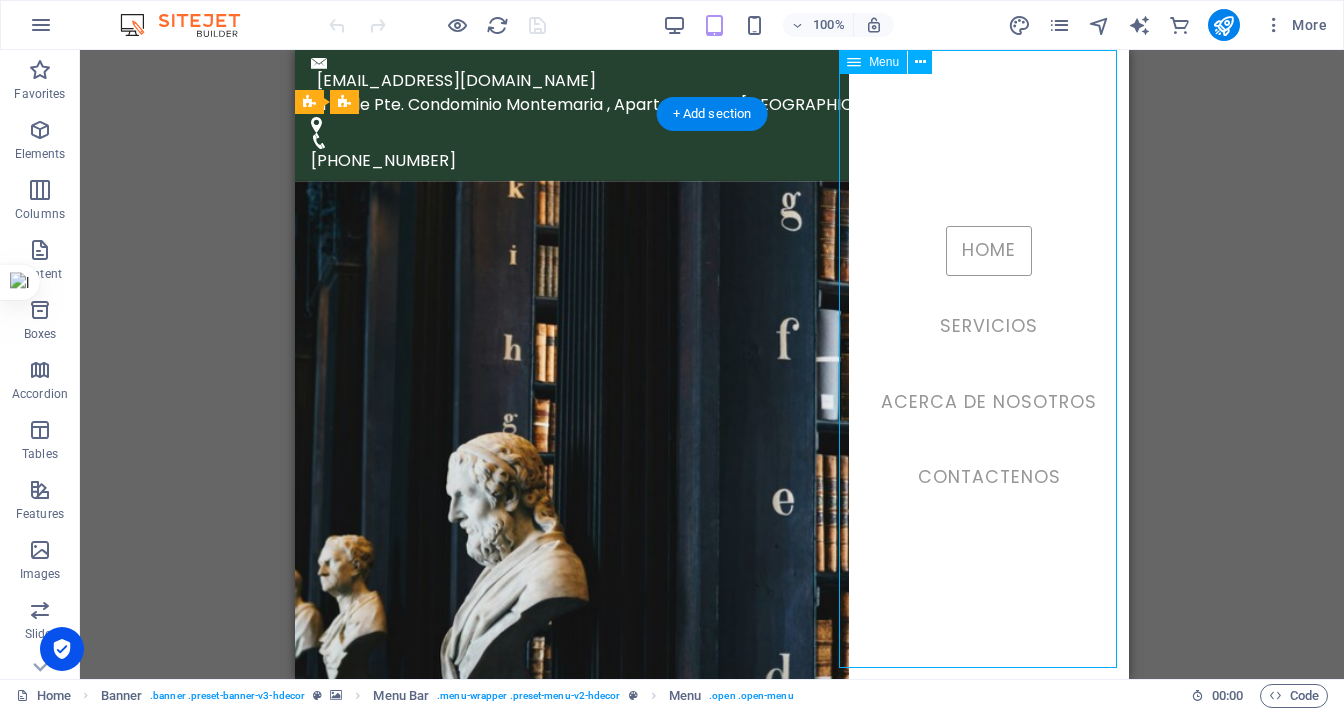 click on "Home Servicios Acerca de Nosotros Contactenos" at bounding box center [989, 364] 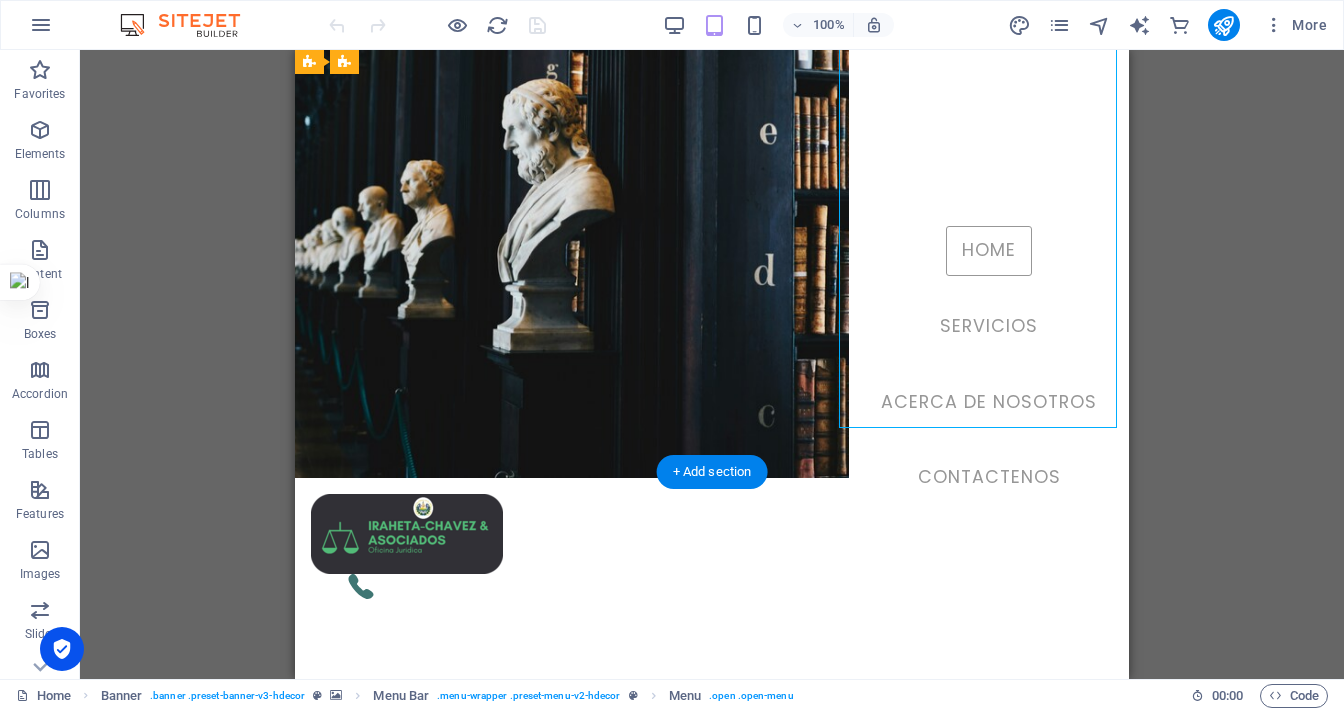 scroll, scrollTop: 400, scrollLeft: 0, axis: vertical 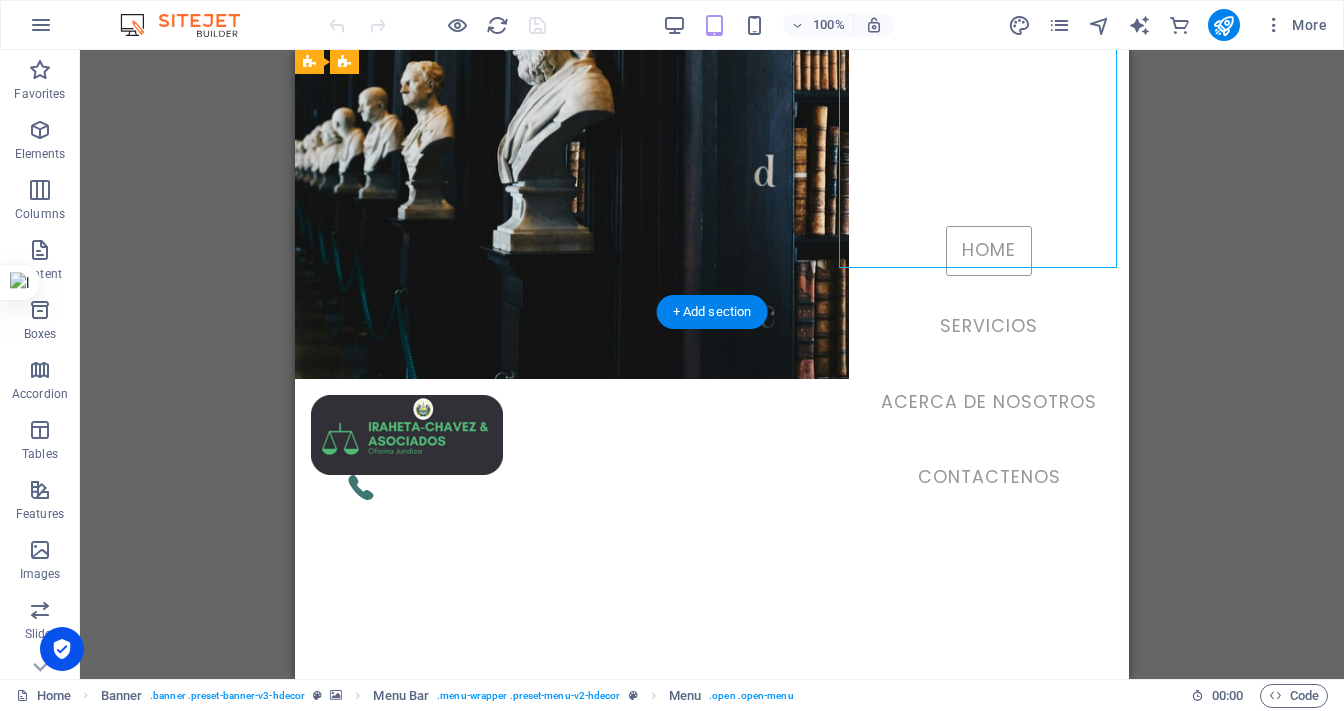 click on "Home Servicios Acerca de Nosotros Contactenos" at bounding box center (989, 364) 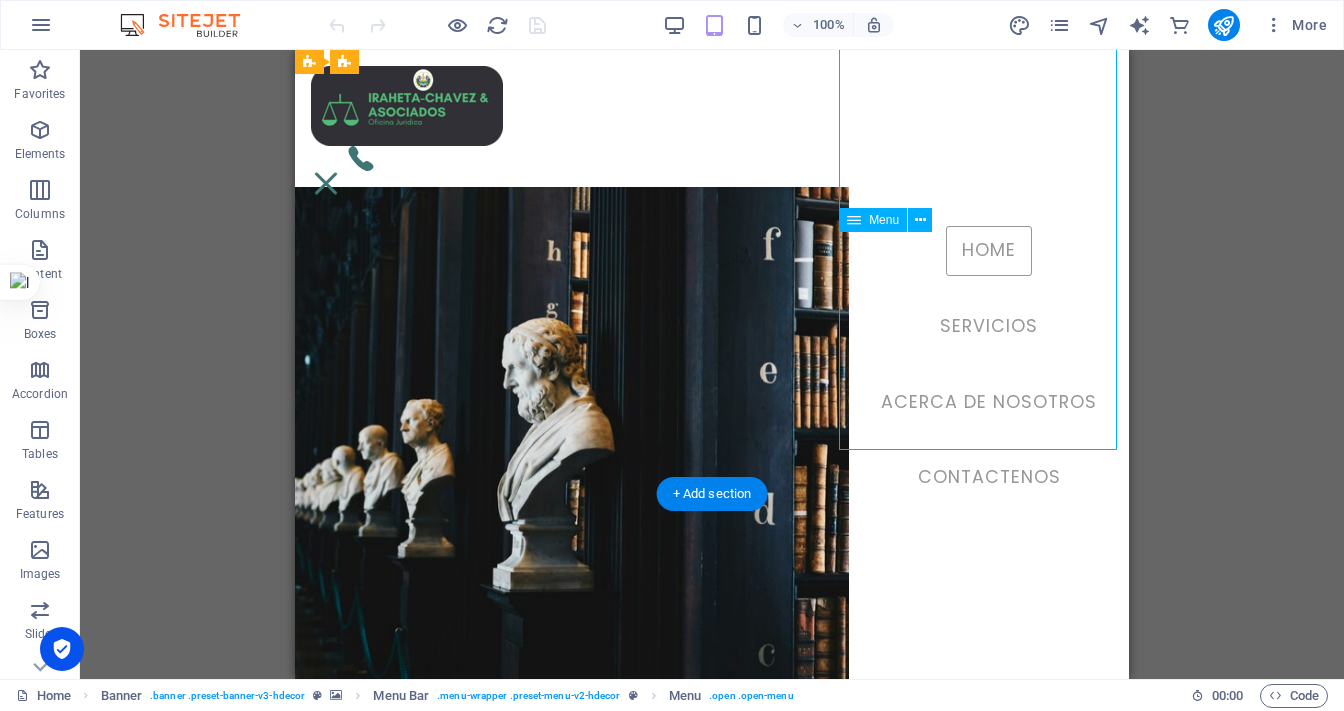 scroll, scrollTop: 0, scrollLeft: 0, axis: both 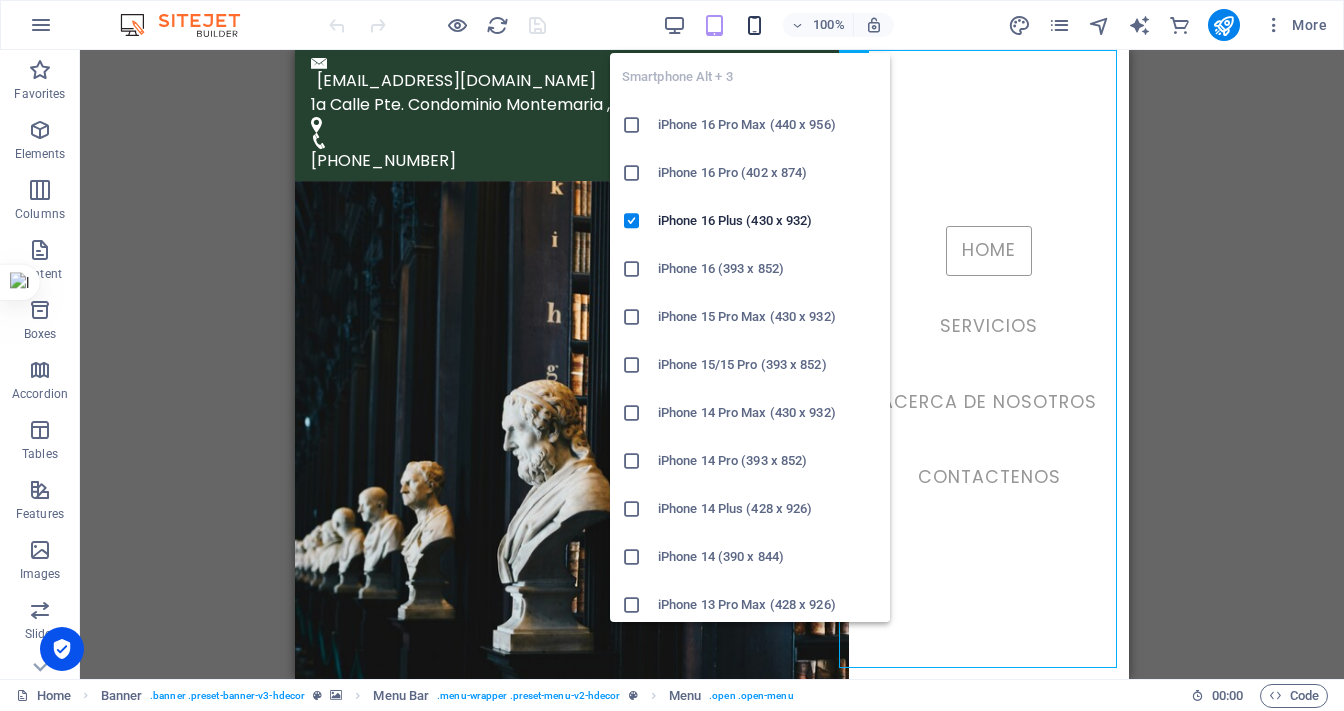click at bounding box center [754, 25] 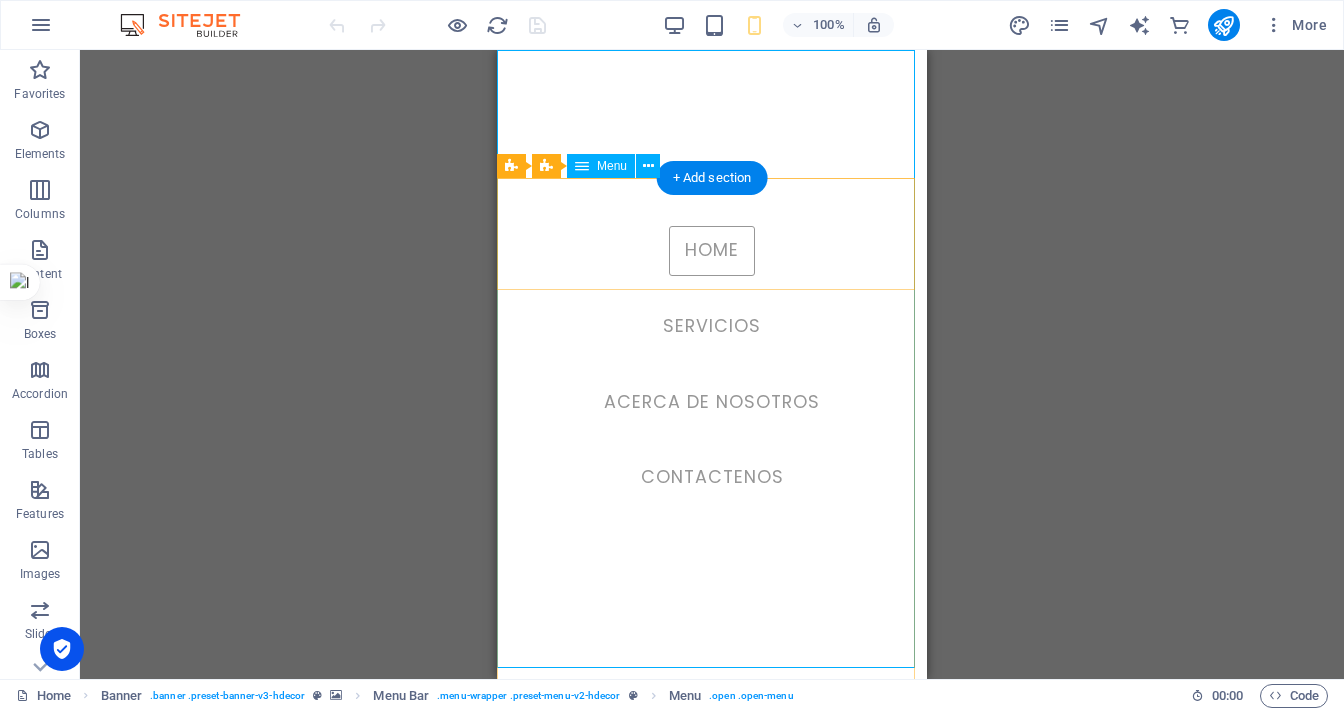 click on "Home Servicios Acerca de Nosotros Contactenos" at bounding box center (712, 364) 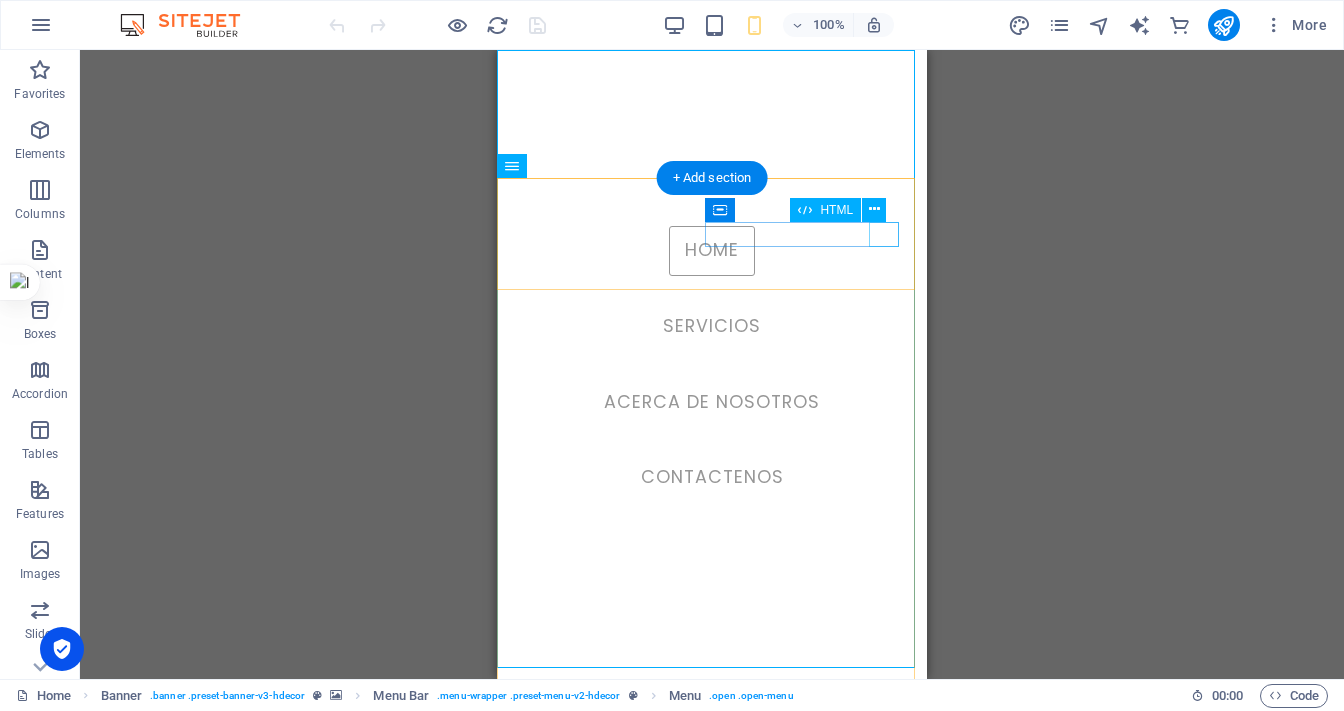 click at bounding box center (528, 936) 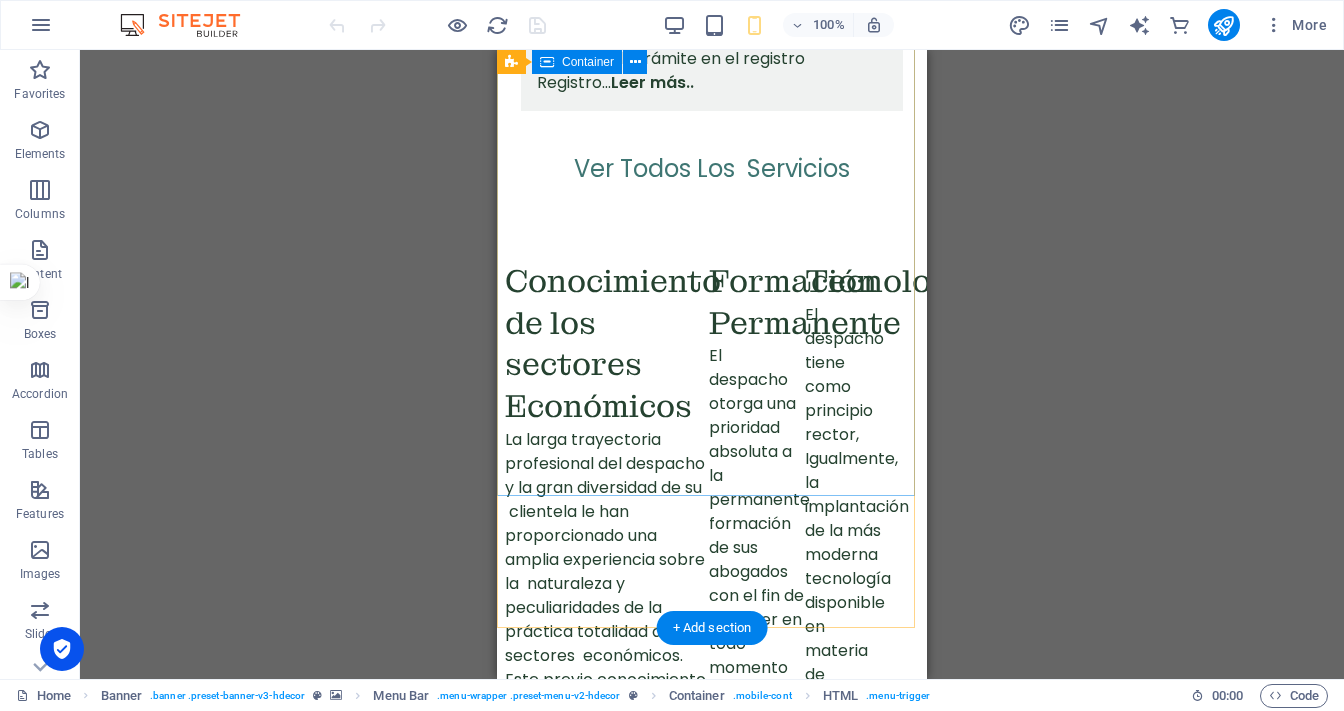 scroll, scrollTop: 3163, scrollLeft: 0, axis: vertical 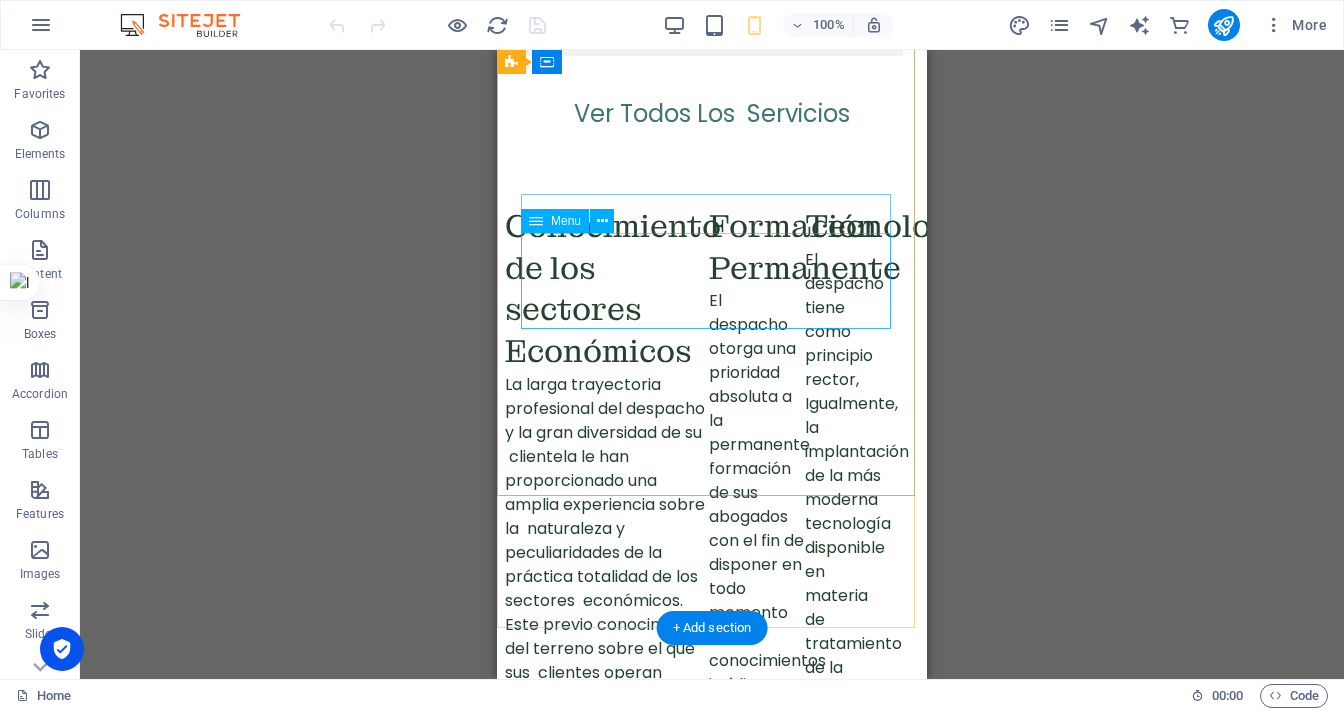 click on "Home Servicios Contacto" at bounding box center (712, 1156) 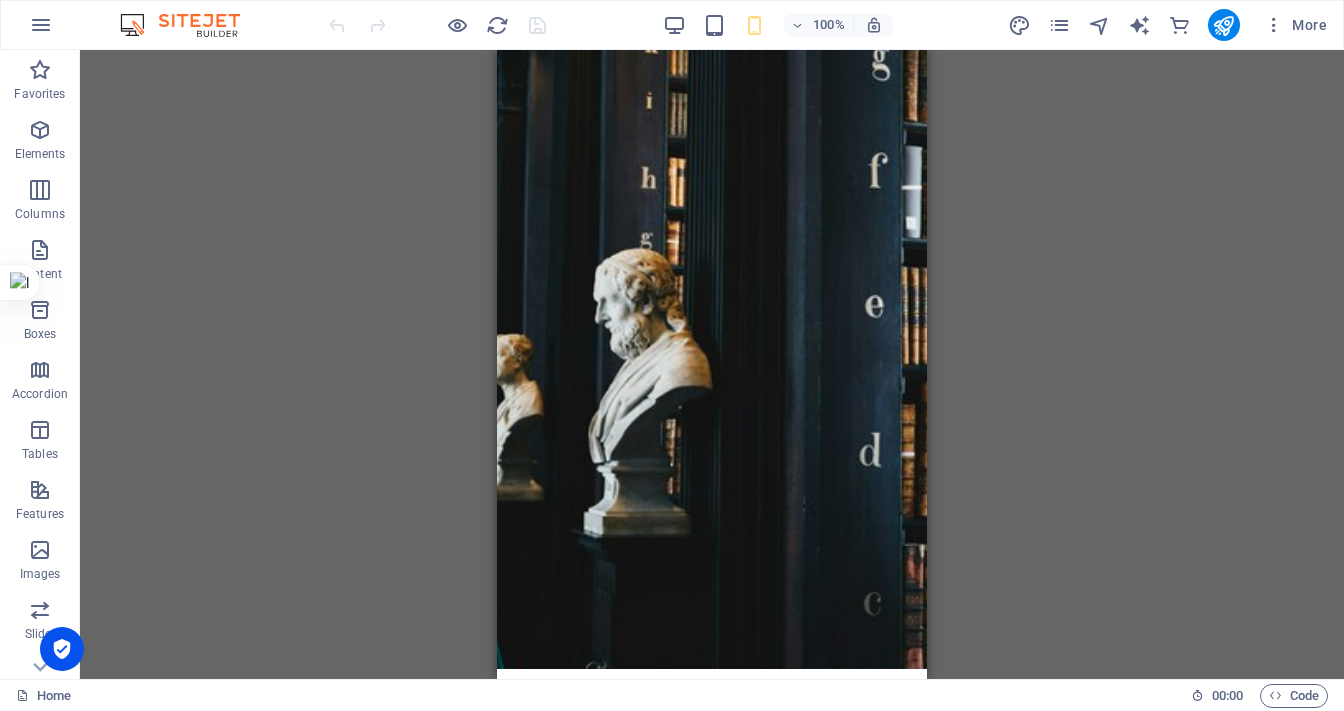 scroll, scrollTop: 0, scrollLeft: 0, axis: both 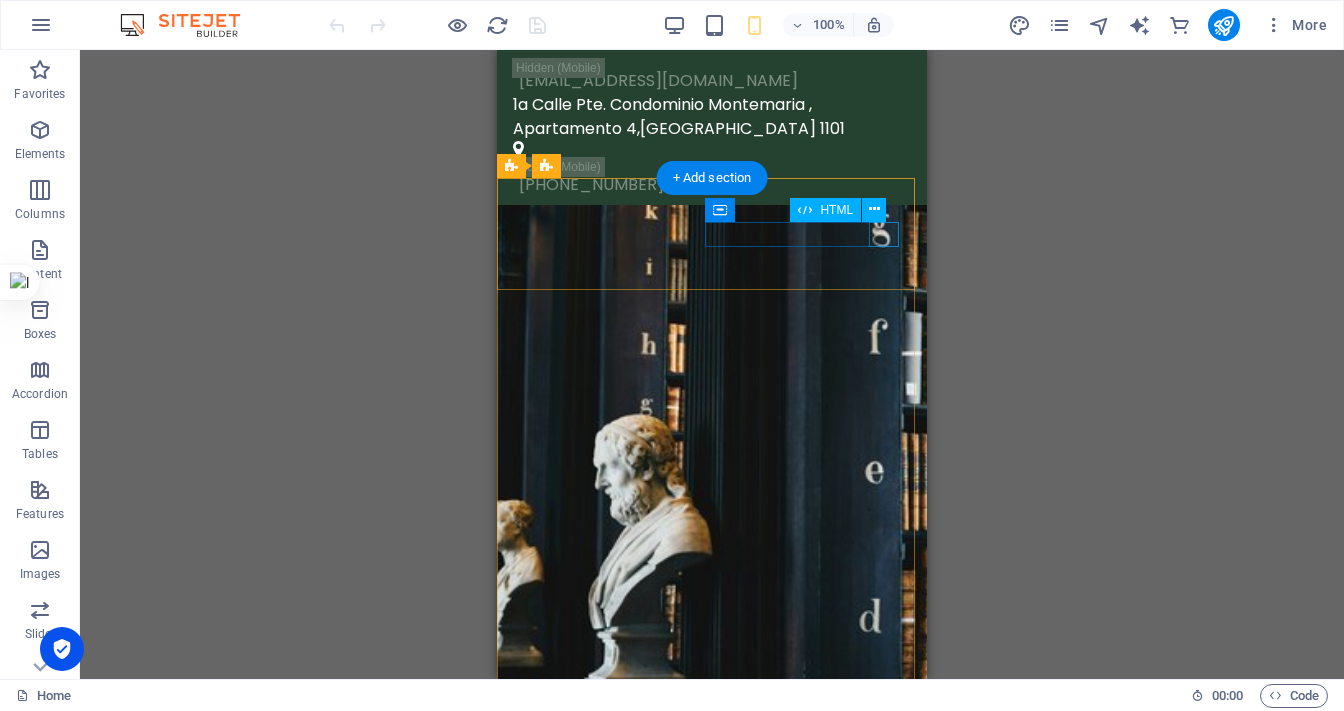 click at bounding box center [712, 968] 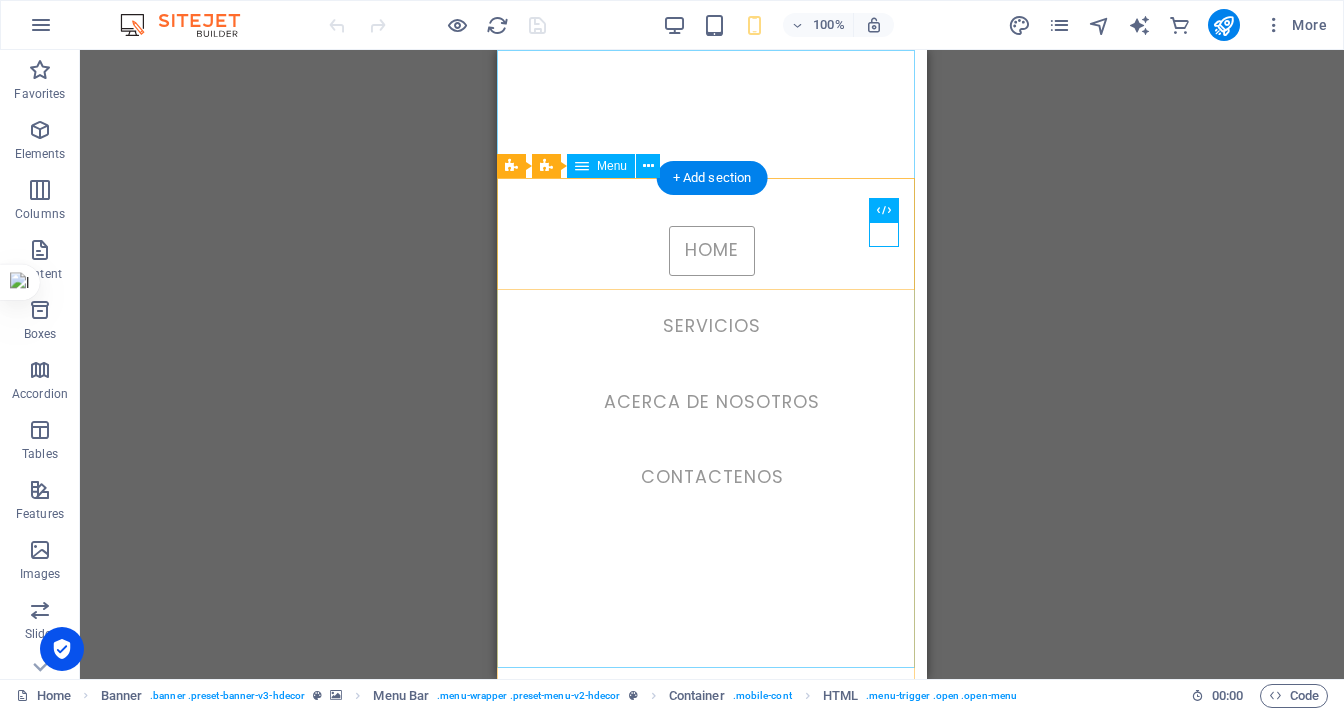 click on "Home Servicios Acerca de Nosotros Contactenos" at bounding box center [712, 364] 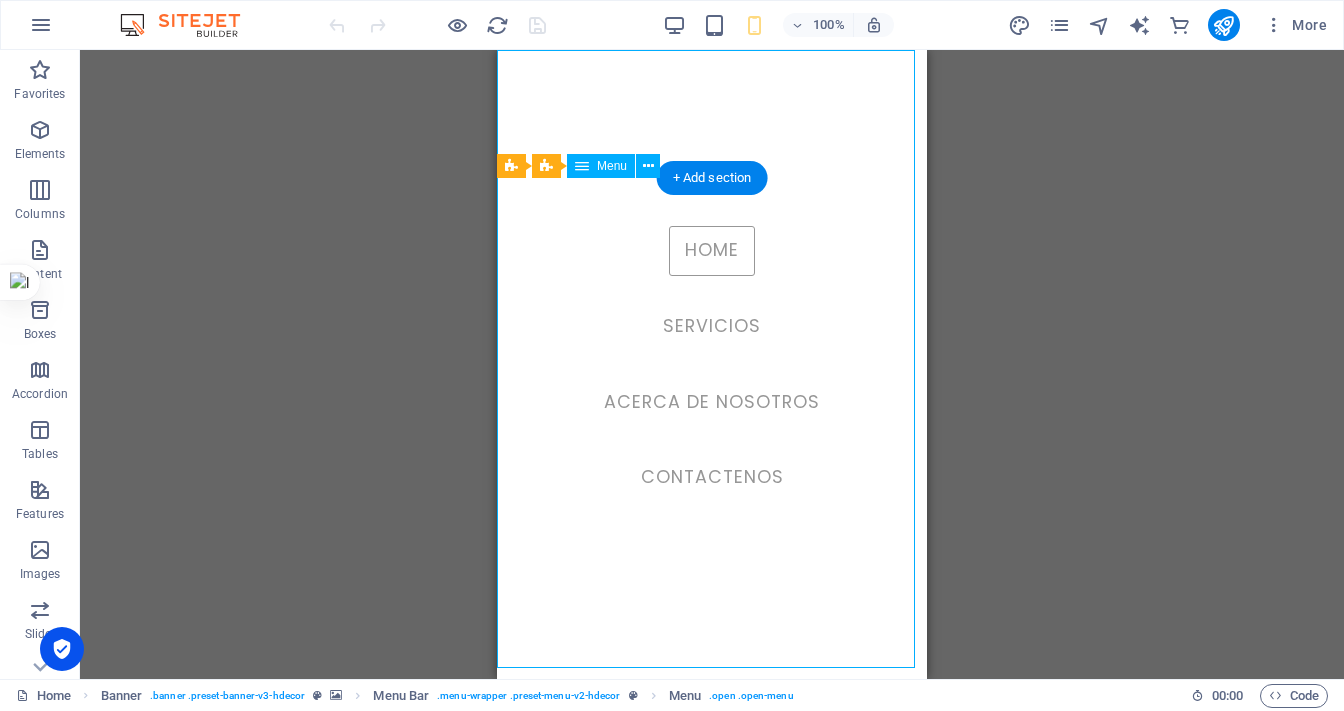 click on "Home Servicios Acerca de Nosotros Contactenos" at bounding box center [712, 364] 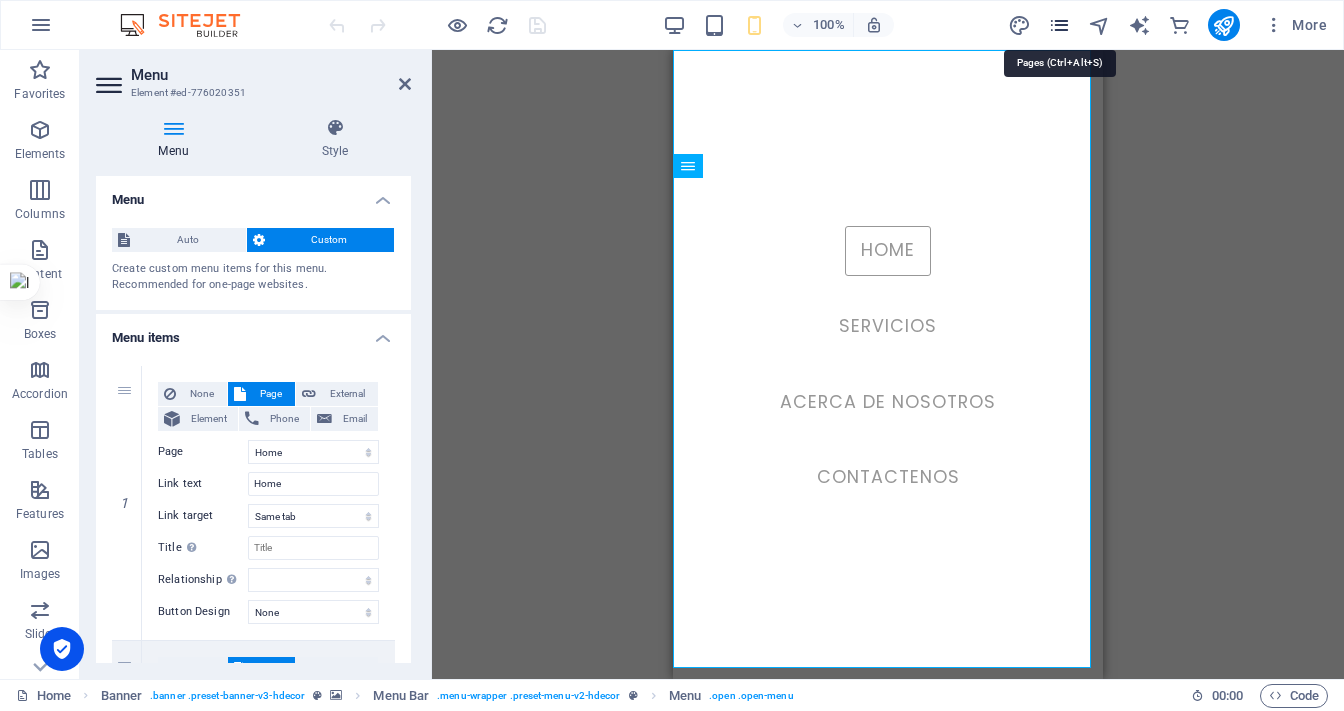 click at bounding box center [1059, 25] 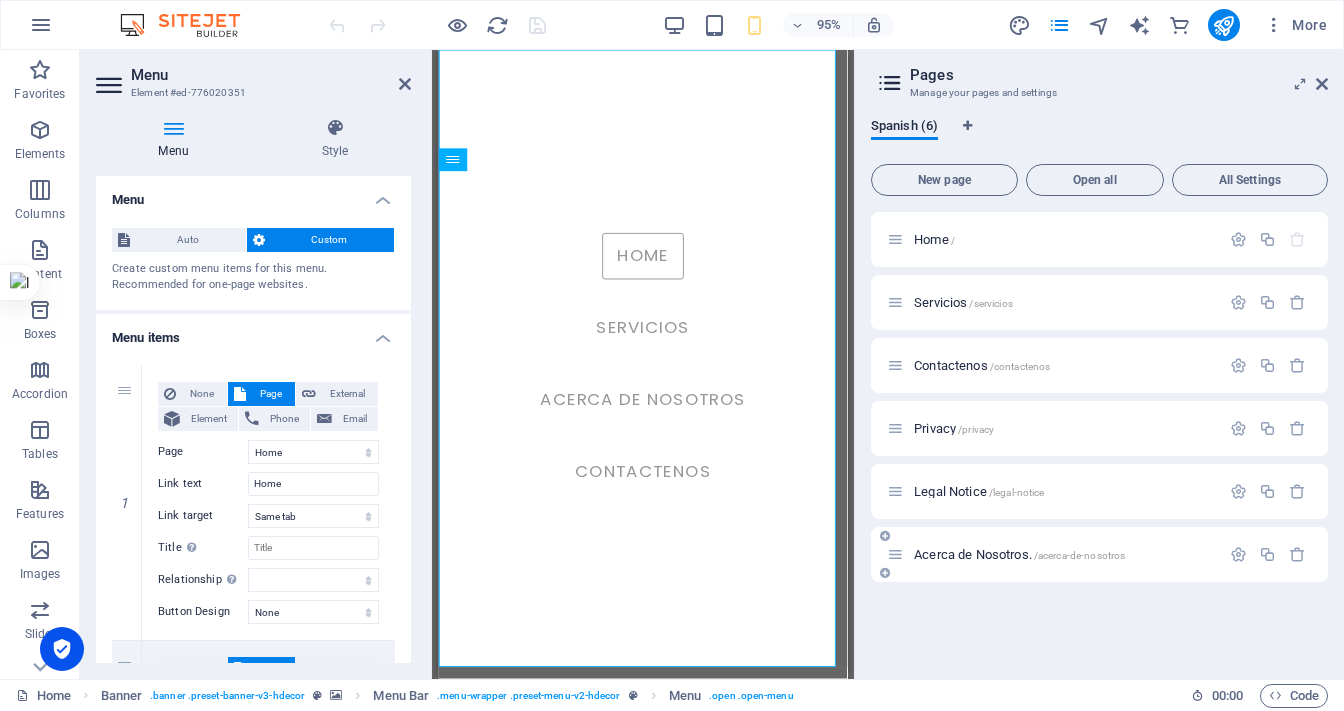 click on "Acerca de Nosotros. /acerca-de-nosotros" at bounding box center [1019, 554] 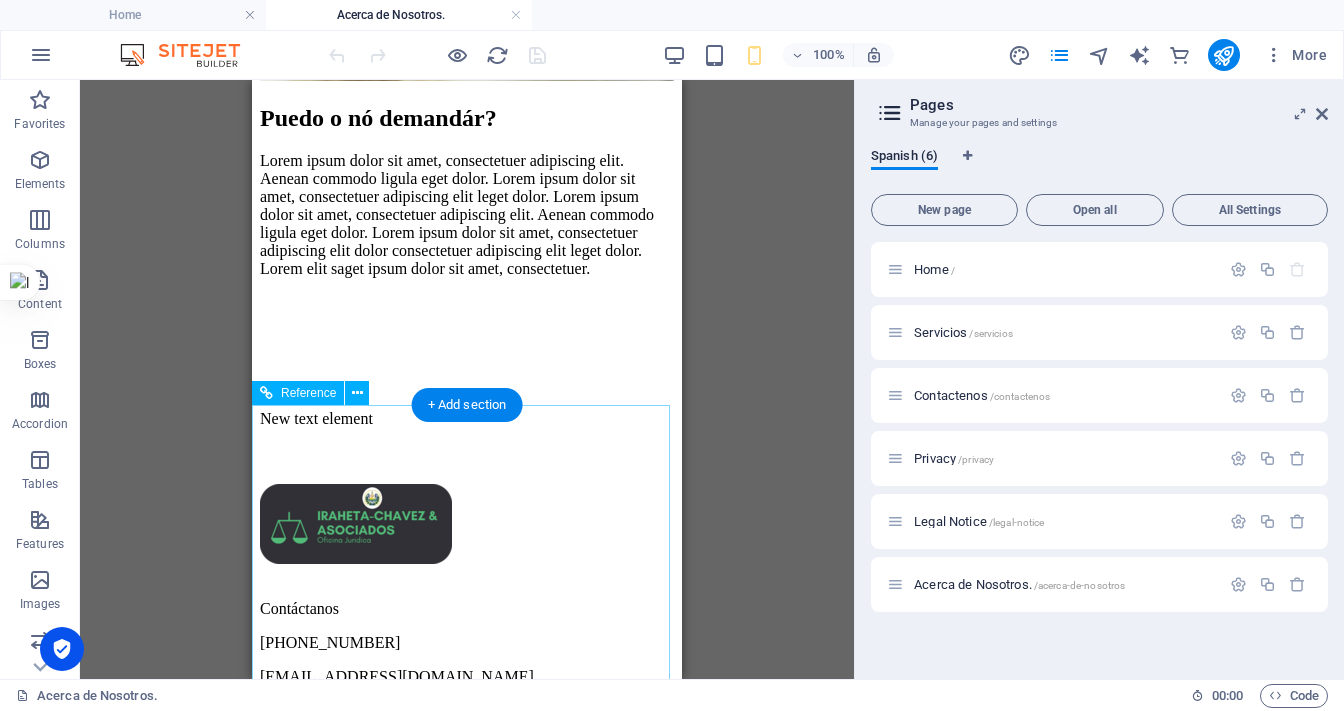 scroll, scrollTop: 2202, scrollLeft: 0, axis: vertical 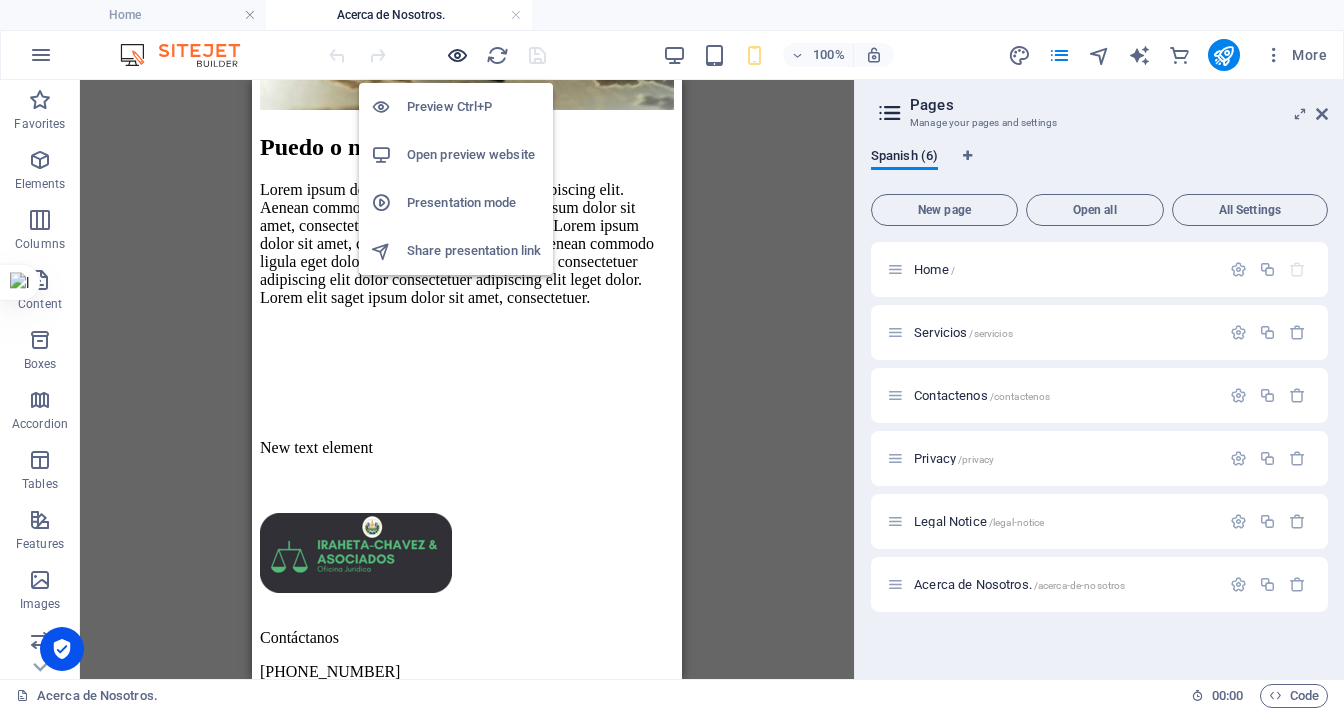 click at bounding box center (457, 55) 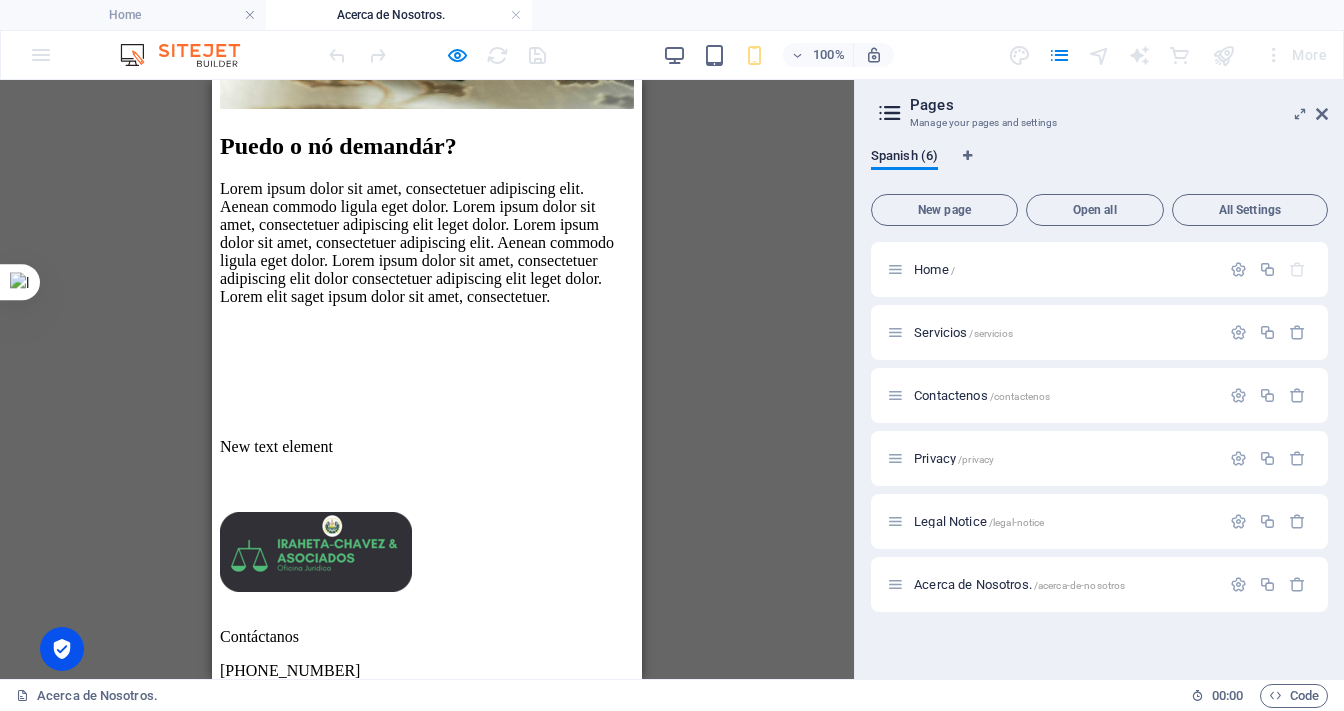 scroll, scrollTop: 2202, scrollLeft: 0, axis: vertical 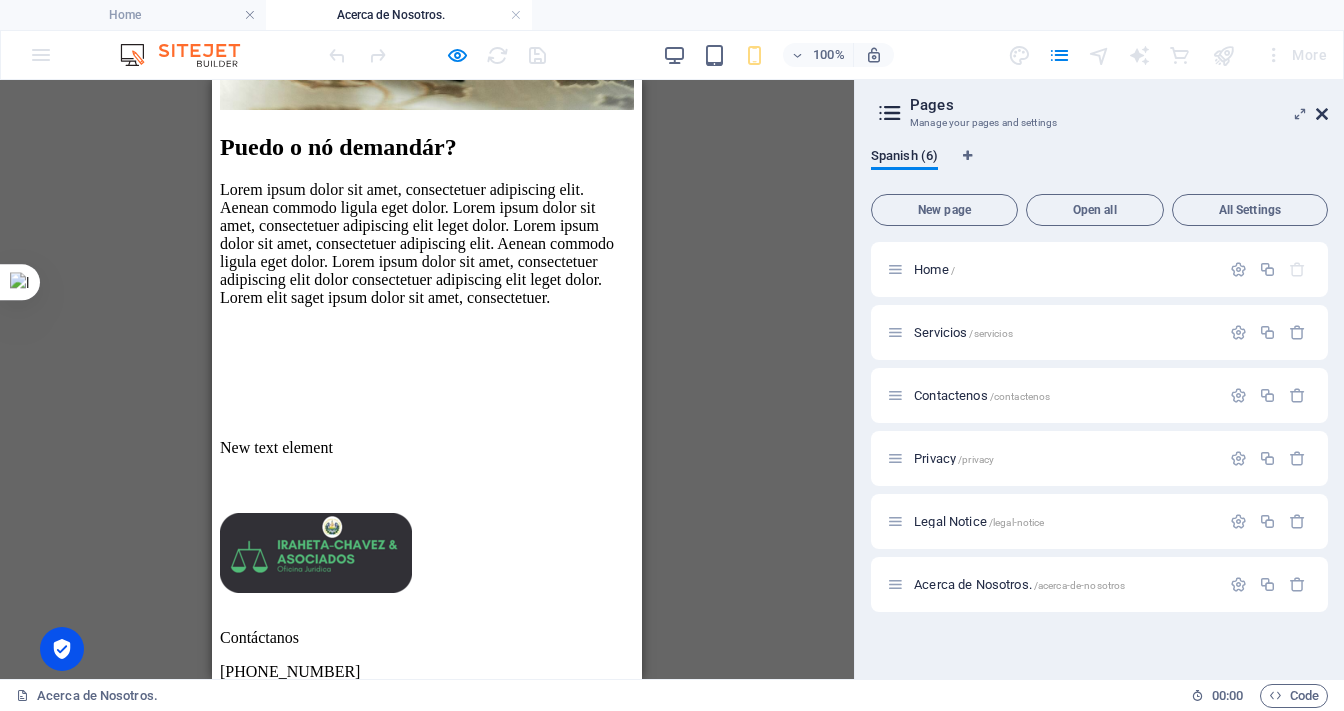 click at bounding box center [1322, 114] 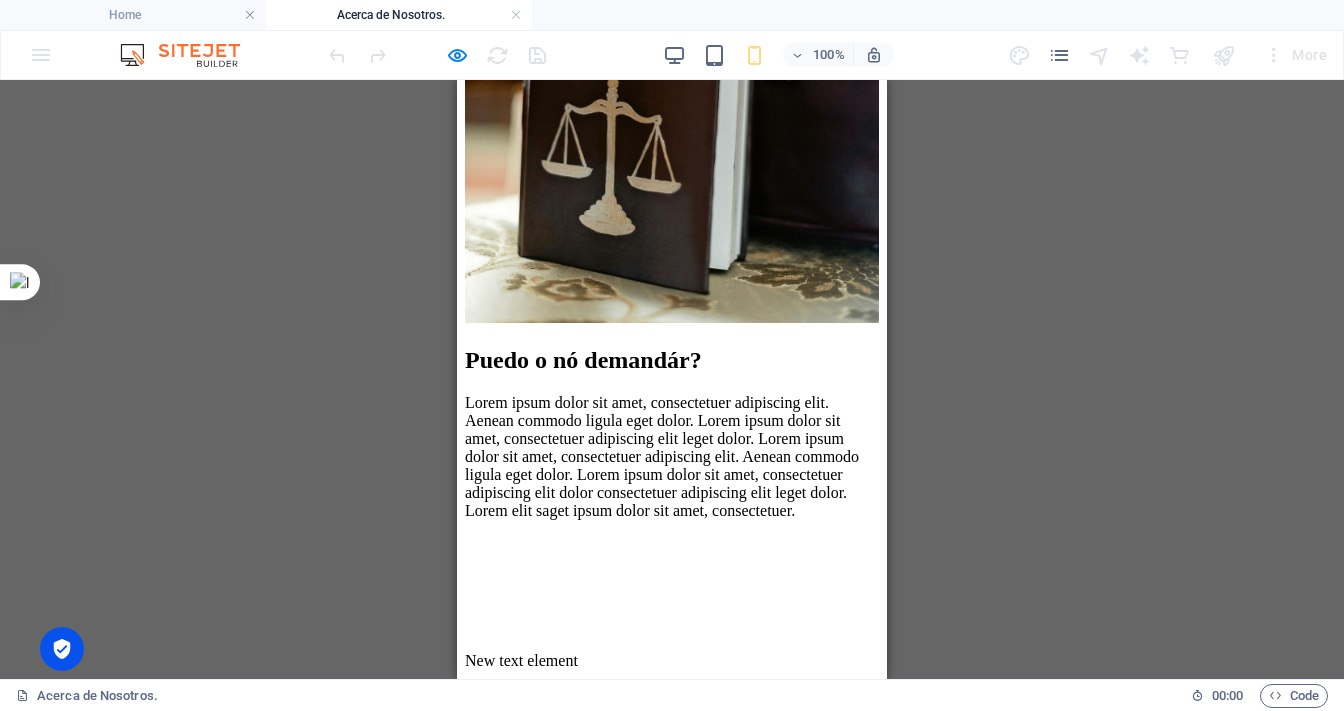 scroll, scrollTop: 2042, scrollLeft: 0, axis: vertical 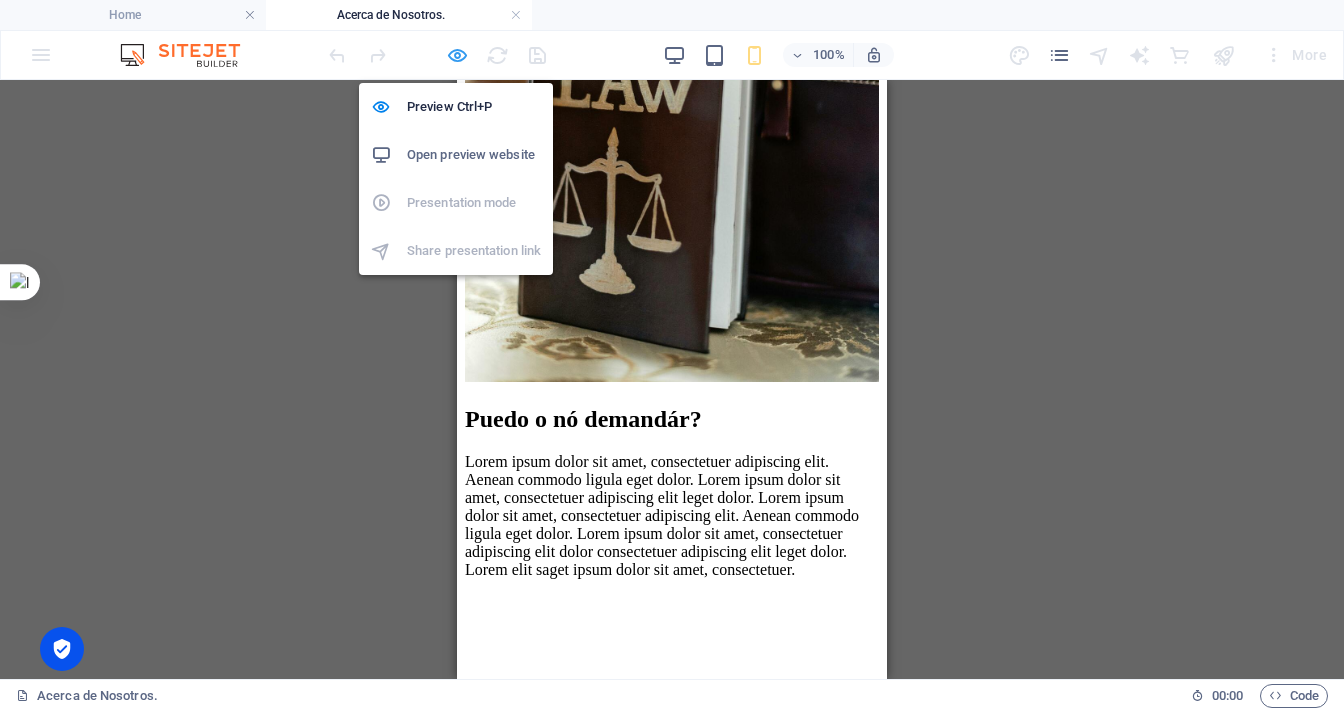 click at bounding box center [457, 55] 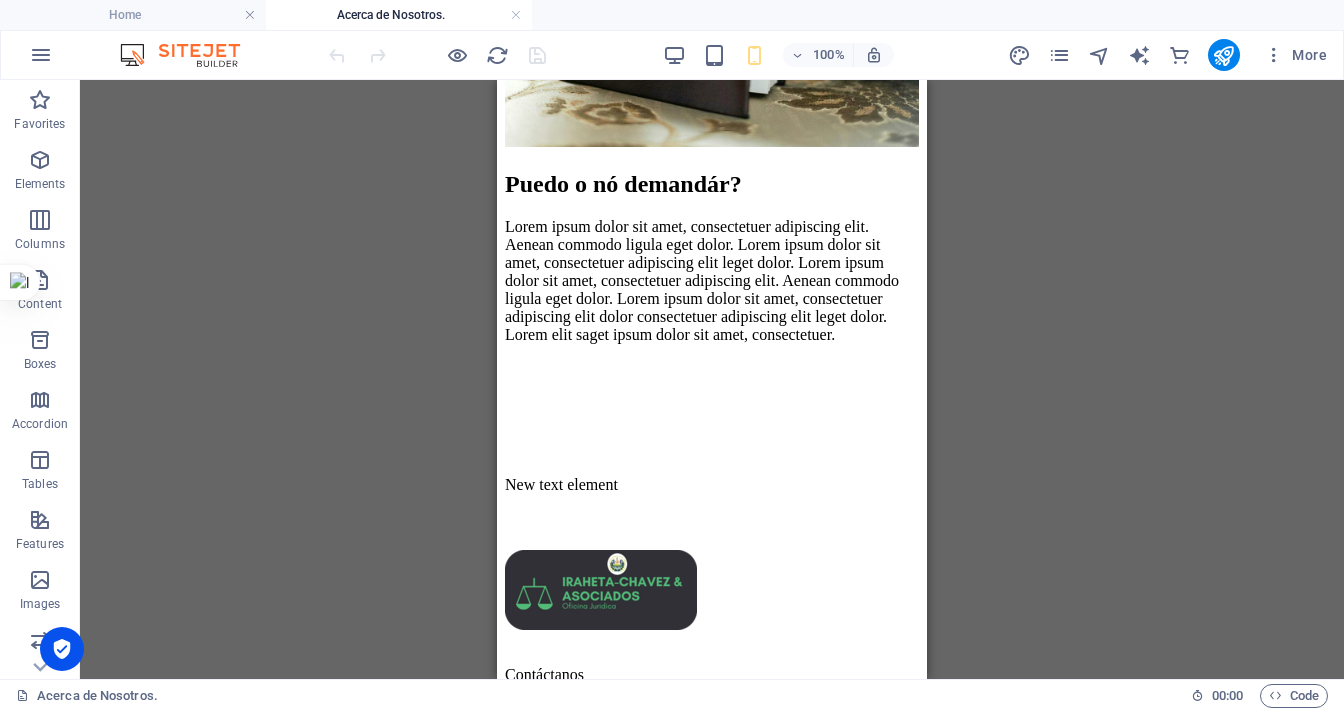 scroll, scrollTop: 2282, scrollLeft: 0, axis: vertical 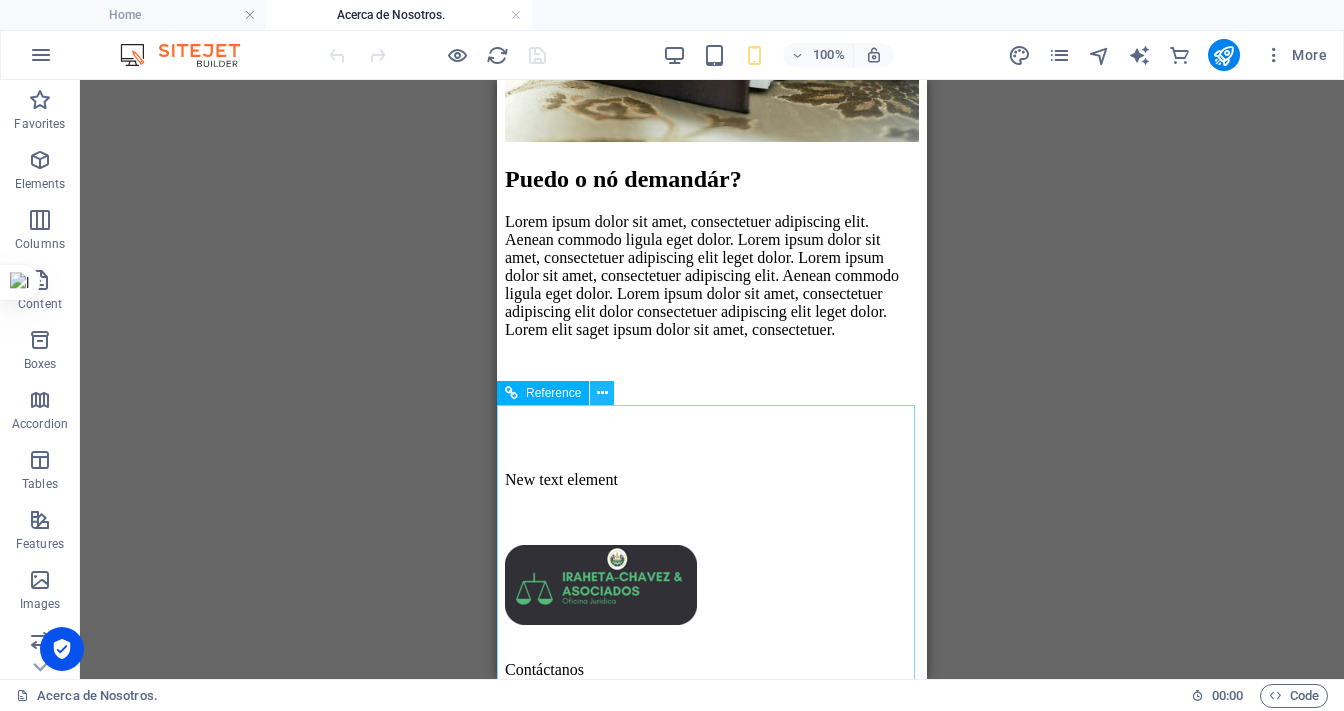 click at bounding box center [602, 393] 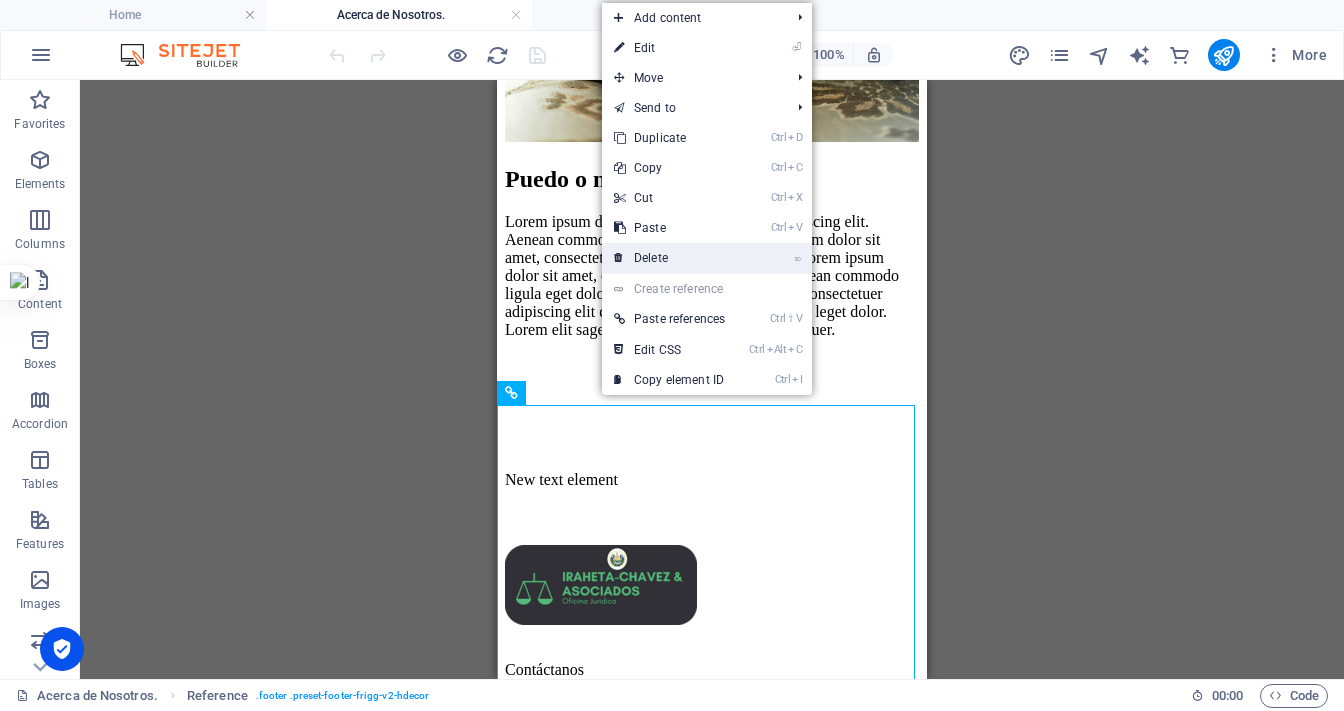 click on "⌦  Delete" at bounding box center (669, 258) 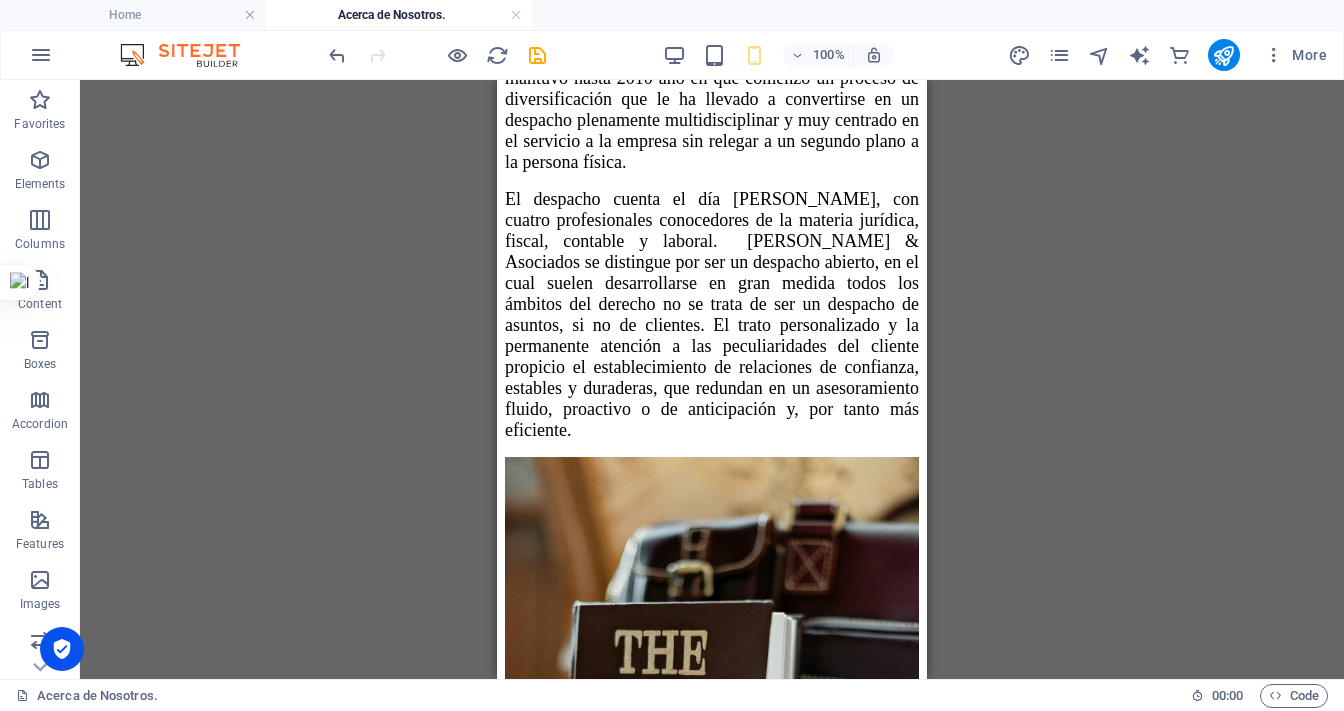 scroll, scrollTop: 2008, scrollLeft: 0, axis: vertical 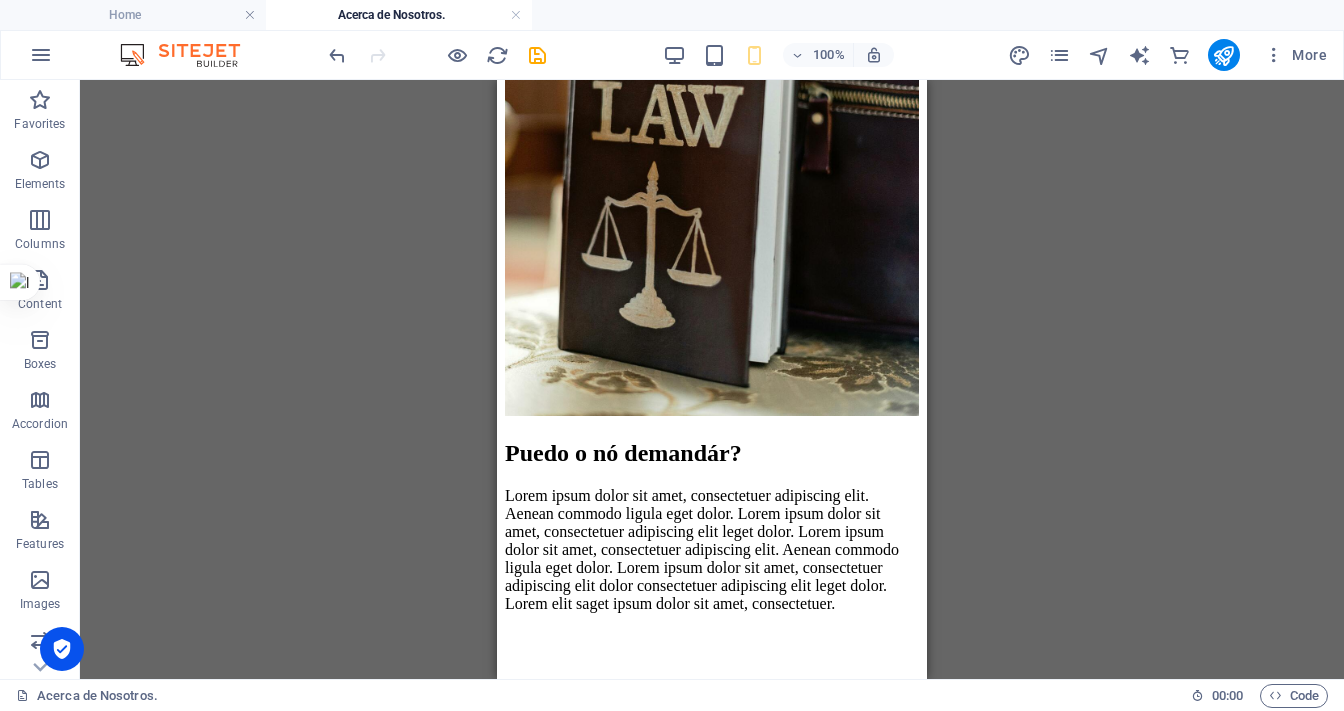 drag, startPoint x: 922, startPoint y: 561, endPoint x: 1427, endPoint y: 757, distance: 541.70197 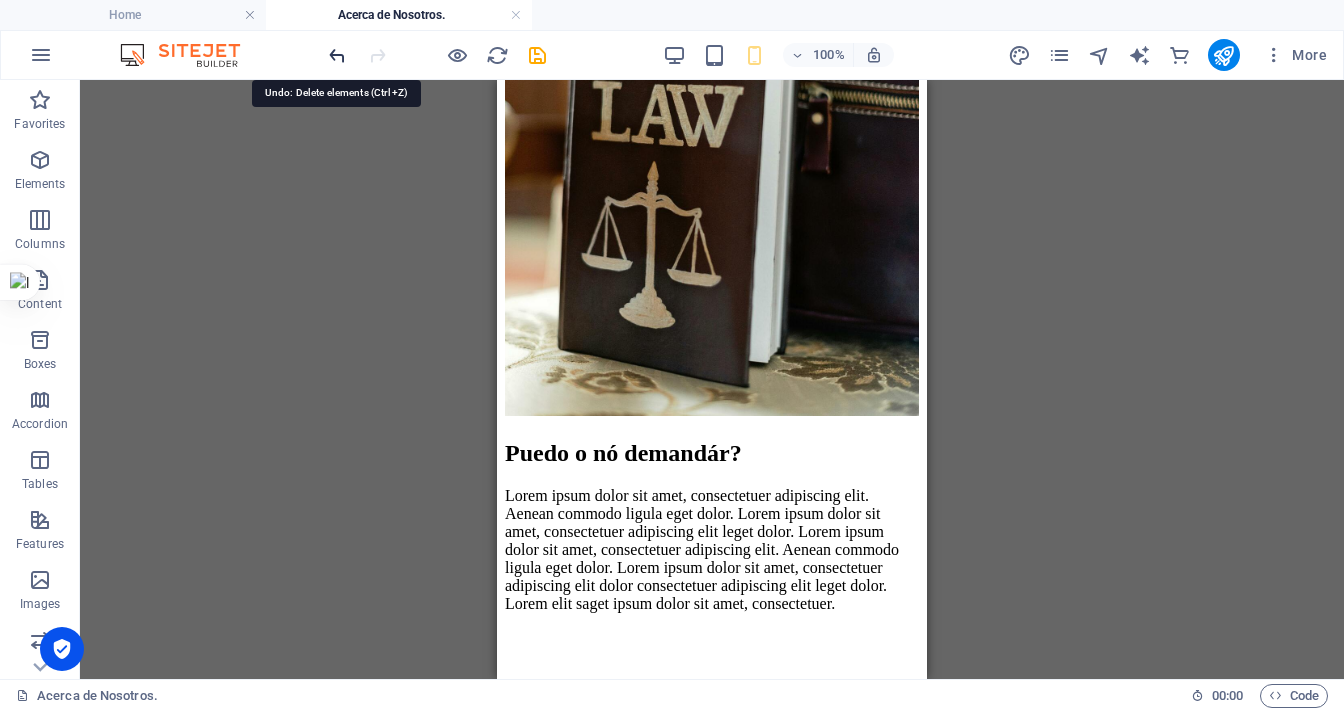 click at bounding box center [337, 55] 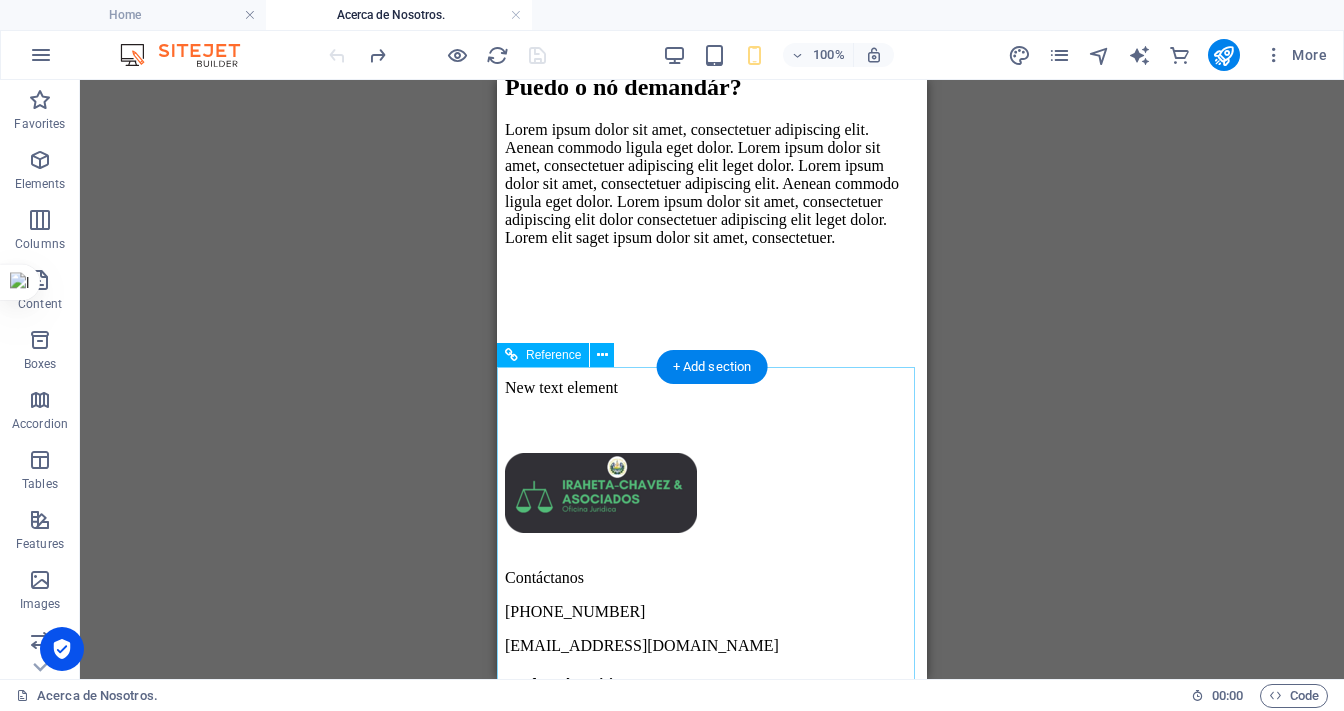 scroll, scrollTop: 2244, scrollLeft: 0, axis: vertical 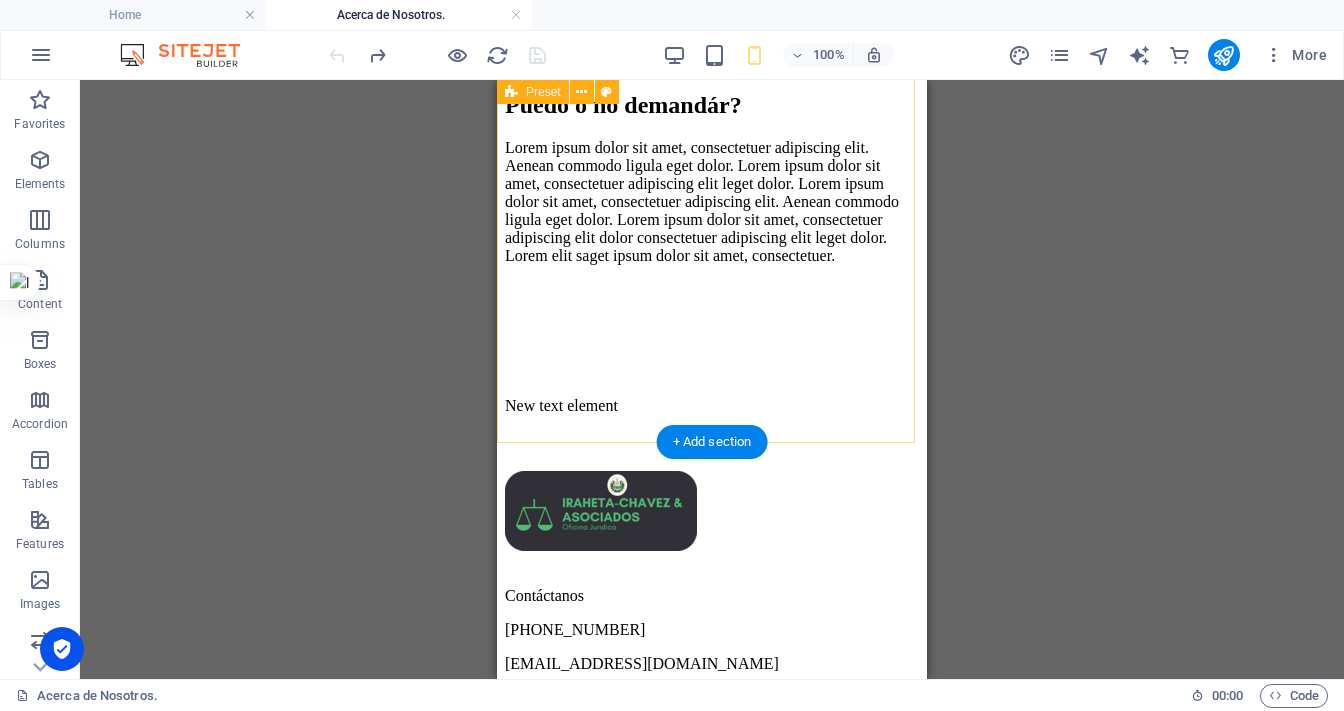 click at bounding box center [712, 639] 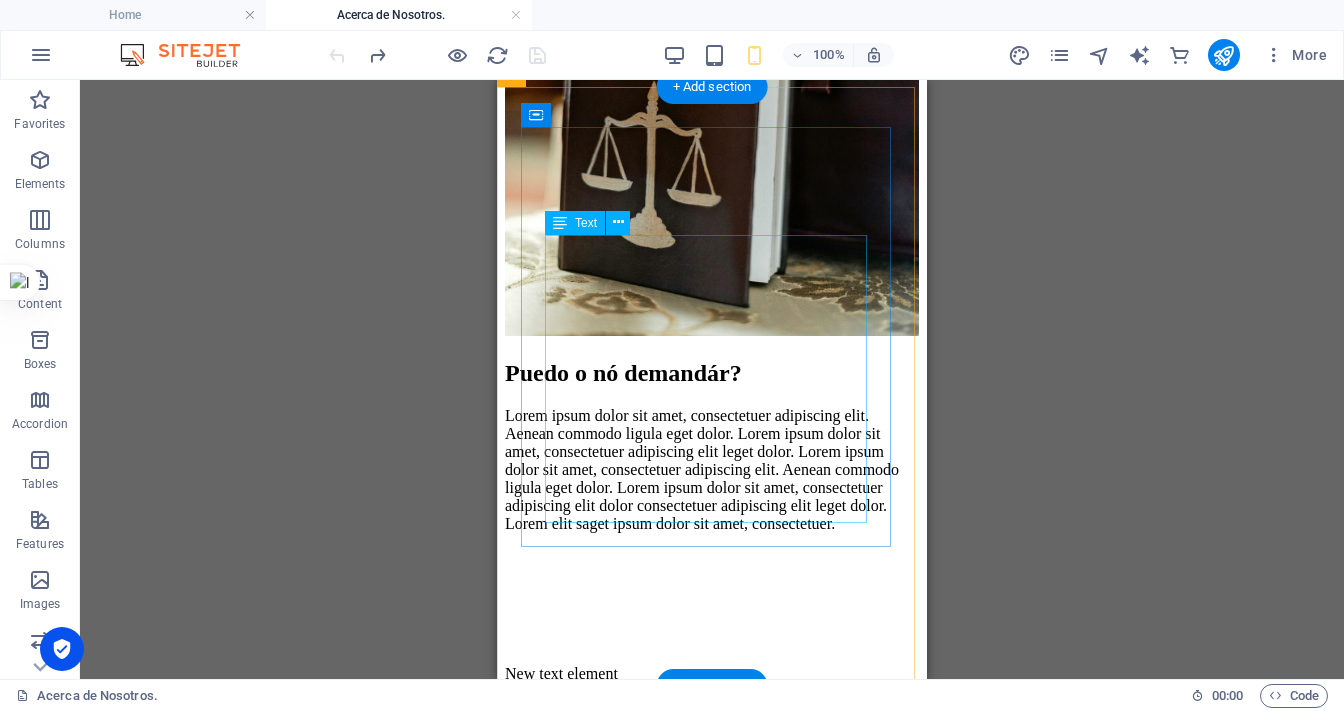 scroll, scrollTop: 2004, scrollLeft: 0, axis: vertical 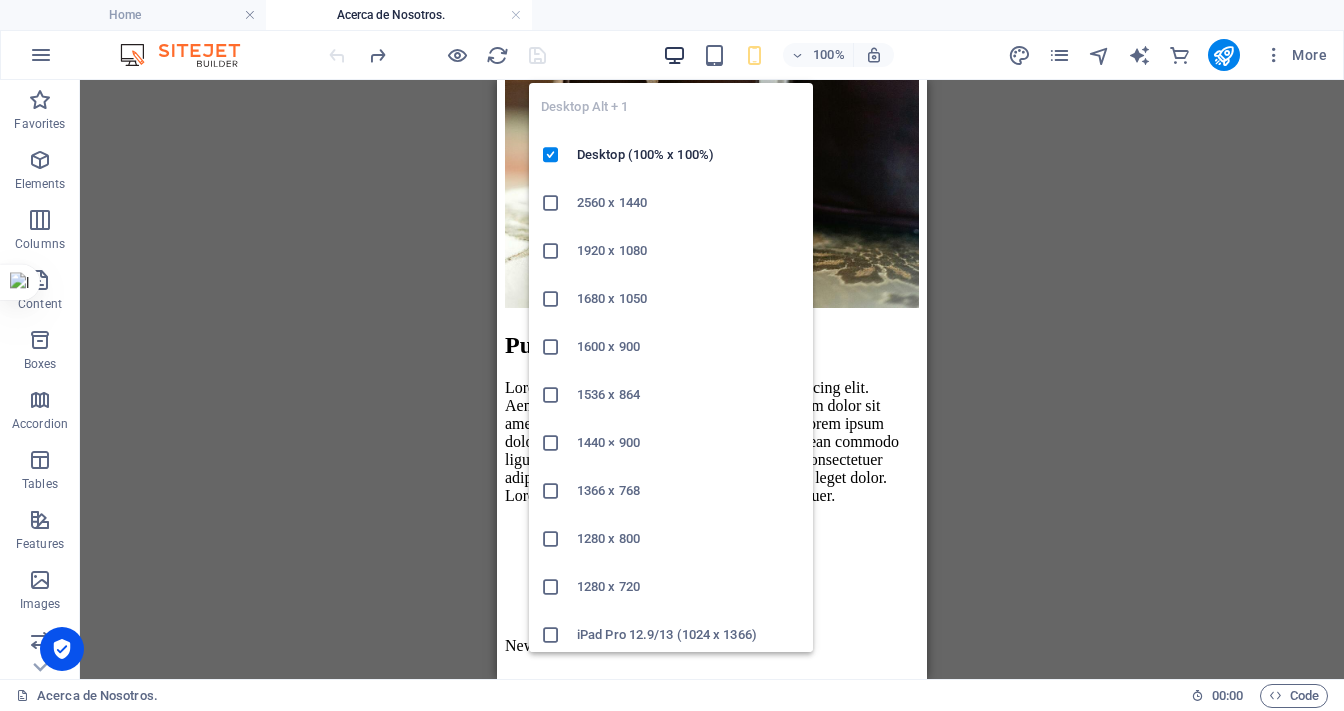 click at bounding box center (674, 55) 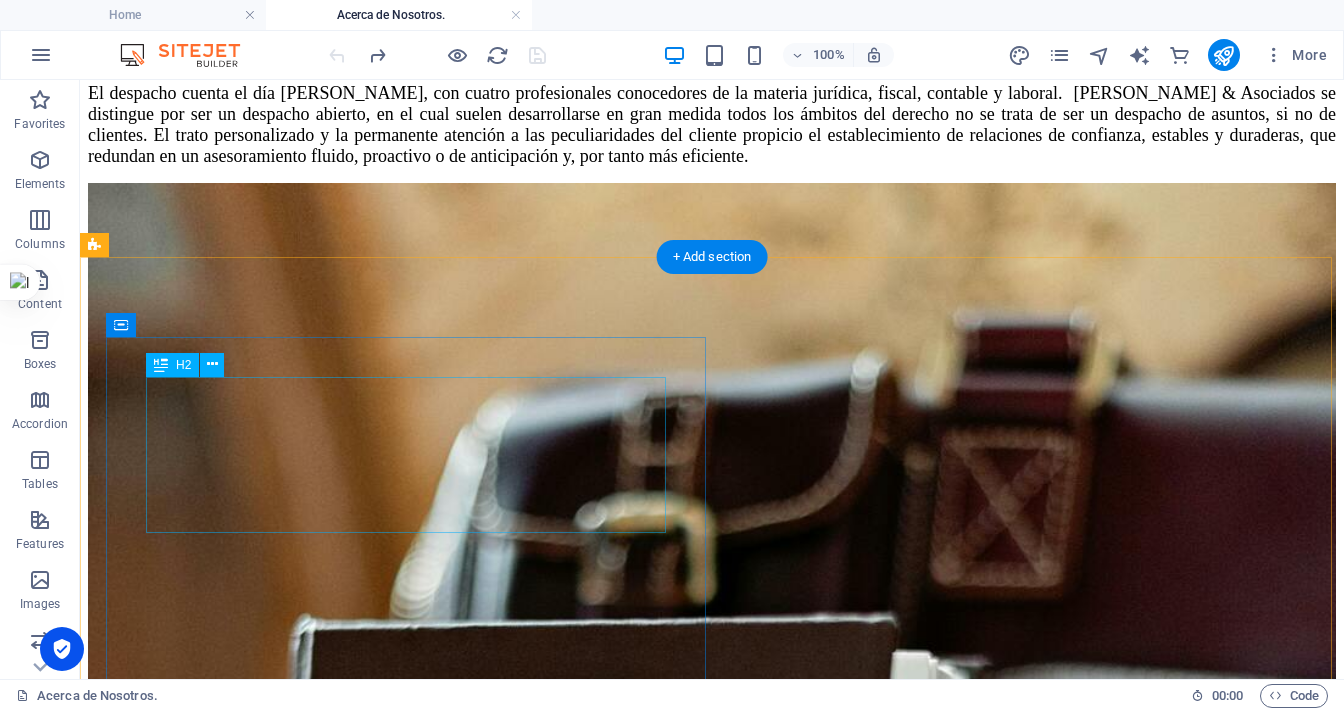 scroll, scrollTop: 1444, scrollLeft: 0, axis: vertical 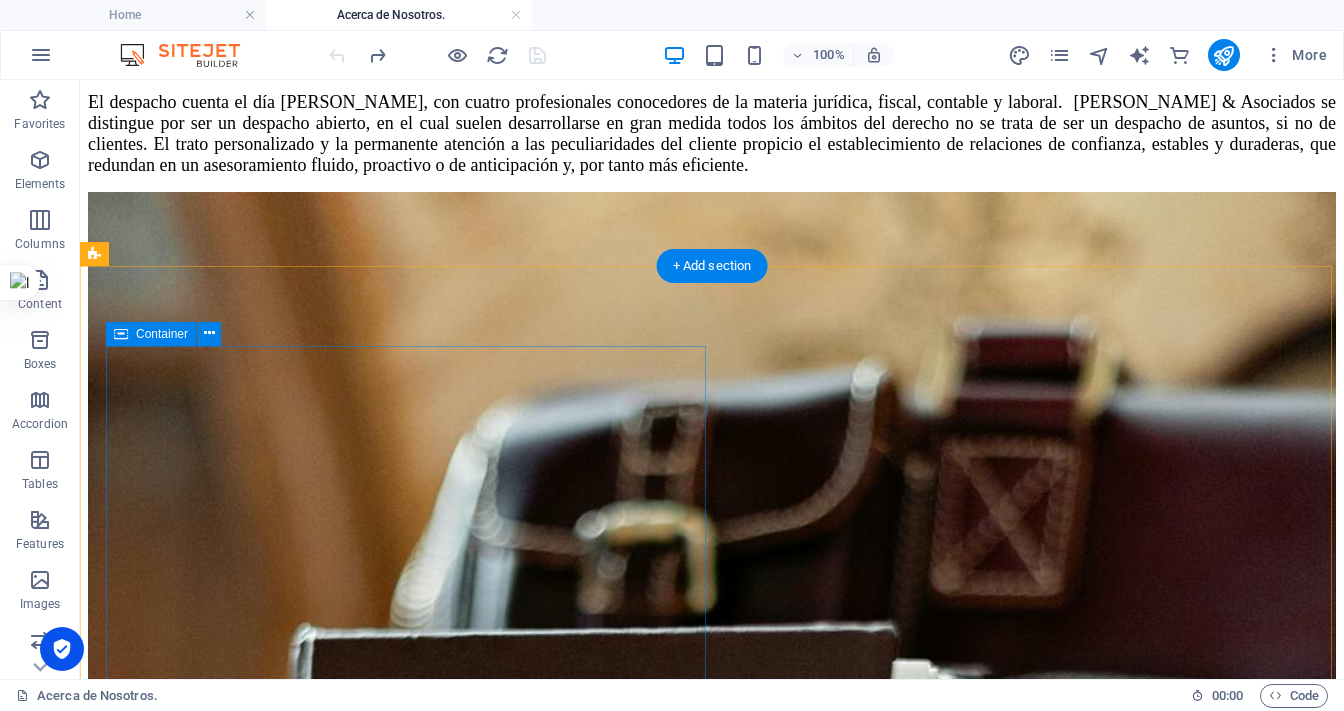 click on "Puedo o nó demandár? Lorem ipsum dolor sit amet, consectetuer adipiscing elit. Aenean commodo ligula eget dolor. Lorem ipsum dolor sit amet, consectetuer adipiscing elit leget dolor. Lorem ipsum dolor sit amet, consectetuer adipiscing elit. Aenean commodo ligula eget dolor. Lorem ipsum dolor sit amet, consectetuer adipiscing elit dolor consectetuer adipiscing elit leget dolor. Lorem elit saget ipsum dolor sit amet, consectetuer." at bounding box center (712, 1951) 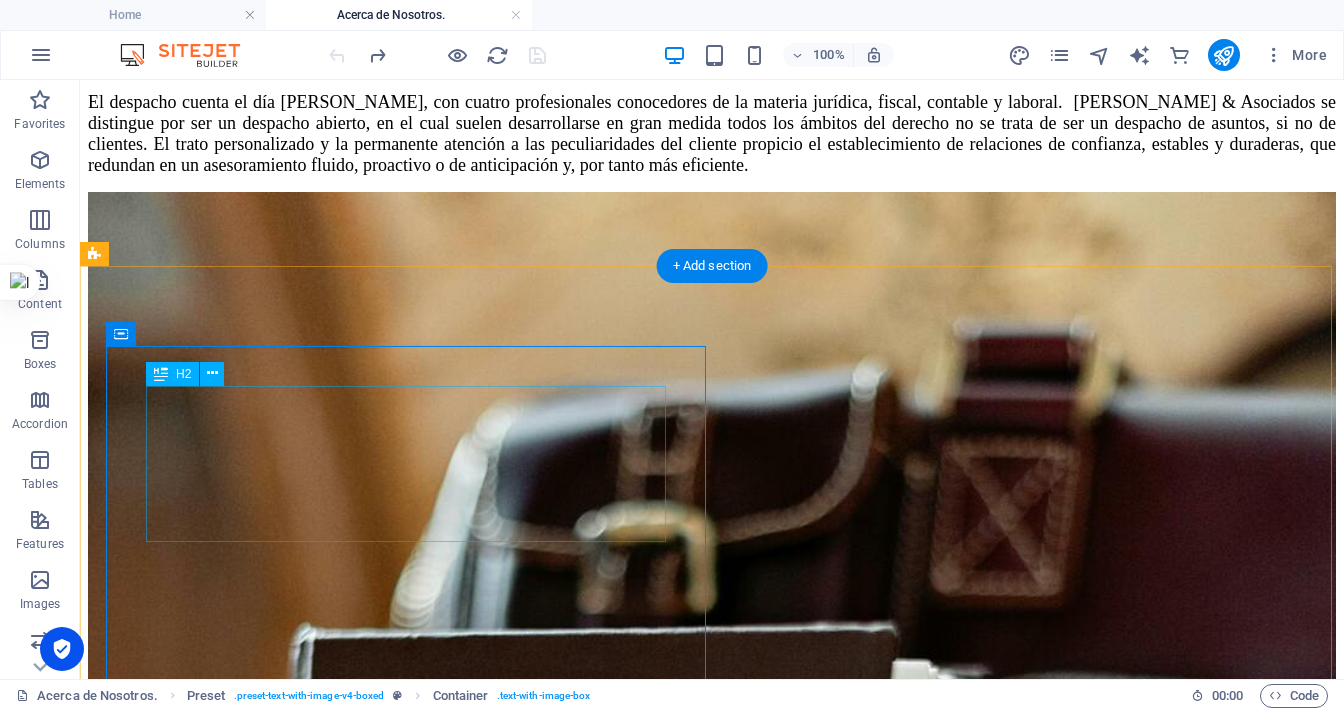 click on "Puedo o nó demandár?" at bounding box center [712, 1914] 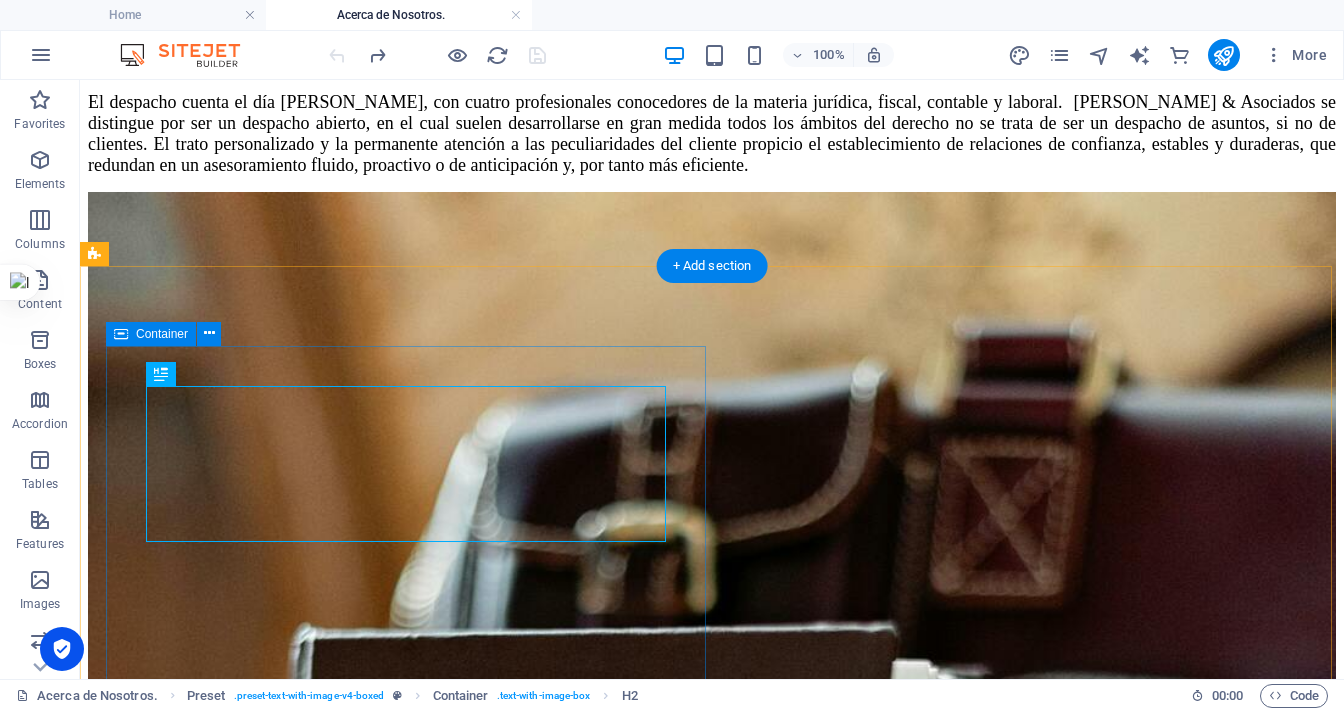click on "Puedo o nó demandár? Lorem ipsum dolor sit amet, consectetuer adipiscing elit. Aenean commodo ligula eget dolor. Lorem ipsum dolor sit amet, consectetuer adipiscing elit leget dolor. Lorem ipsum dolor sit amet, consectetuer adipiscing elit. Aenean commodo ligula eget dolor. Lorem ipsum dolor sit amet, consectetuer adipiscing elit dolor consectetuer adipiscing elit leget dolor. Lorem elit saget ipsum dolor sit amet, consectetuer." at bounding box center (712, 1951) 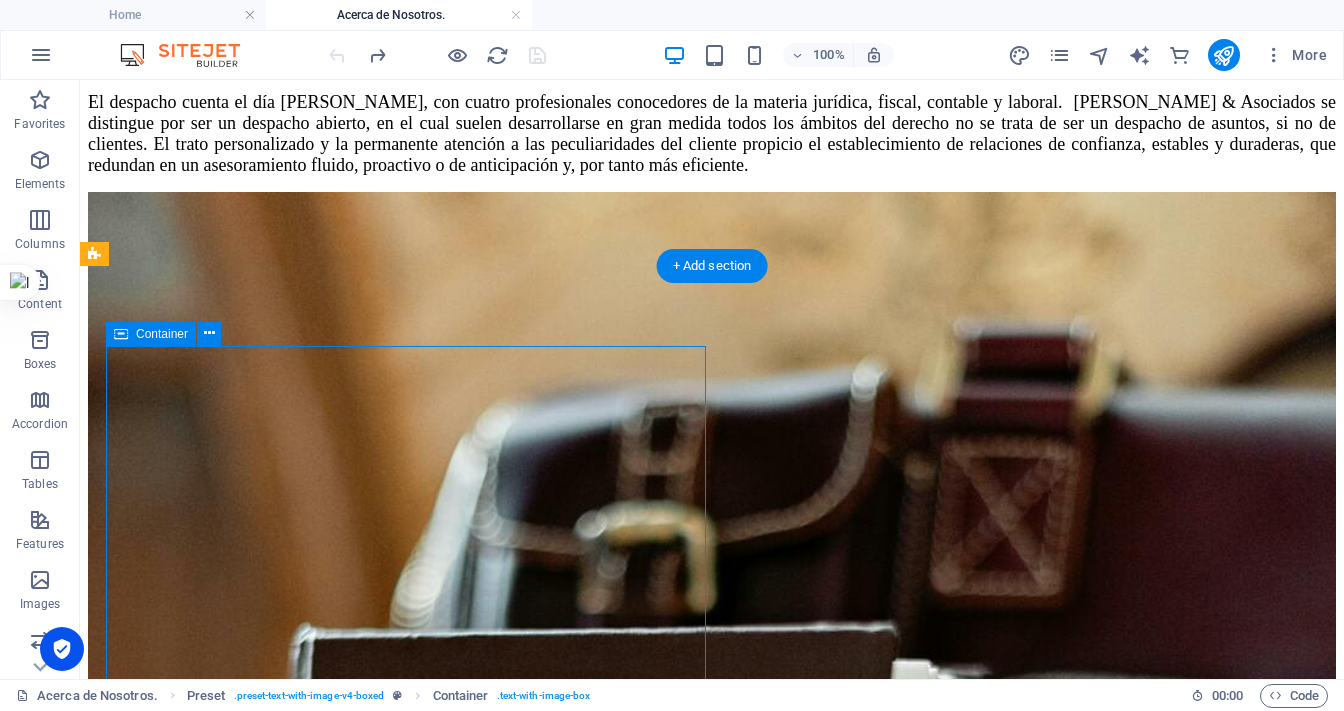 click on "Puedo o nó demandár? Lorem ipsum dolor sit amet, consectetuer adipiscing elit. Aenean commodo ligula eget dolor. Lorem ipsum dolor sit amet, consectetuer adipiscing elit leget dolor. Lorem ipsum dolor sit amet, consectetuer adipiscing elit. Aenean commodo ligula eget dolor. Lorem ipsum dolor sit amet, consectetuer adipiscing elit dolor consectetuer adipiscing elit leget dolor. Lorem elit saget ipsum dolor sit amet, consectetuer." at bounding box center [712, 1951] 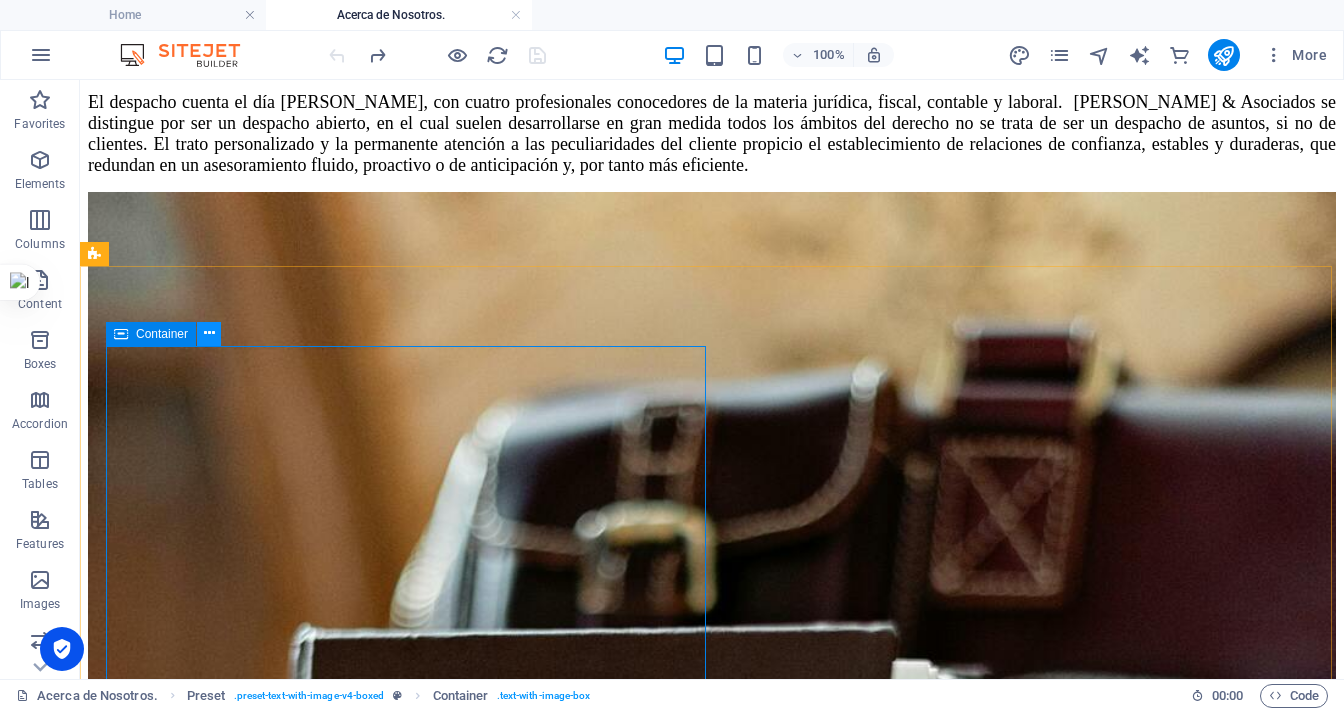 click at bounding box center [209, 334] 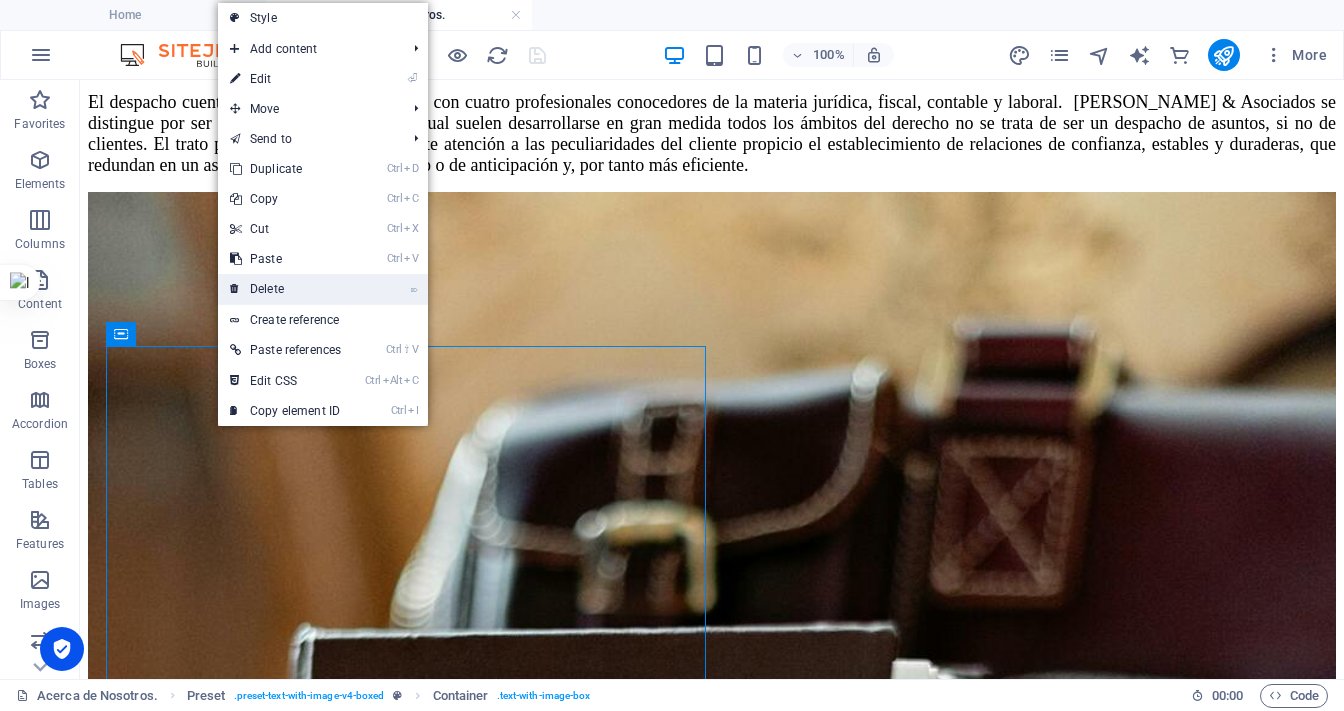 click on "⌦  Delete" at bounding box center [285, 289] 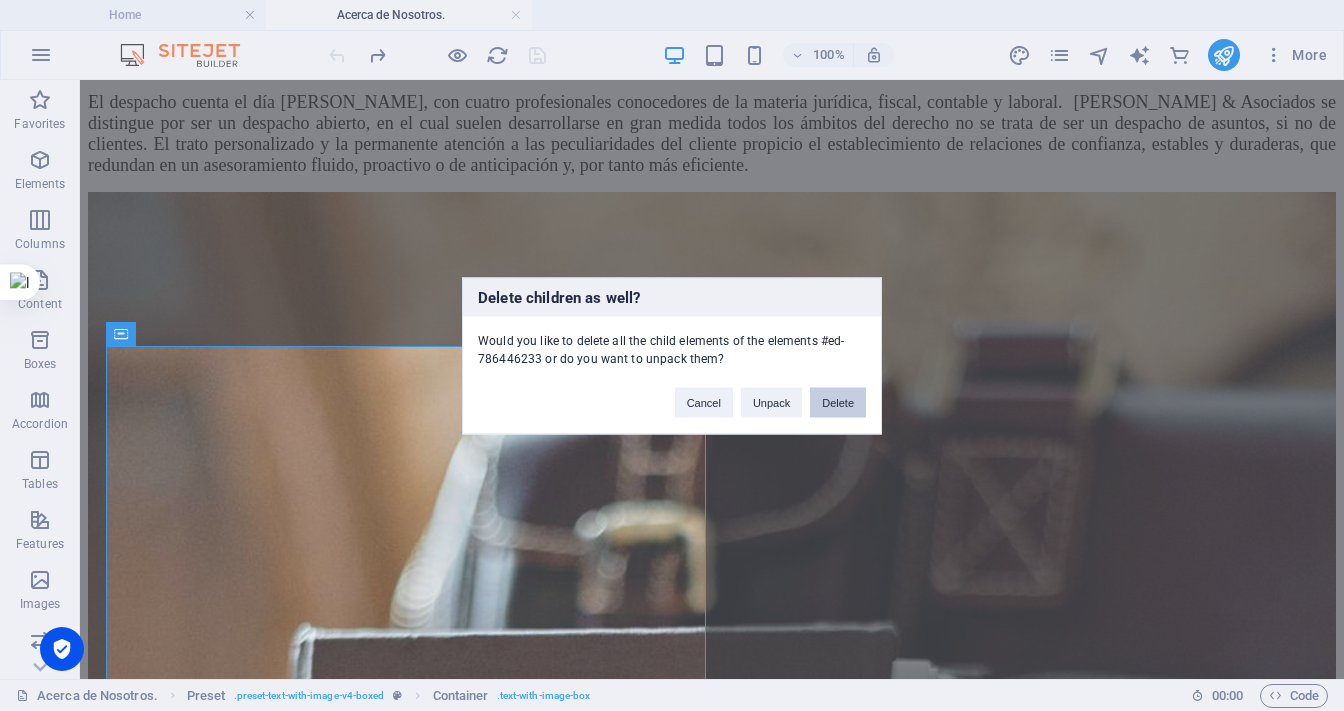 click on "Delete" at bounding box center (838, 402) 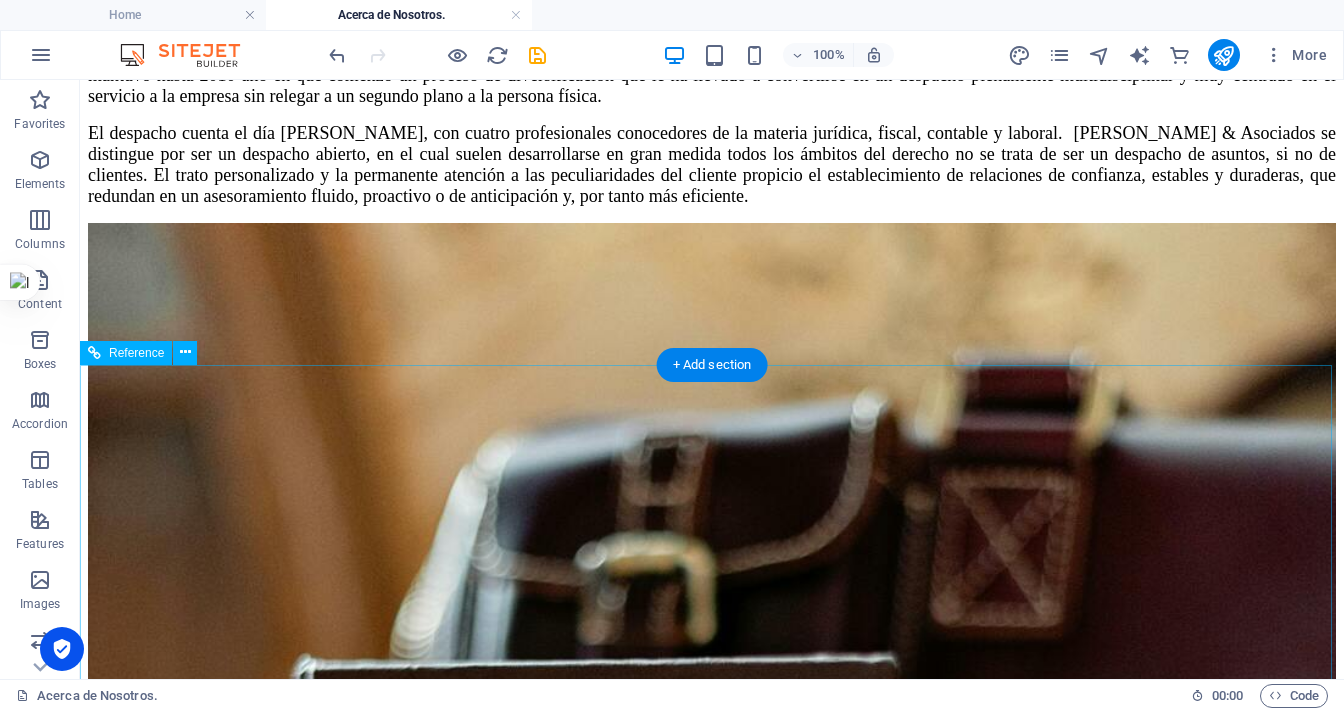 scroll, scrollTop: 1524, scrollLeft: 0, axis: vertical 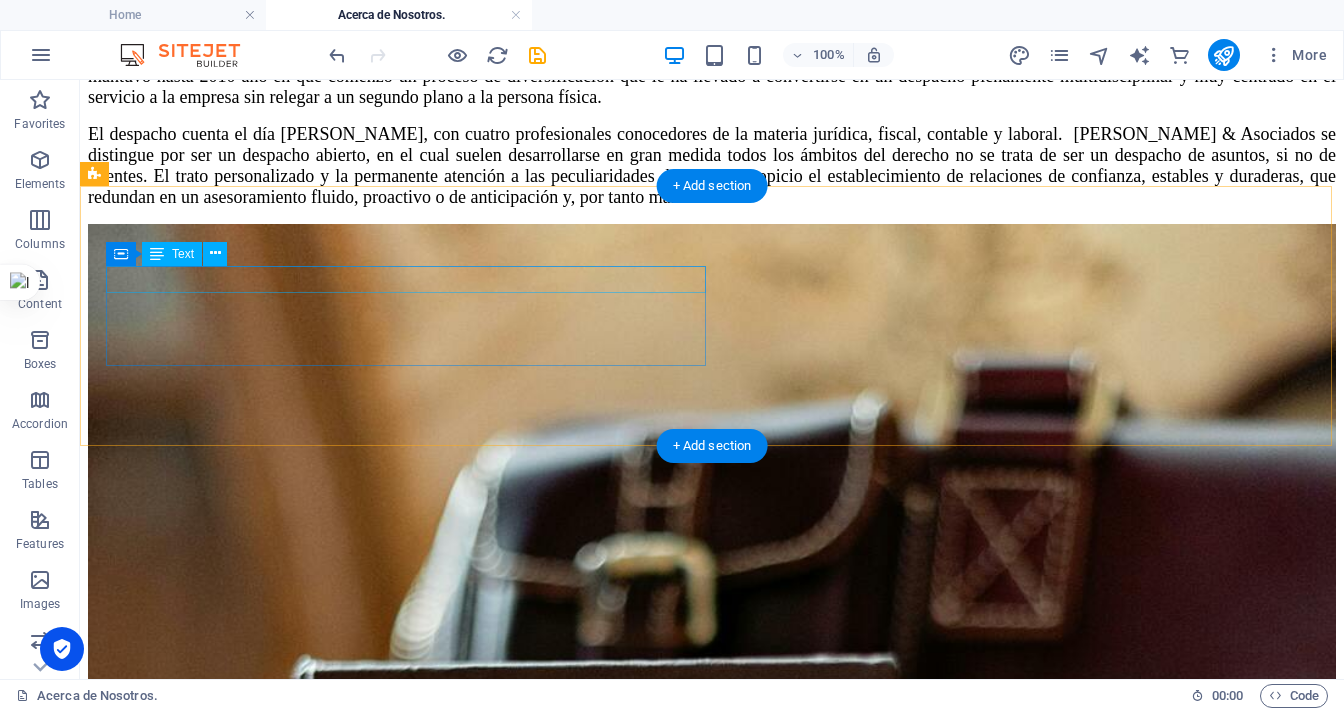 click on "New text element" at bounding box center (712, 2038) 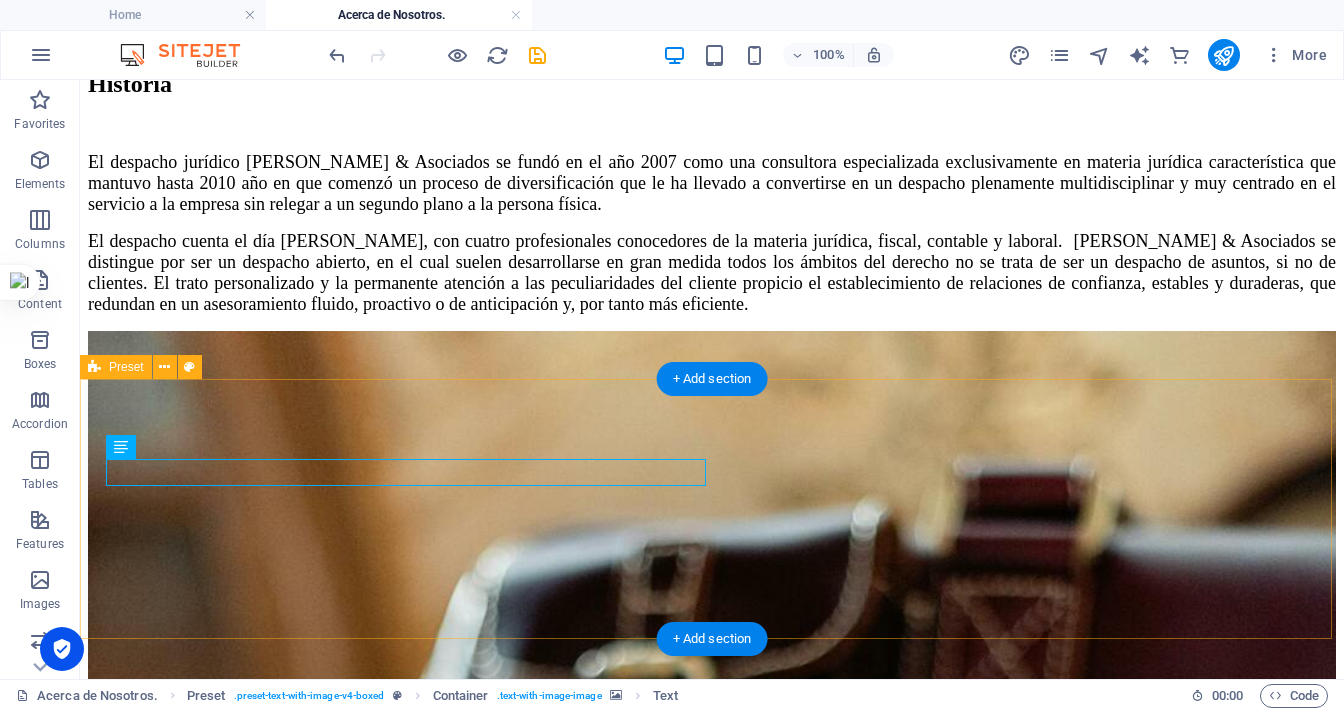 scroll, scrollTop: 1444, scrollLeft: 0, axis: vertical 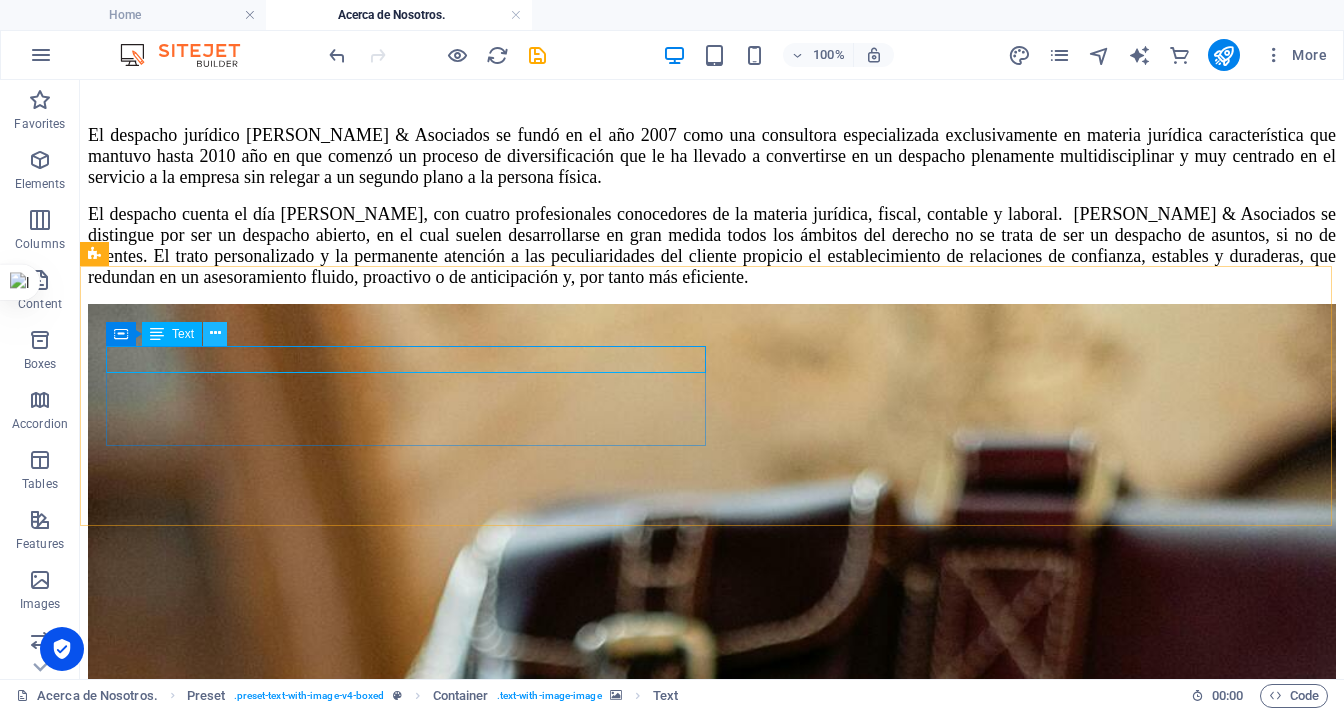 click at bounding box center (215, 333) 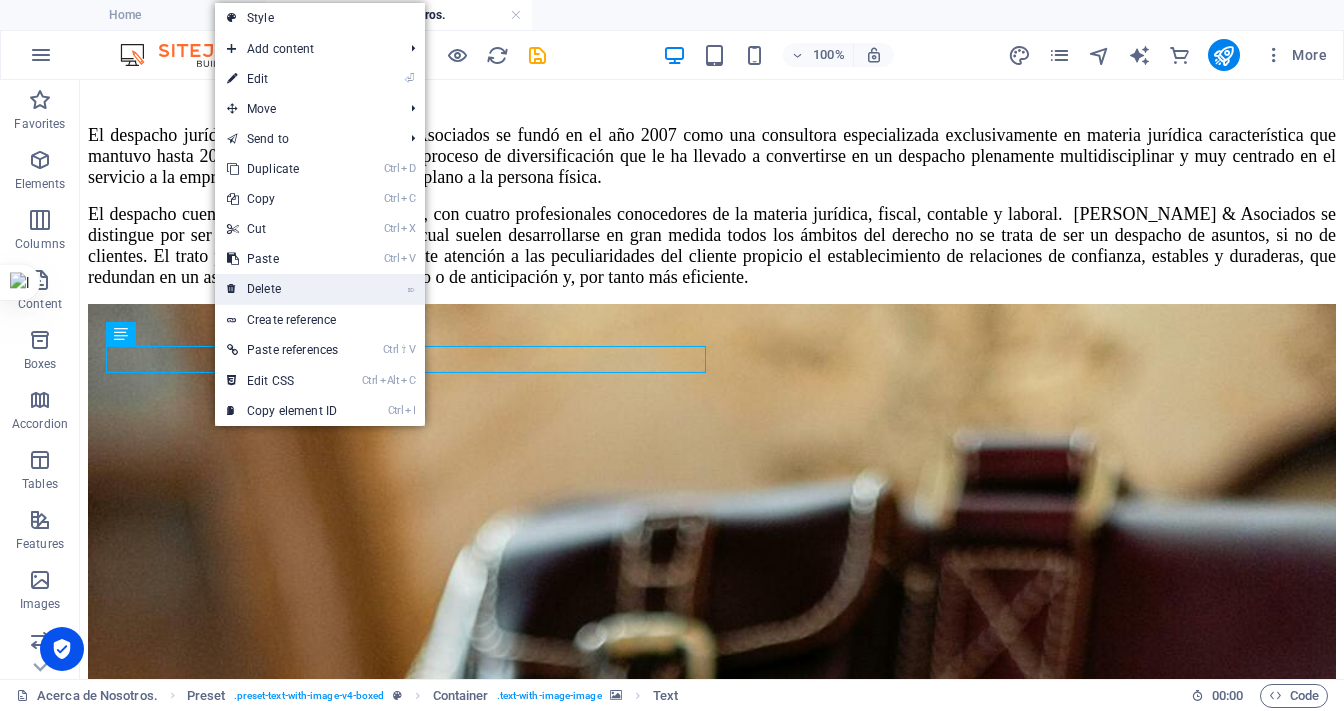 click on "⌦  Delete" at bounding box center (282, 289) 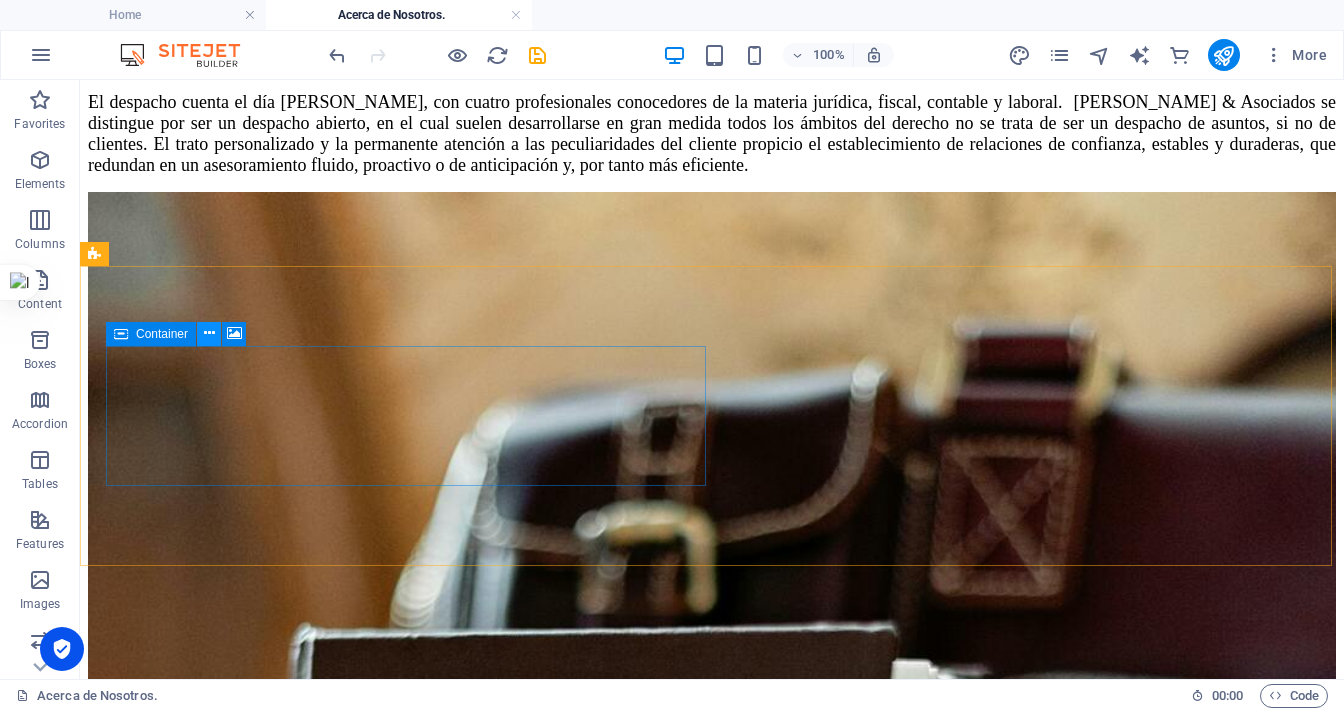 click at bounding box center [209, 333] 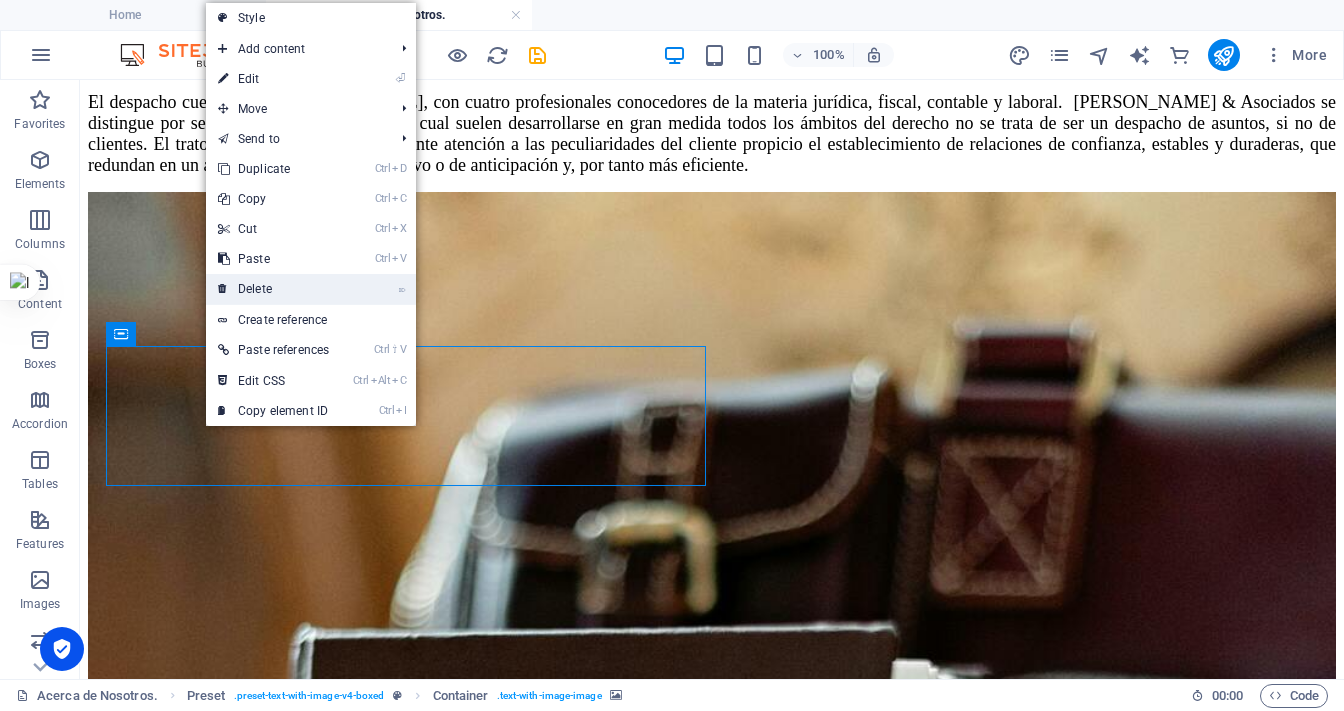 click on "⌦  Delete" at bounding box center [273, 289] 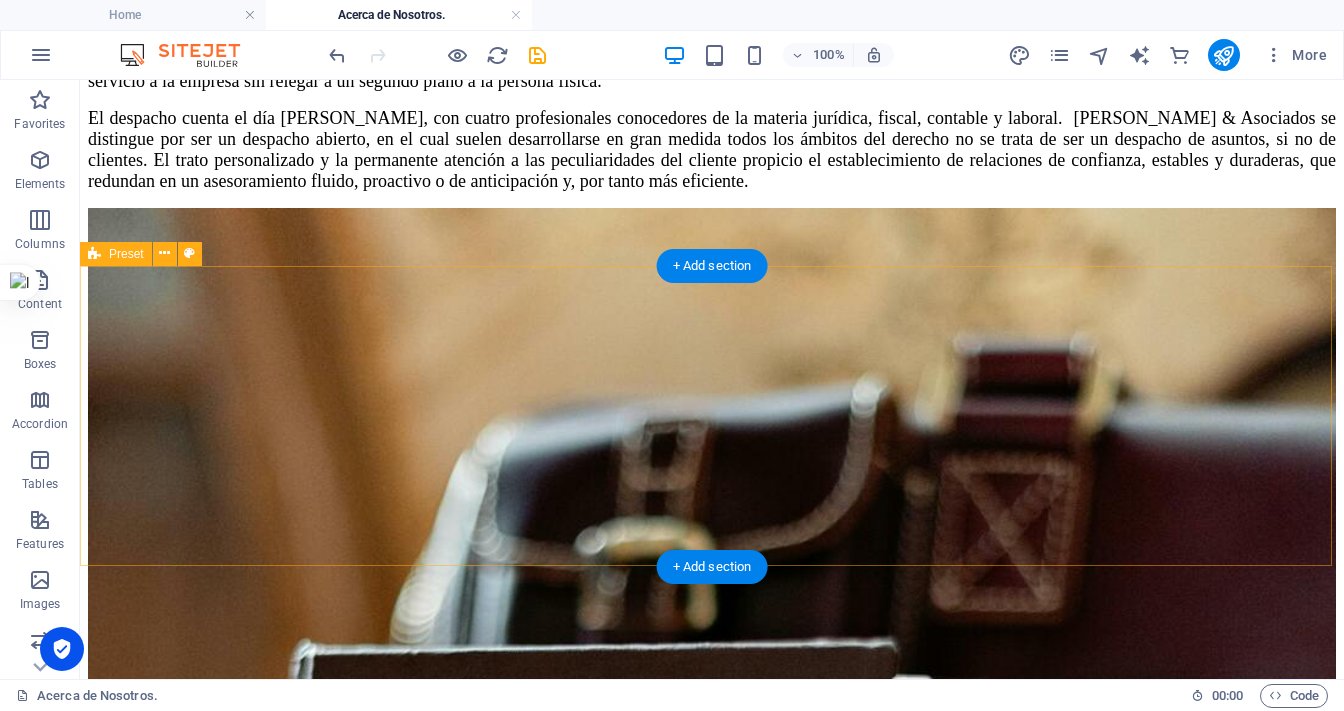 scroll, scrollTop: 1444, scrollLeft: 0, axis: vertical 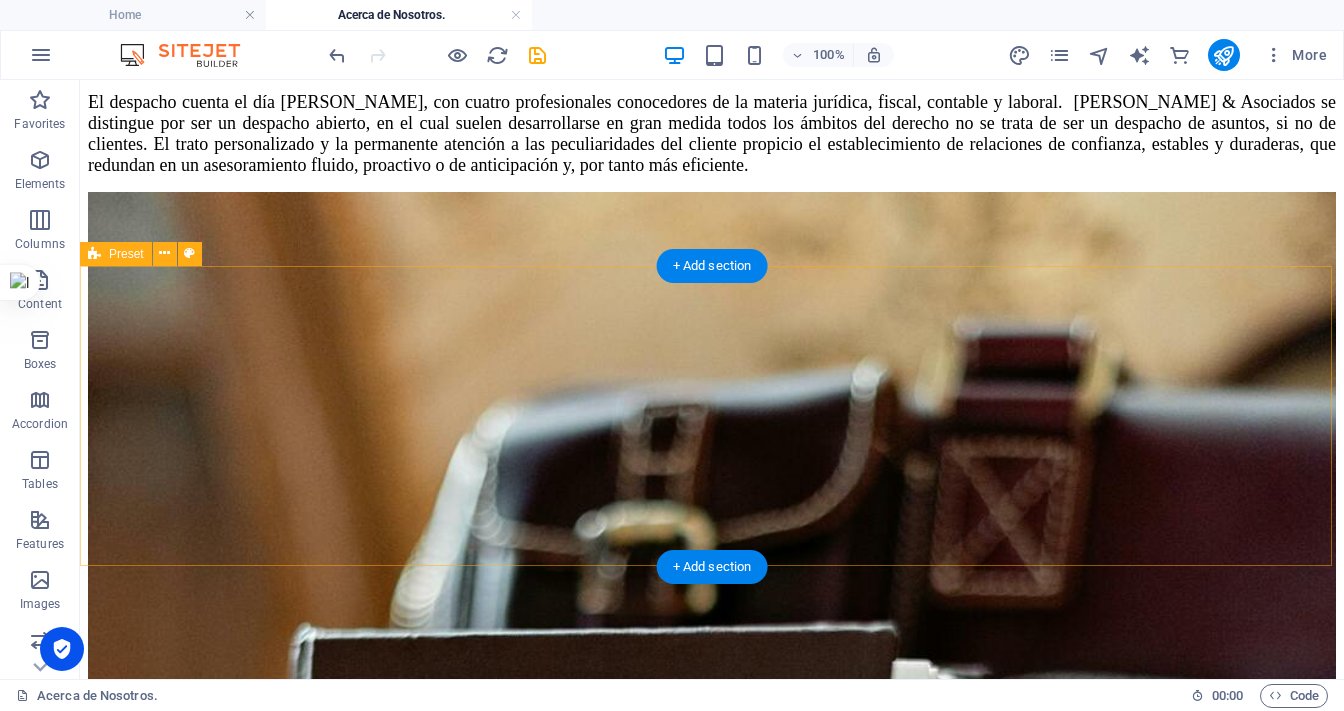 click on "Drop content here or  Add elements  Paste clipboard" at bounding box center [712, 1952] 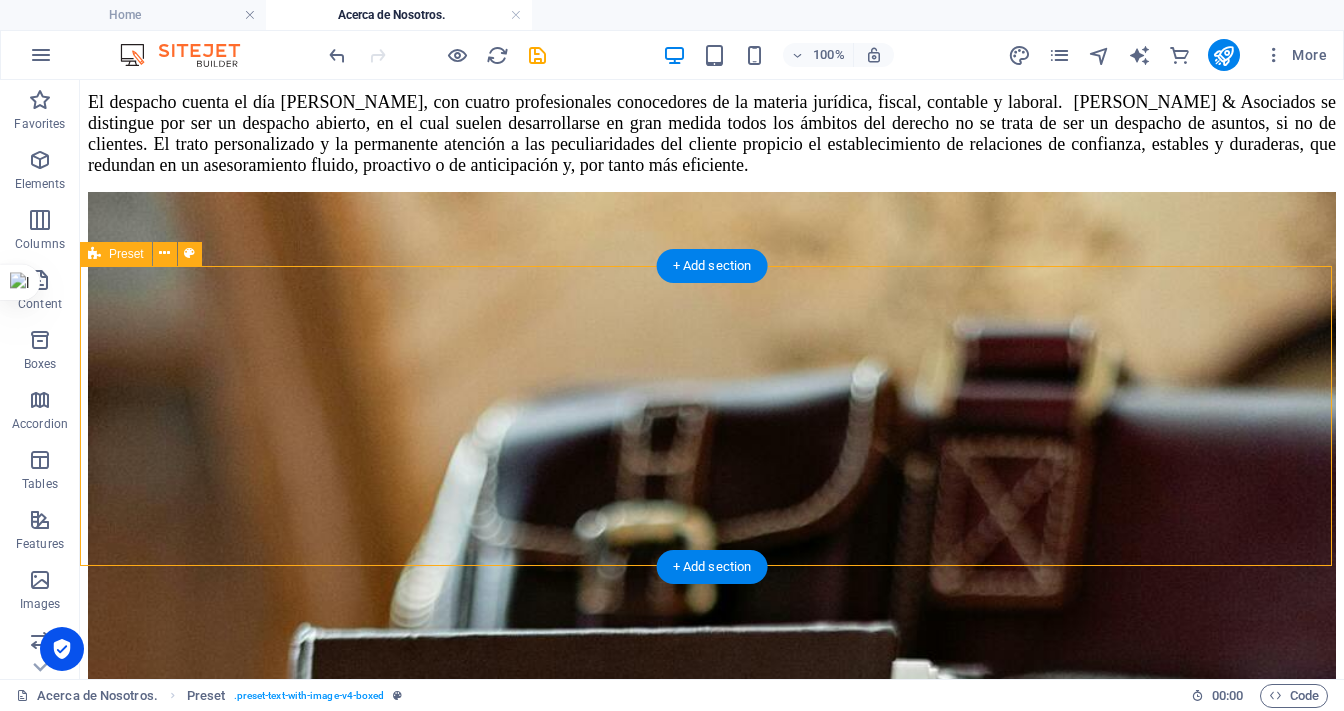 click on "Drop content here or  Add elements  Paste clipboard" at bounding box center [712, 1952] 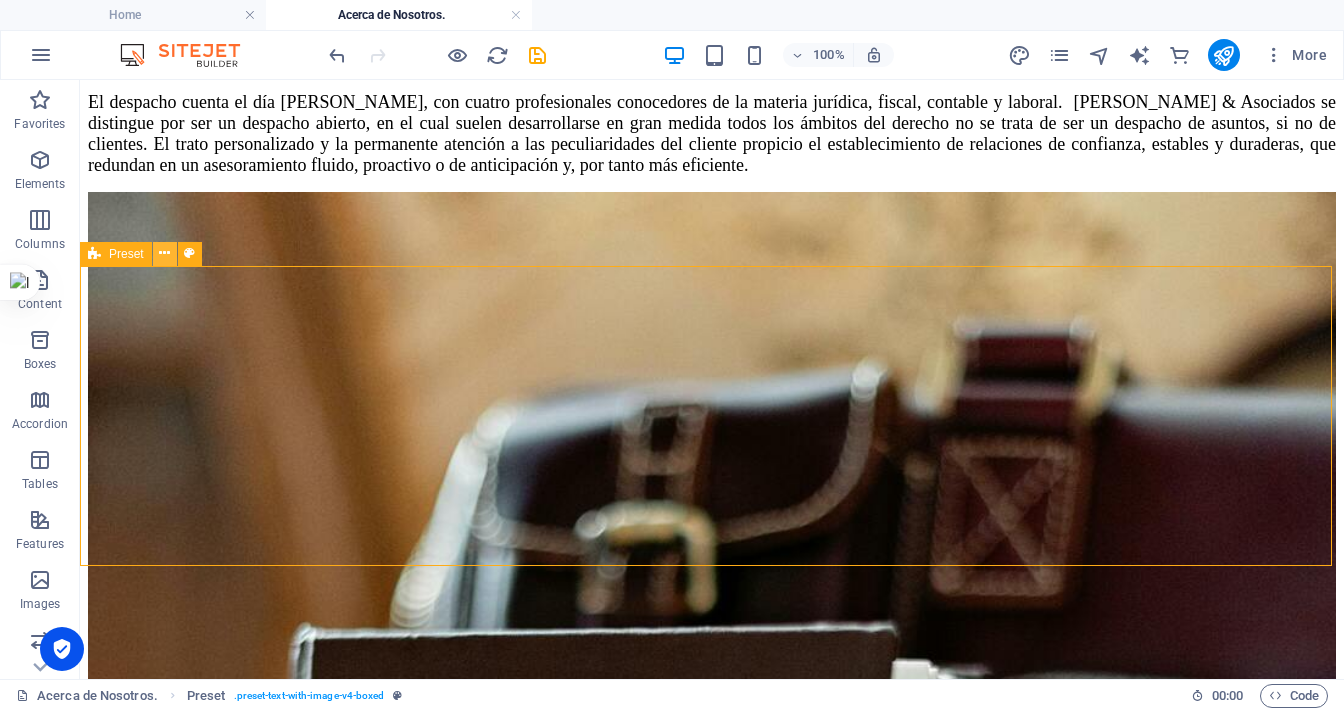 click at bounding box center (165, 254) 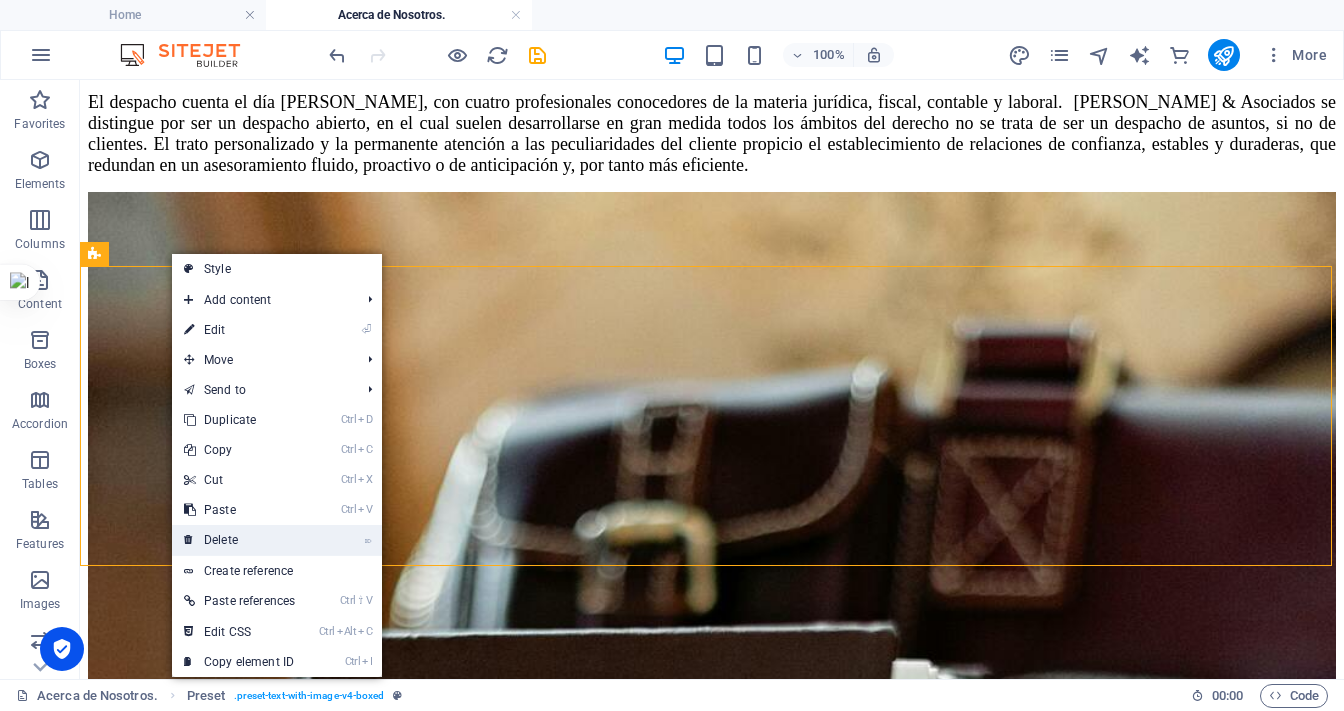 drag, startPoint x: 234, startPoint y: 540, endPoint x: 158, endPoint y: 458, distance: 111.8034 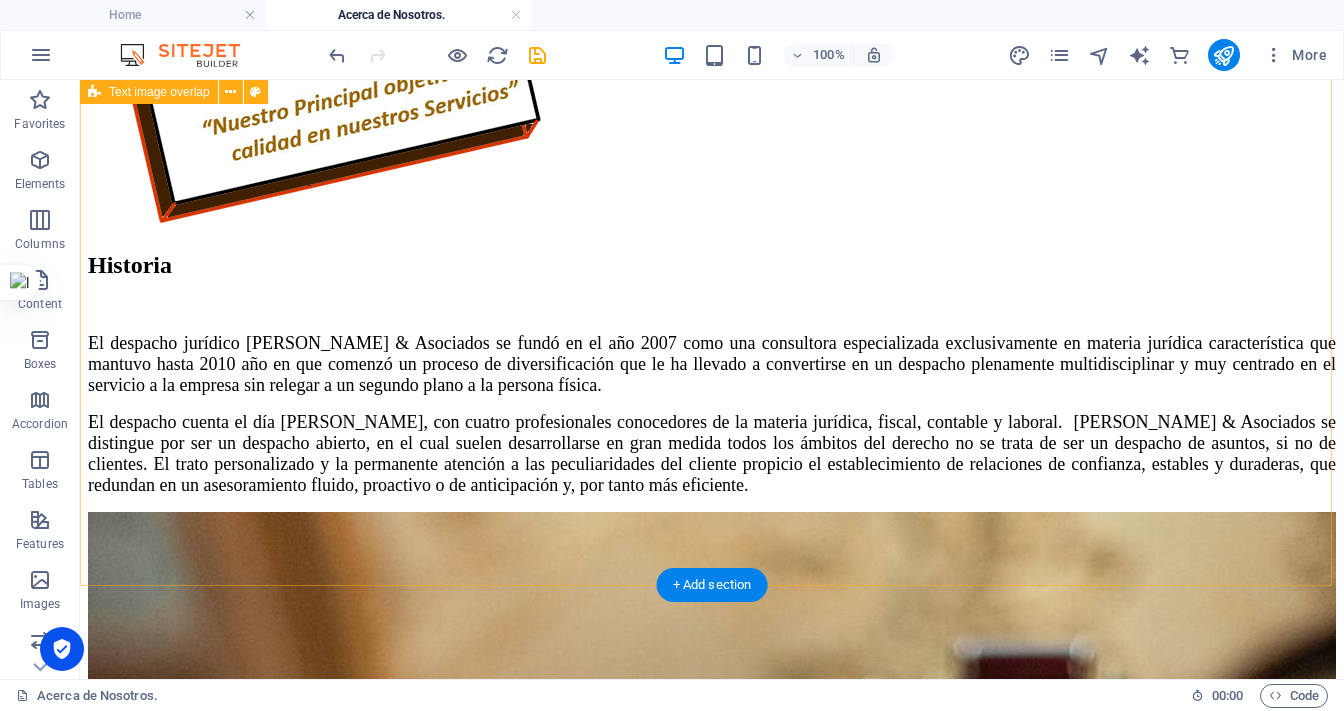 scroll, scrollTop: 1284, scrollLeft: 0, axis: vertical 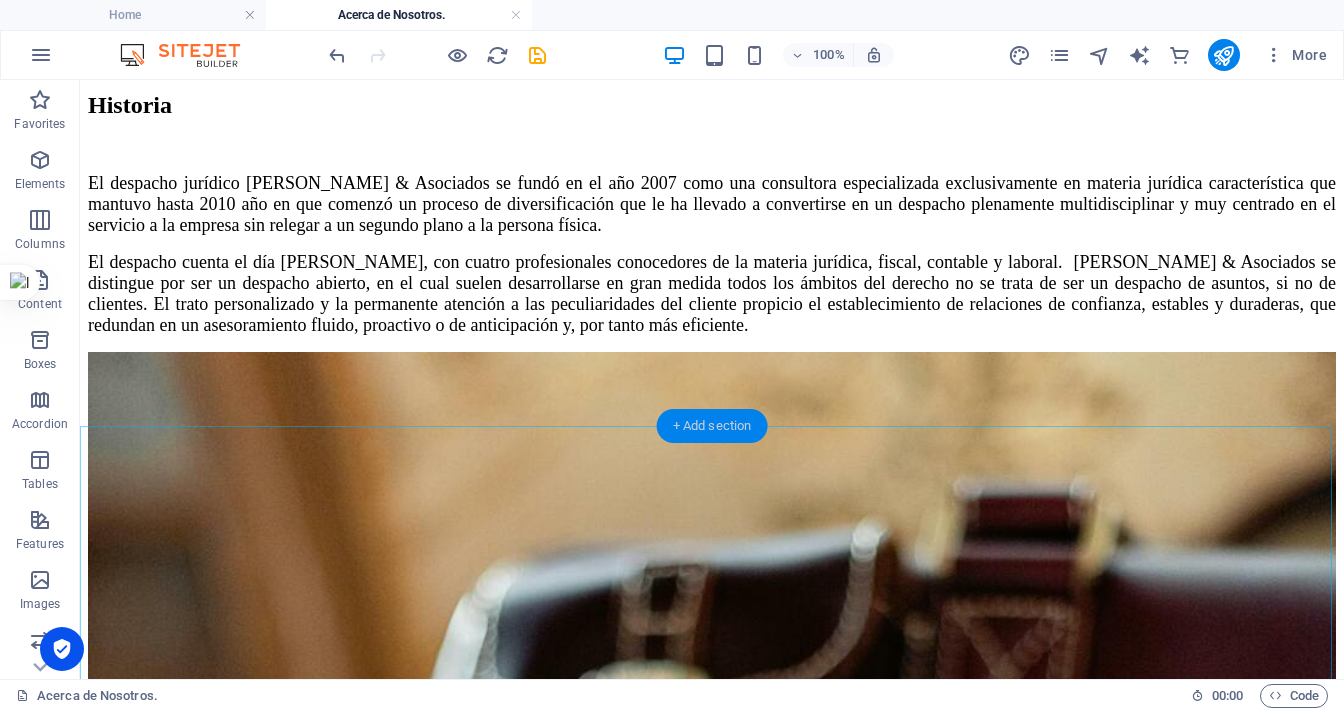 click on "+ Add section" at bounding box center [712, 426] 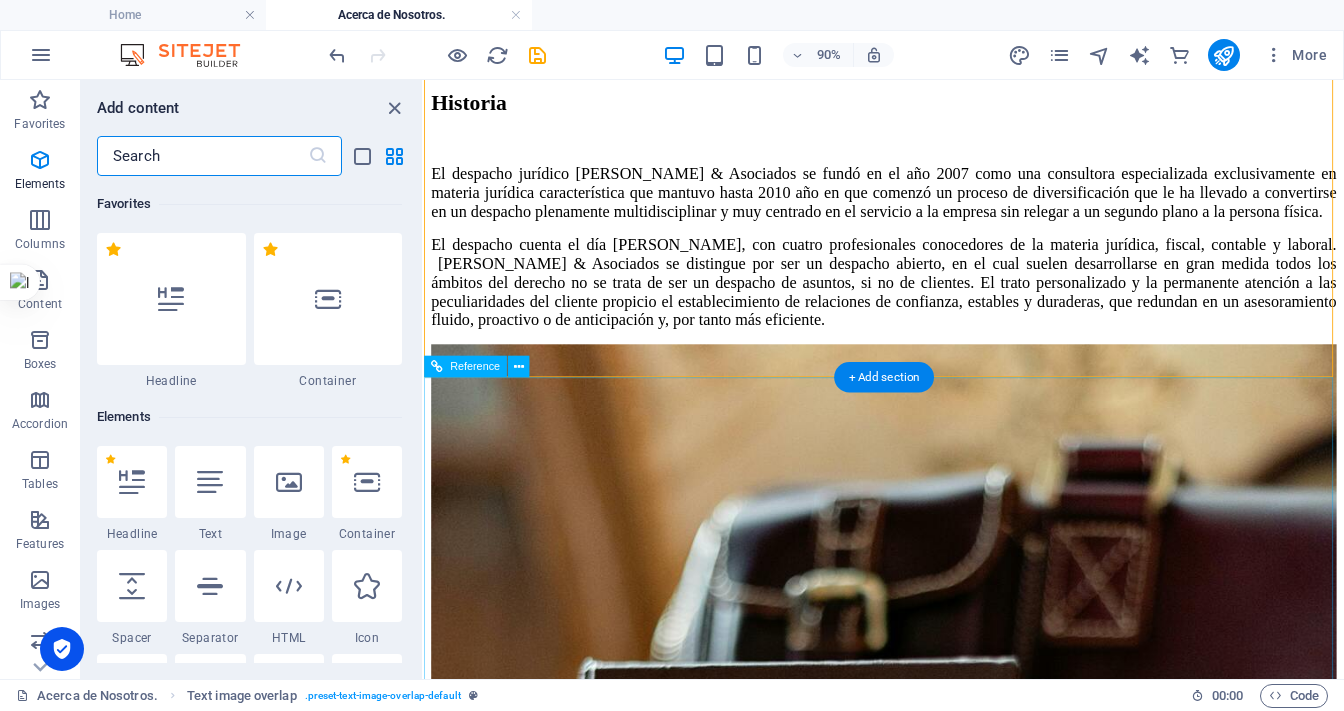 scroll, scrollTop: 1225, scrollLeft: 0, axis: vertical 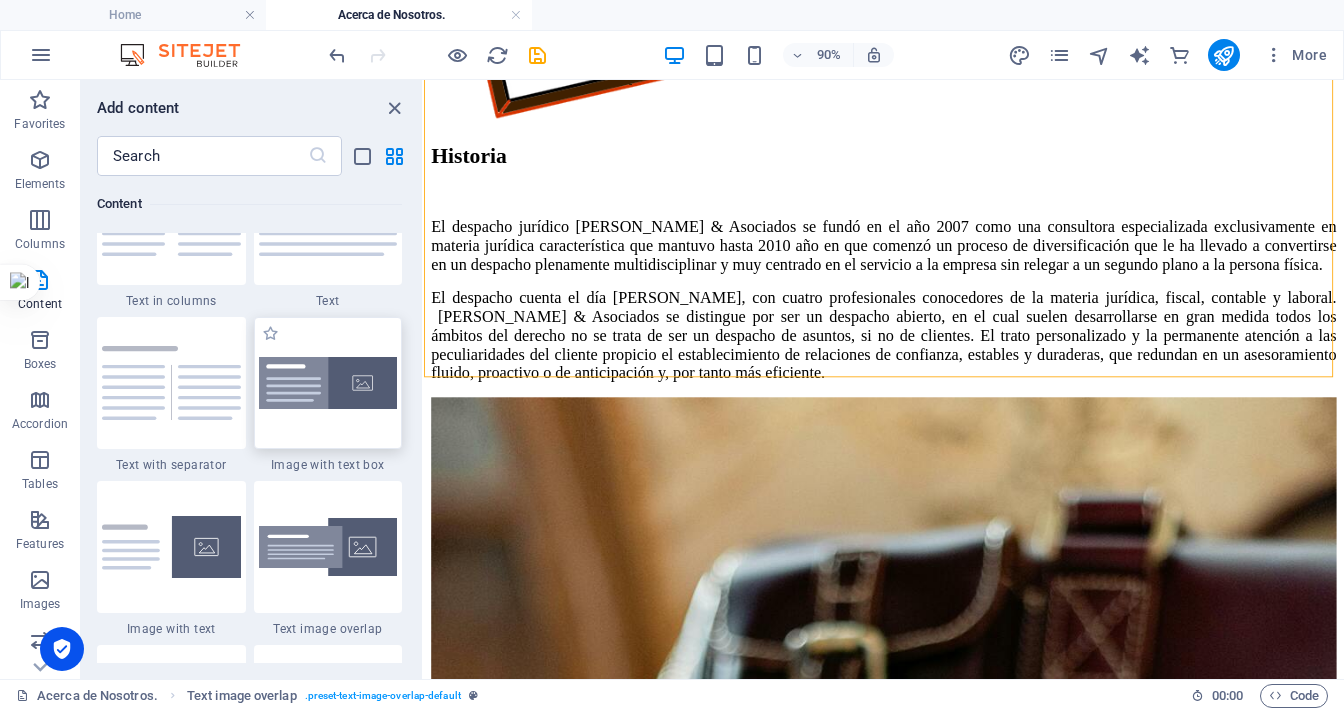 click at bounding box center (328, 383) 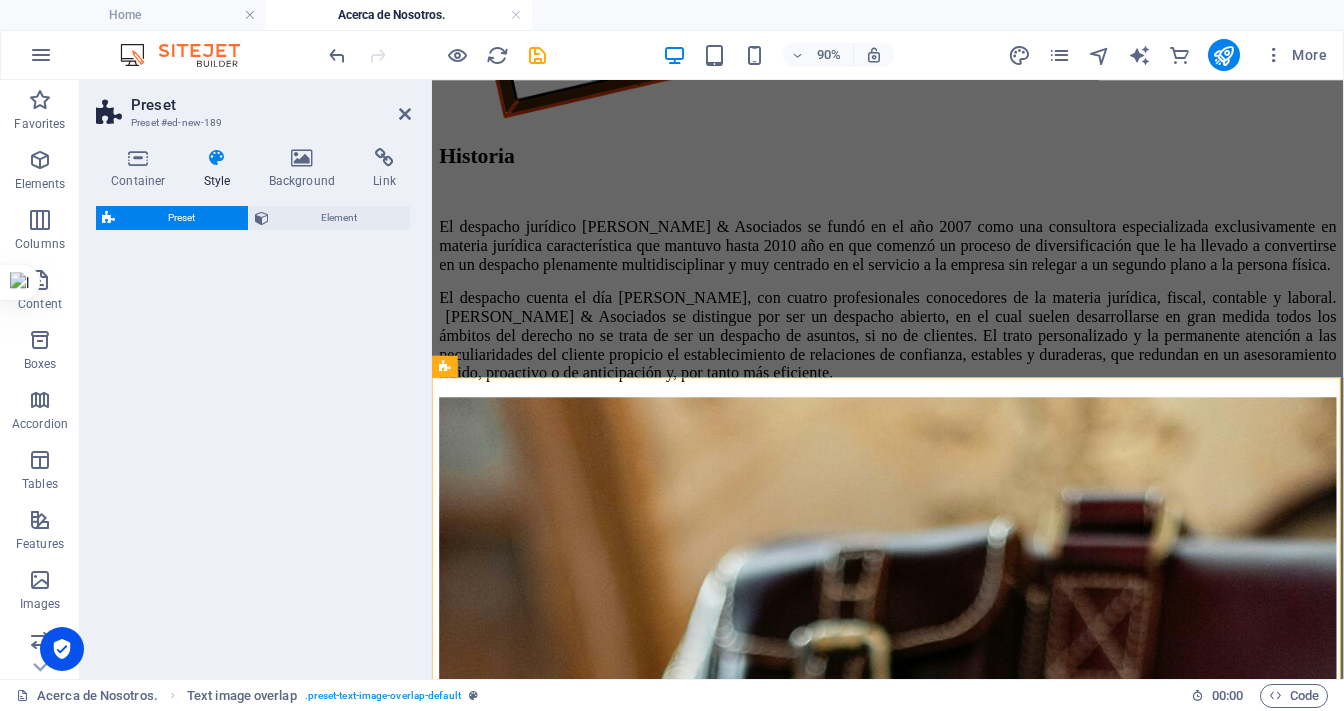 select on "rem" 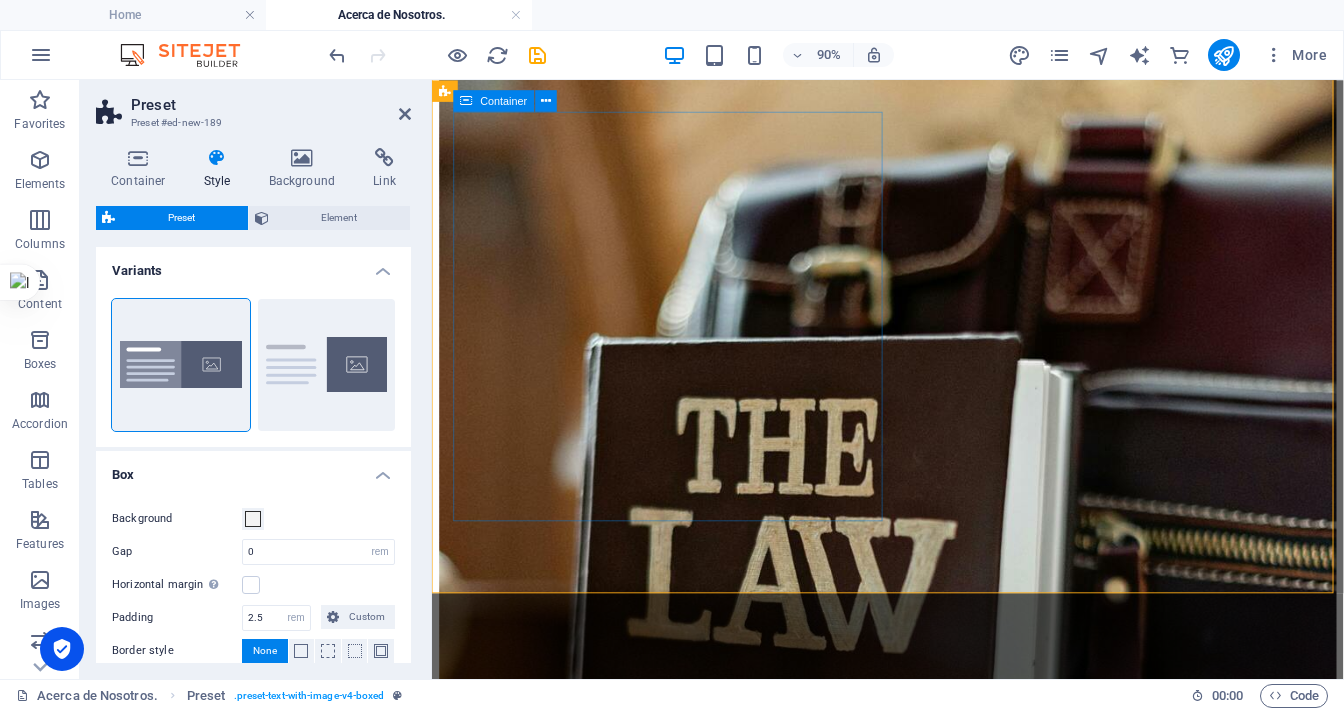 scroll, scrollTop: 1545, scrollLeft: 0, axis: vertical 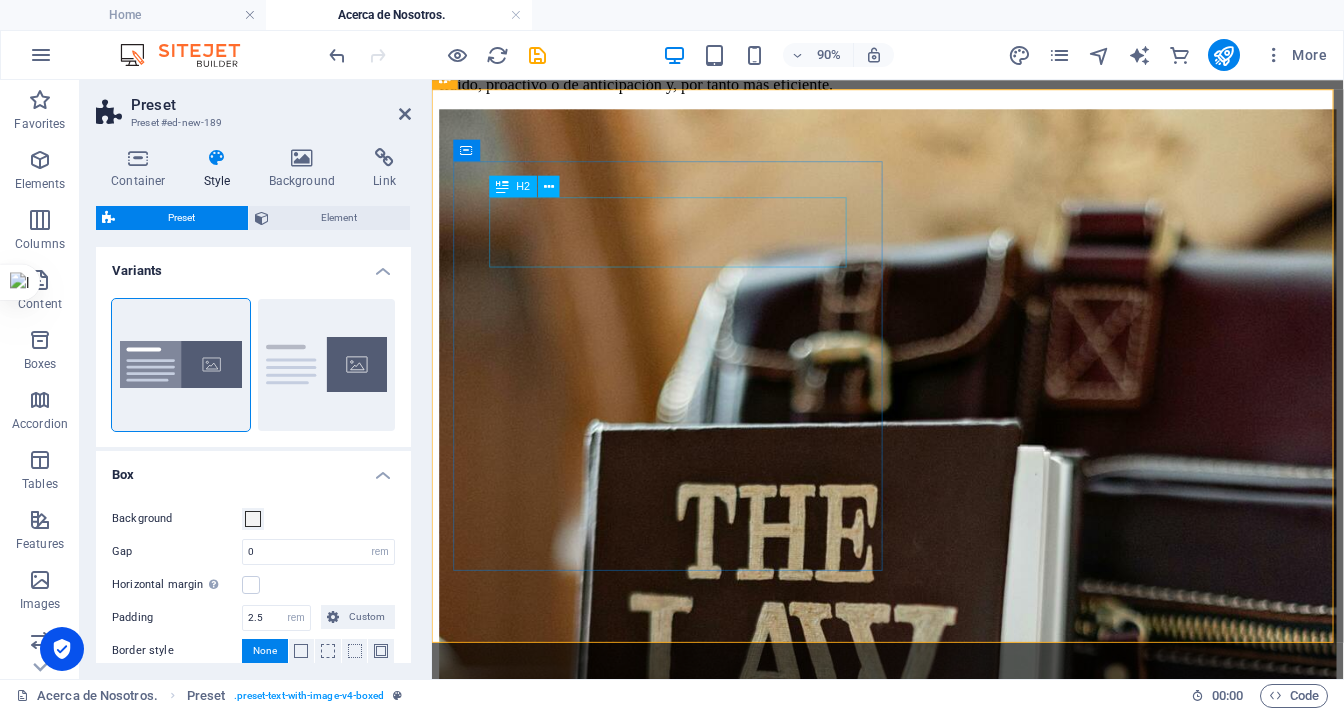 click on "New headline" at bounding box center (938, 1495) 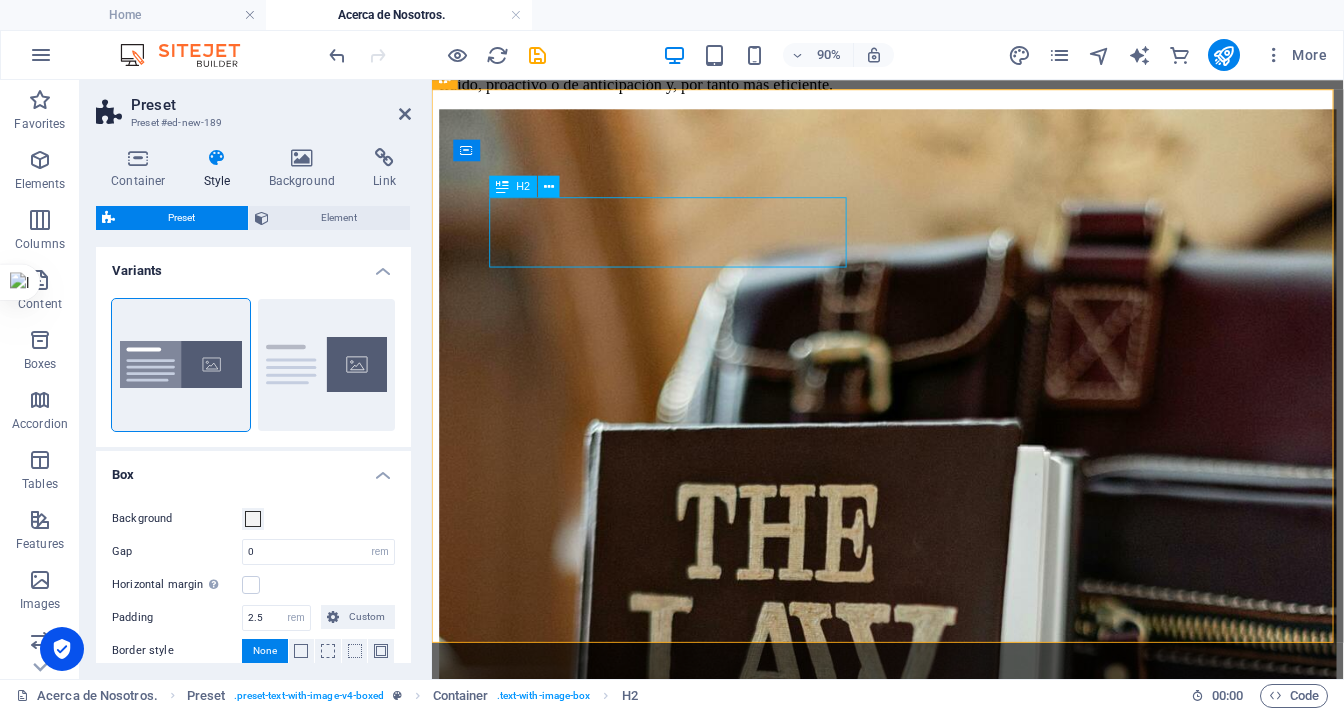 click on "New headline" at bounding box center (938, 1495) 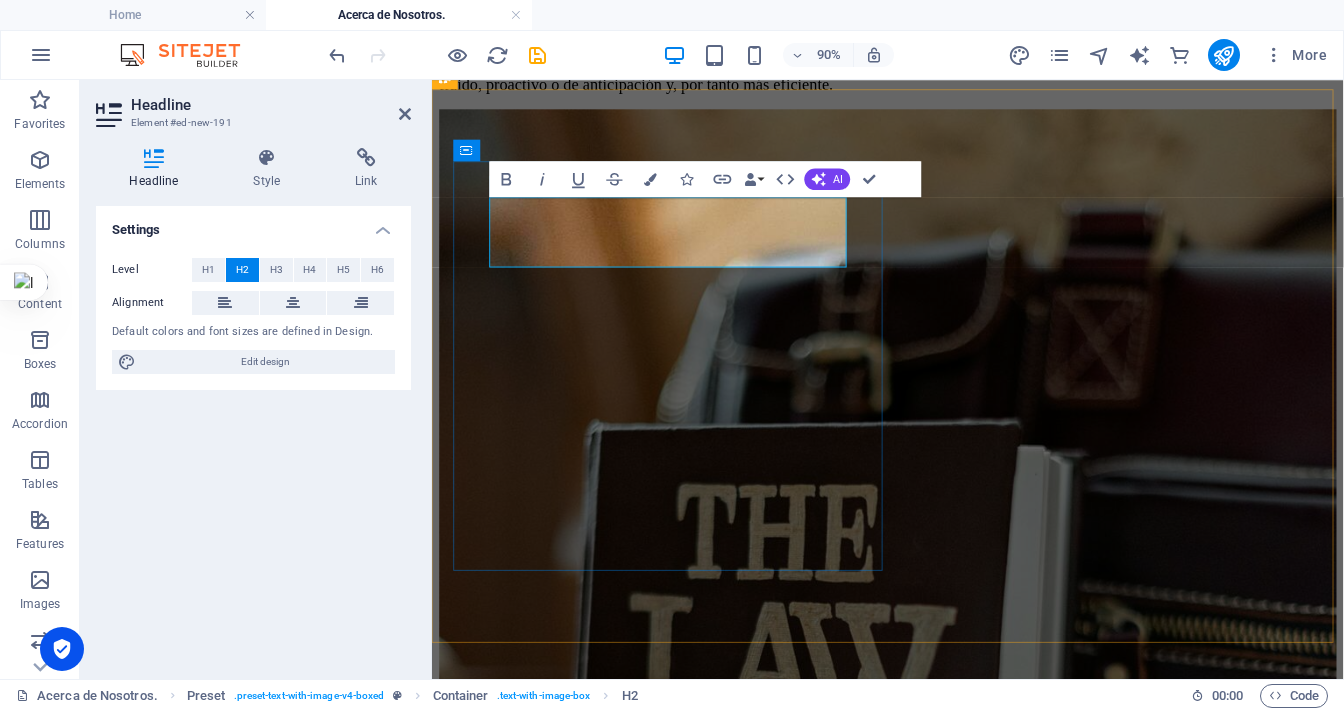 type 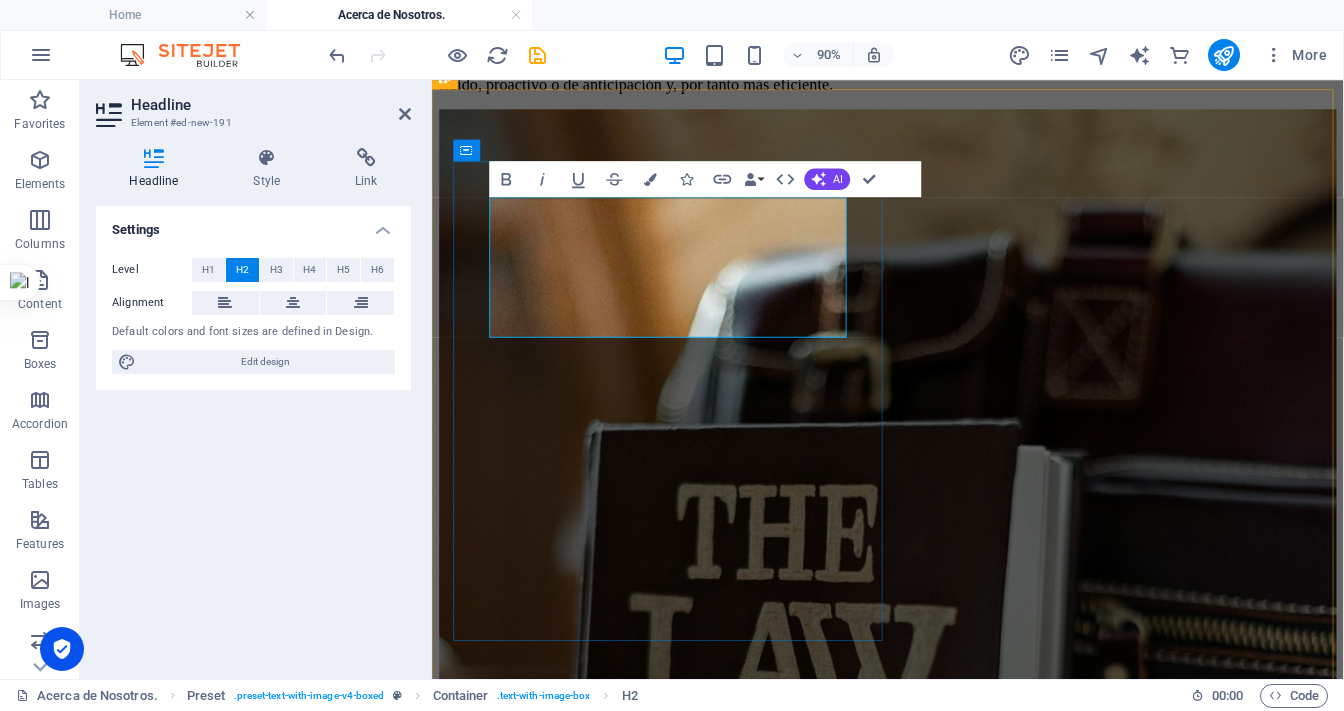 click on "Pueno o nó Demandár?" at bounding box center [938, 1495] 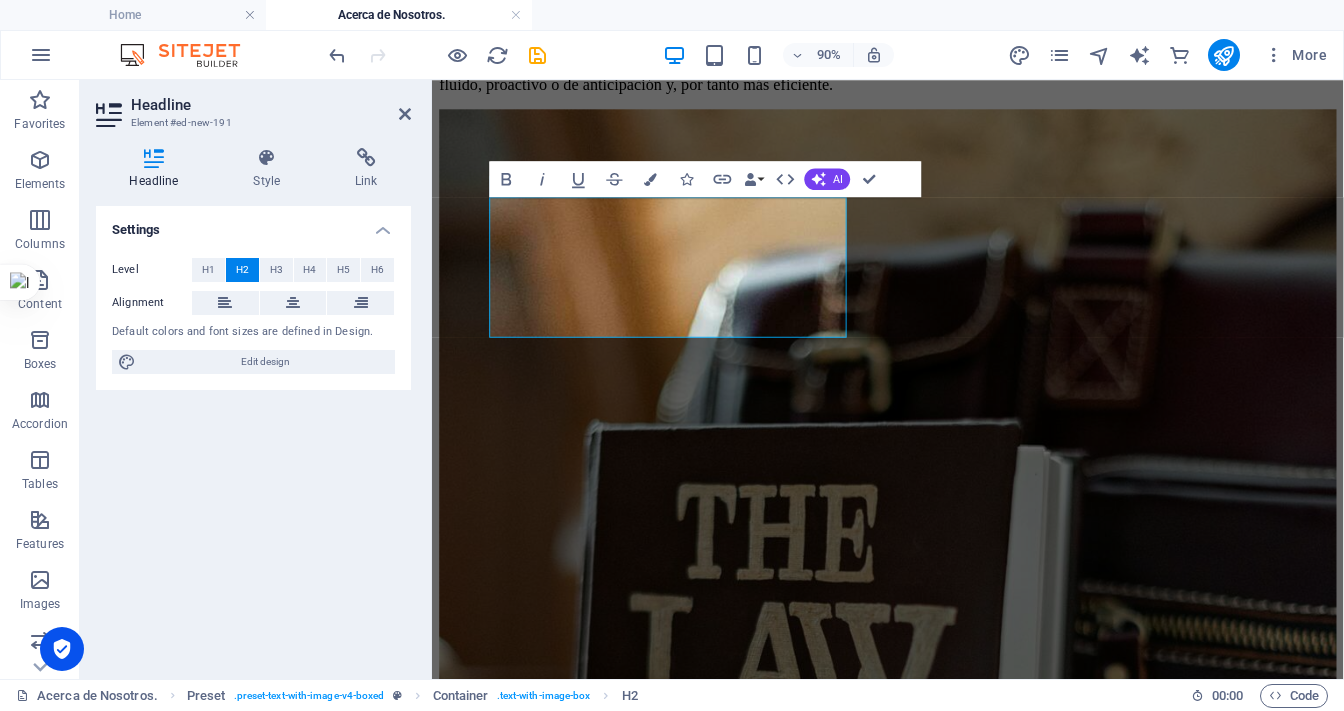 click at bounding box center [938, 1599] 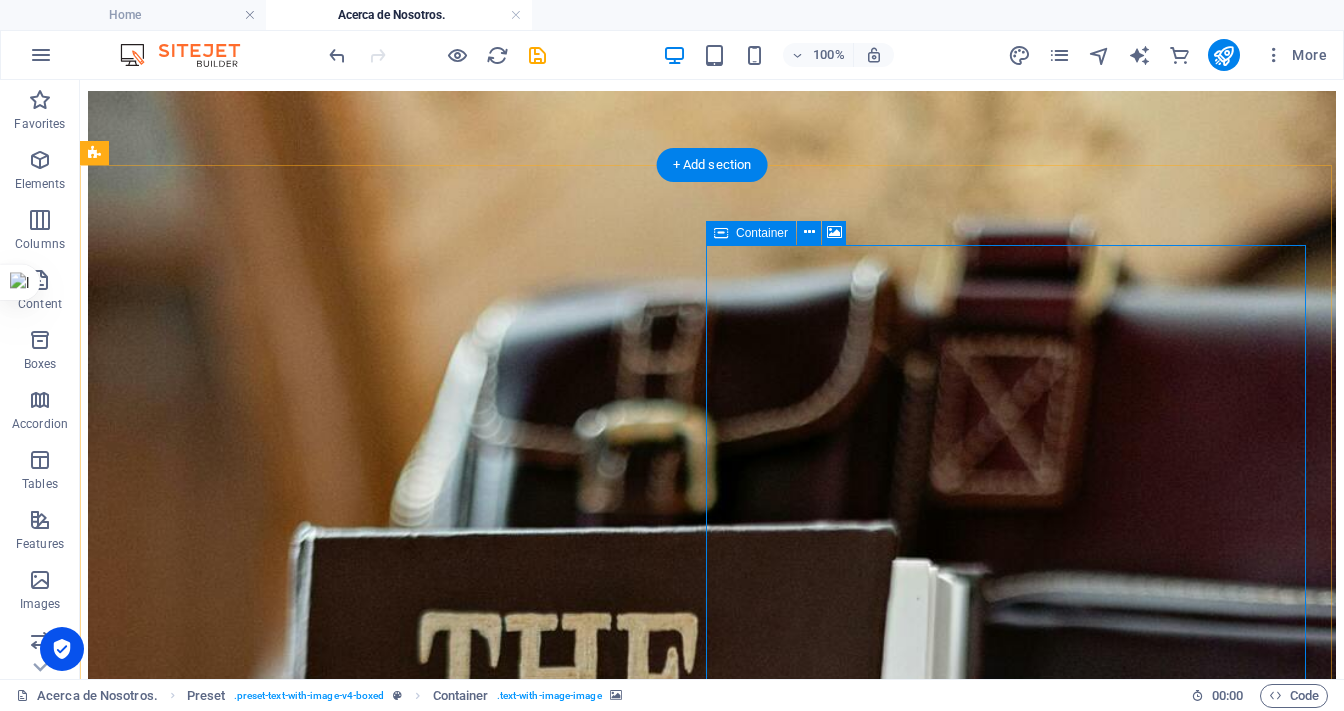click on "Drop content here or  Add elements  Paste clipboard" at bounding box center (712, 2440) 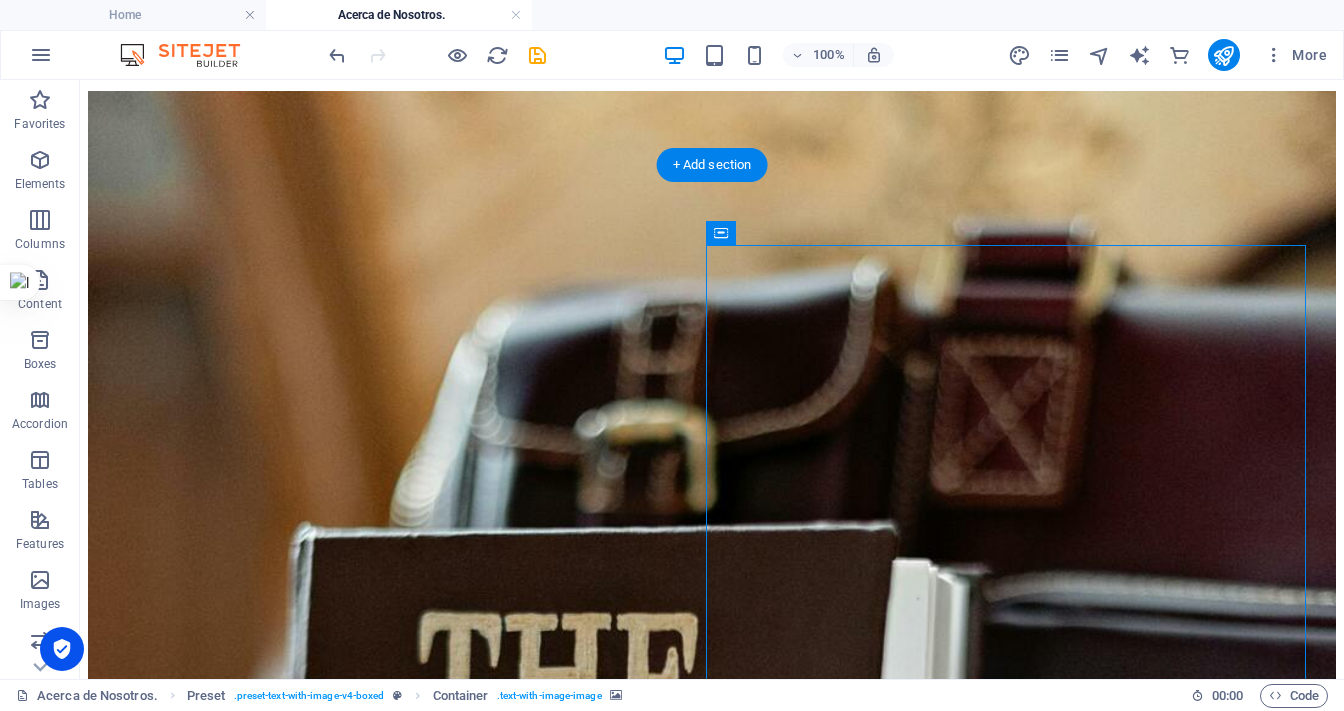 click at bounding box center (712, 1917) 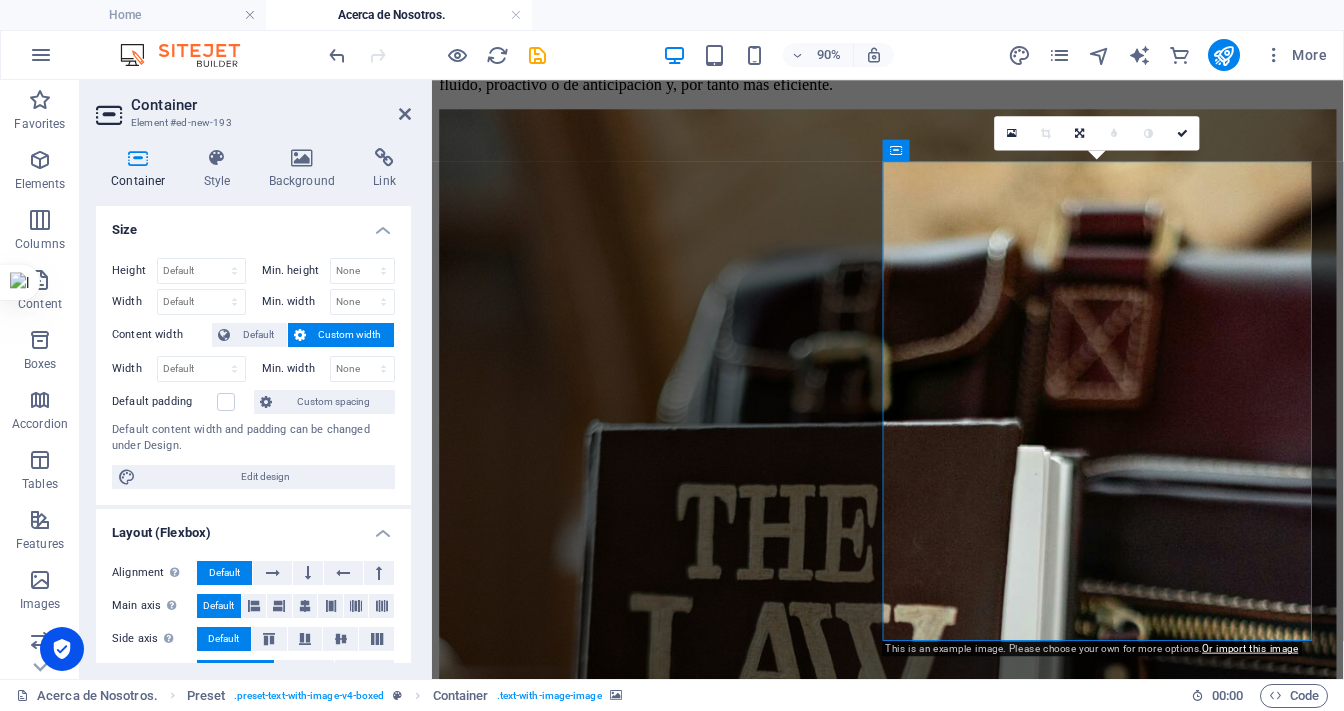 click at bounding box center [938, 1599] 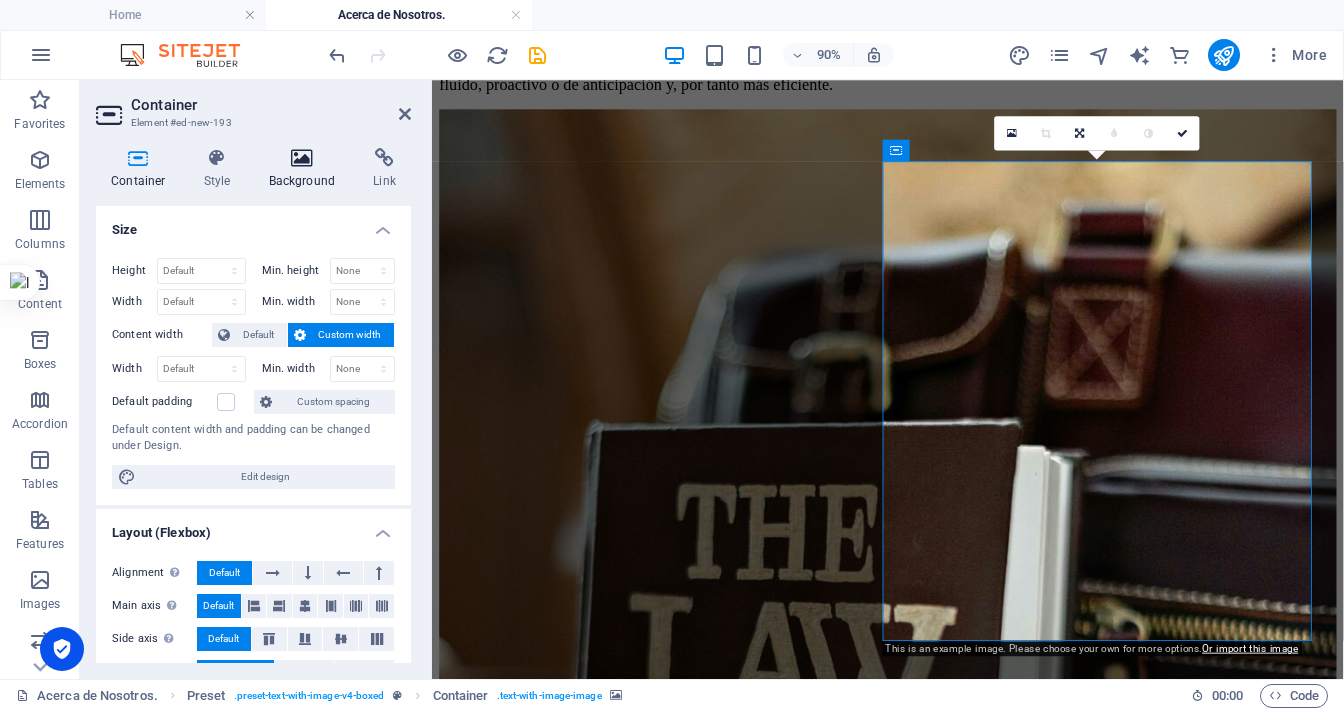 click at bounding box center [302, 158] 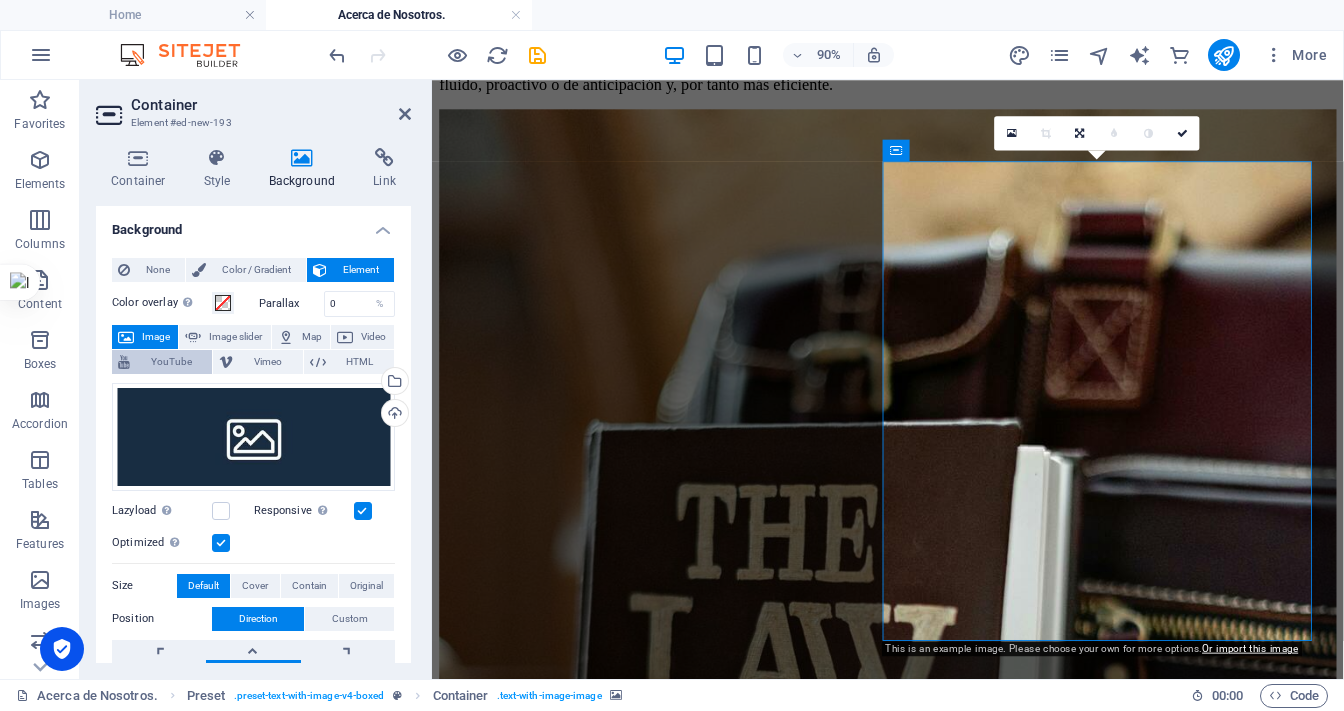 click on "YouTube" at bounding box center [171, 362] 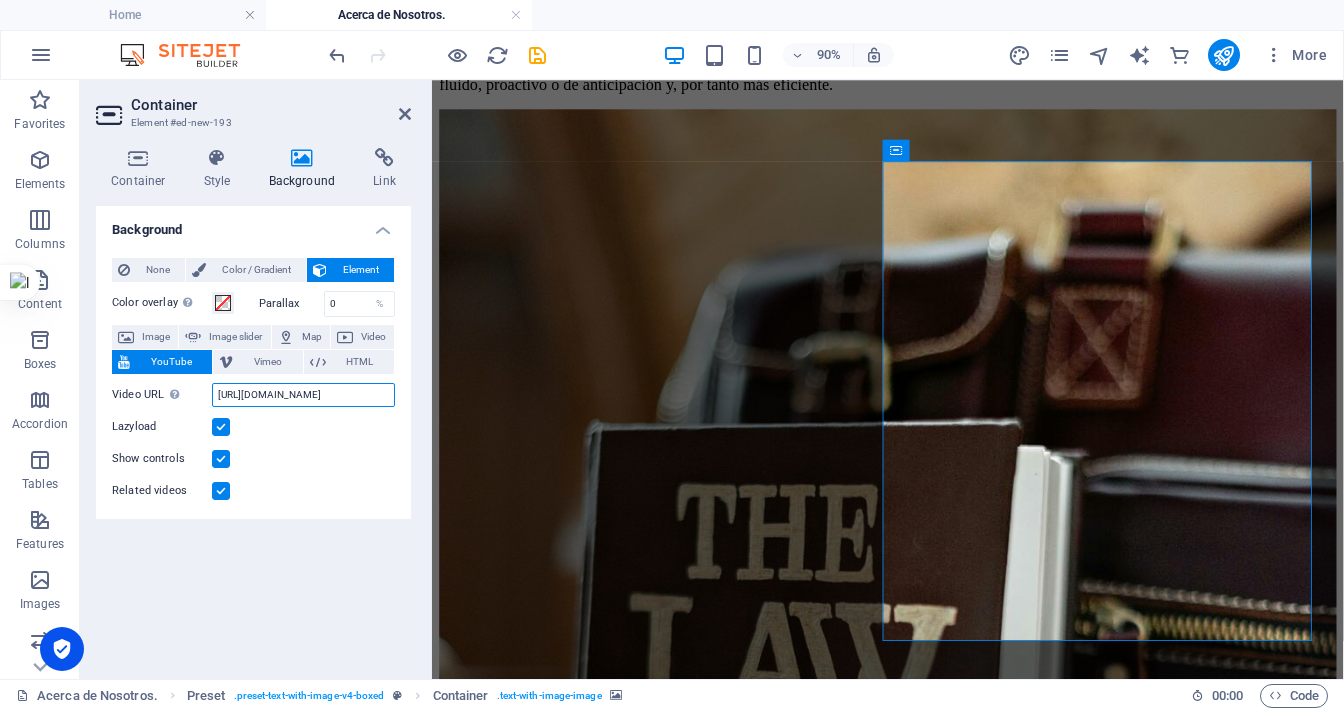 scroll, scrollTop: 0, scrollLeft: 50, axis: horizontal 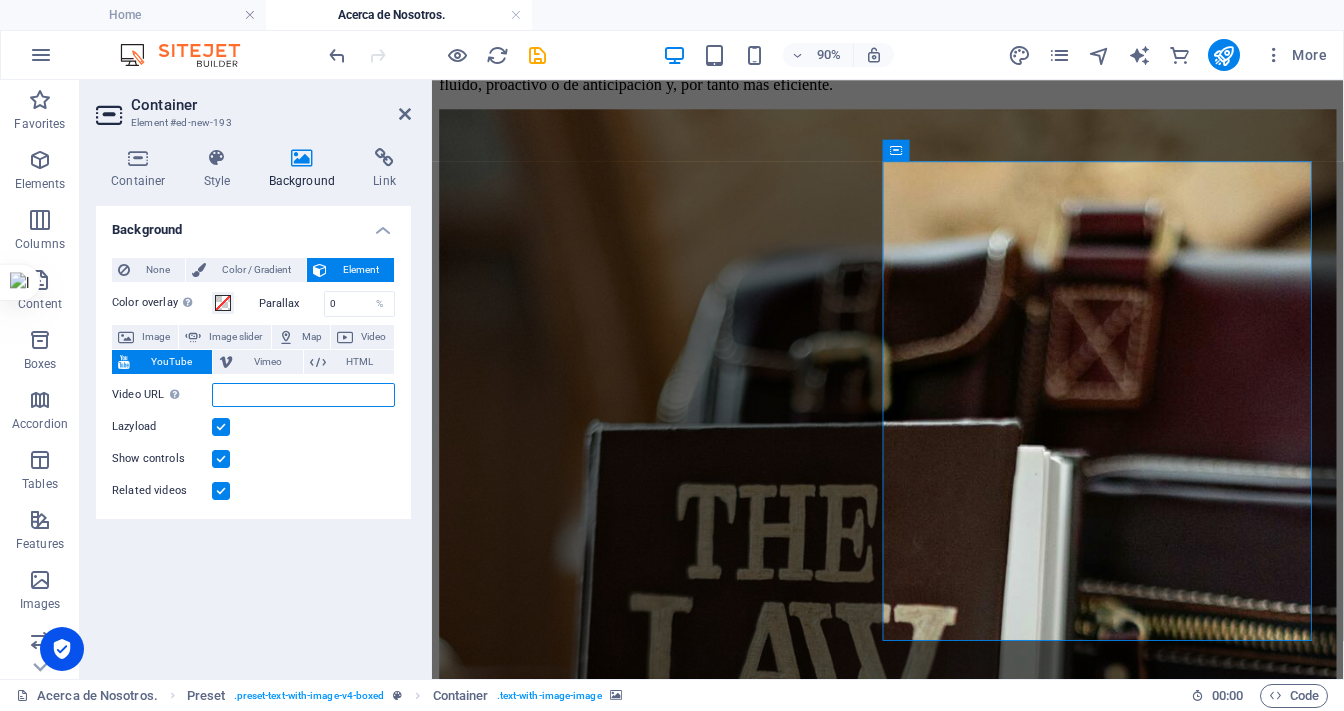 paste on "<iframe width="401" height="712" src="https://www.youtube.com/embed/iLHm3nae_Y0" title="Cómo demandar después de firmar un finiquito con reserva de derechos" frameborder="0" allow="accelerometer; autoplay; clipboard-write; encrypted-media; gyroscope; picture-in-picture; web-share" referrerpolicy="strict-origin-when-cross-origin" allowfullscreen></iframe>" 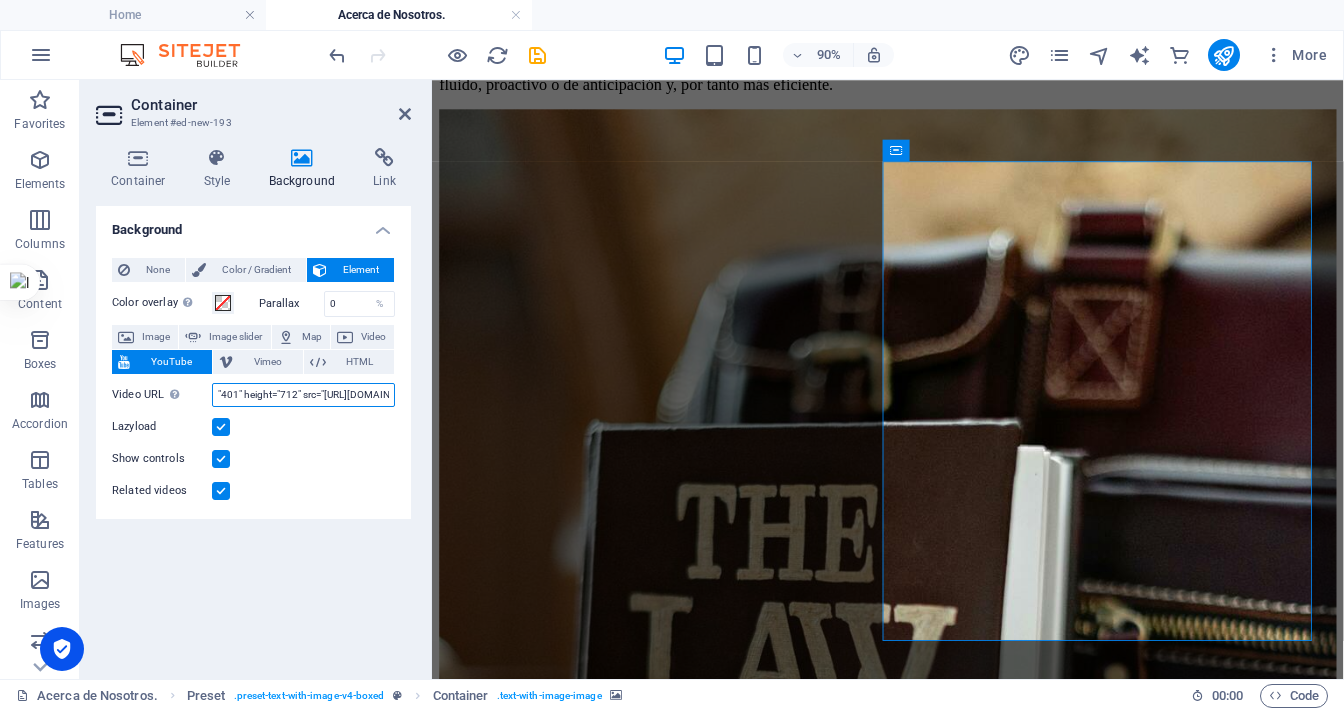 scroll, scrollTop: 0, scrollLeft: 0, axis: both 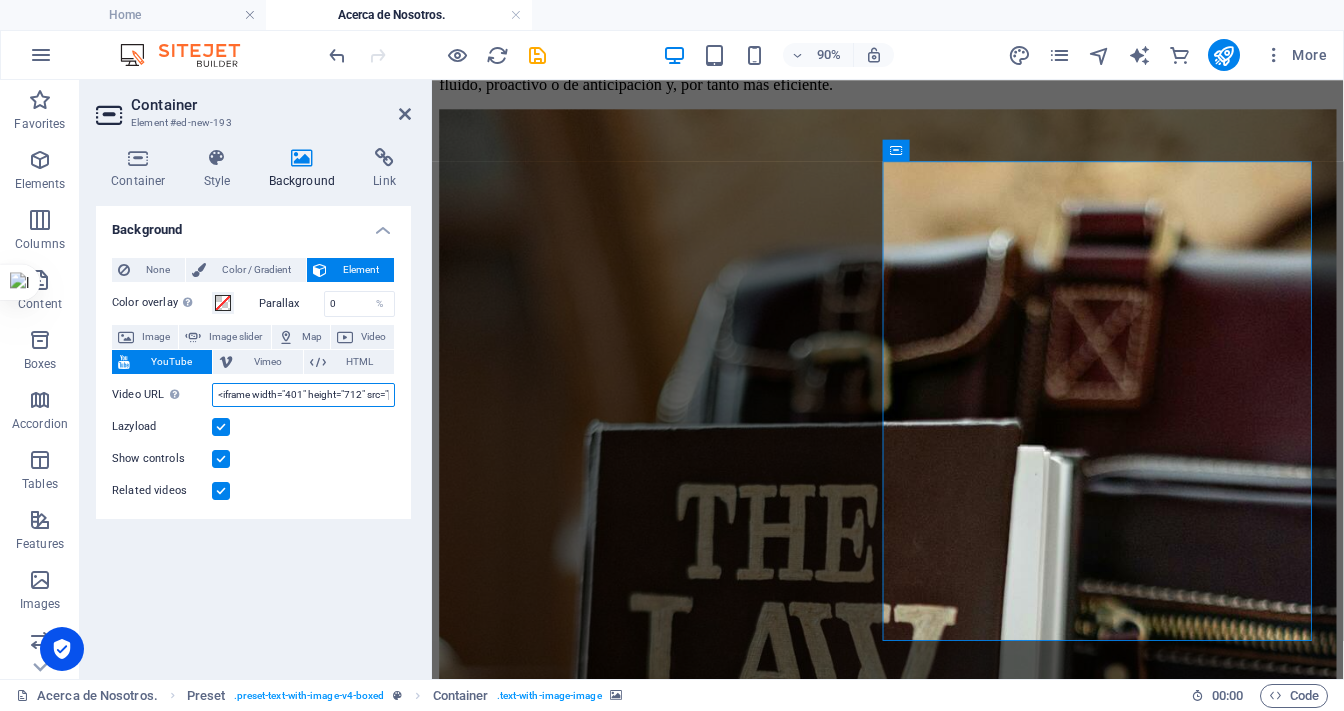 drag, startPoint x: 392, startPoint y: 391, endPoint x: 182, endPoint y: 380, distance: 210.2879 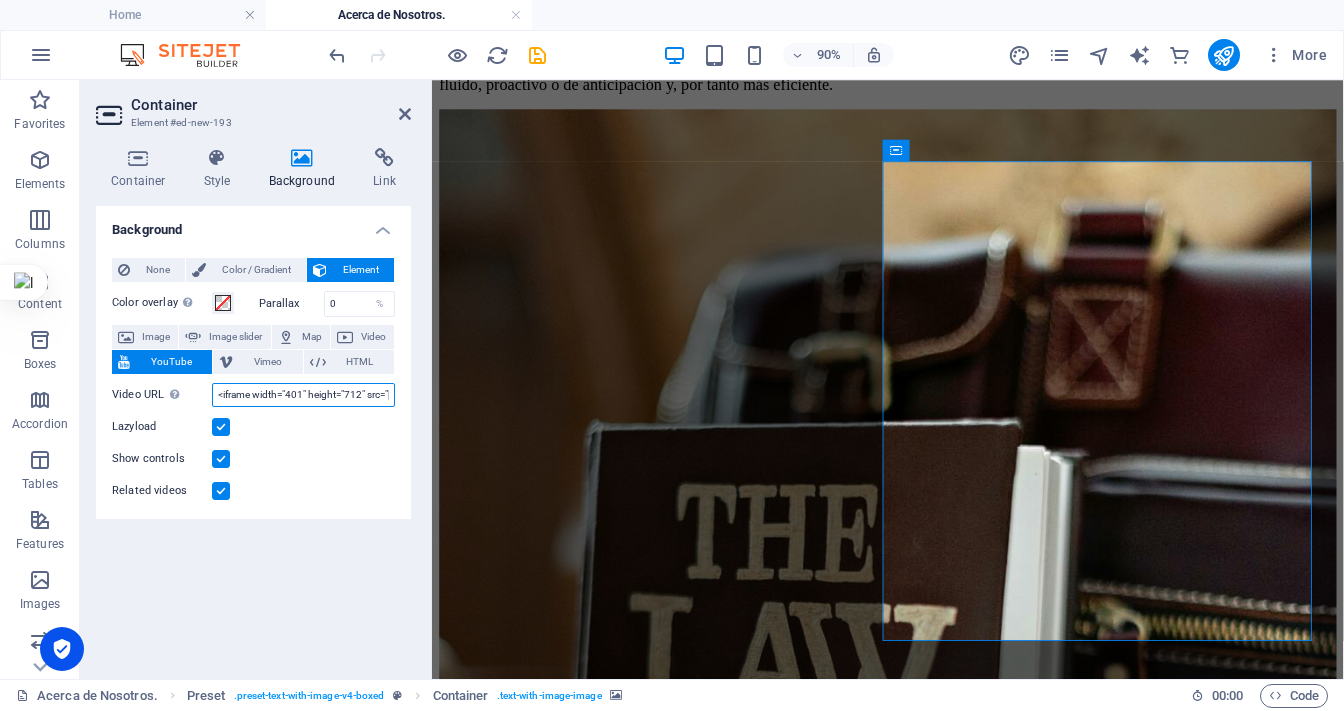 type on "<iframe width="401" height="712" src="https://www.youtube.com/embed/iLHm3nae_Y0" title="Cómo demandar después de firmar un finiquito con reserva de derechos" frameborder="0" allow="accelerometer; autoplay; clipboard-write; encrypted-media; gyroscope; picture-in-picture; web-share" referrerpolicy="strict-origin-when-cross-origin" allowfullscreen></iframe>" 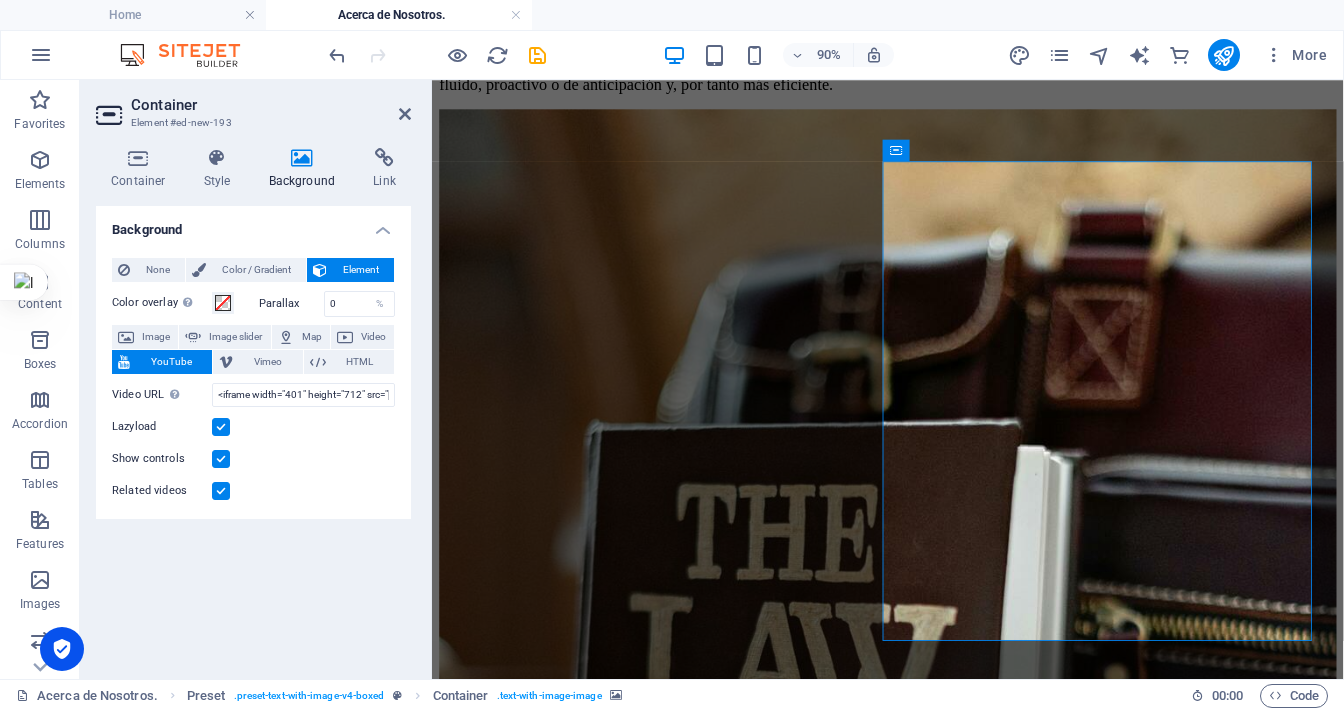 click on "Background None Color / Gradient Element Stretch background to full-width Color overlay Places an overlay over the background to colorize it Parallax 0 % Image Image slider Map Video YouTube Vimeo HTML Video URL Insert (or paste) a video URL. <iframe width="401" height="712" src="https://www.youtube.com/embed/iLHm3nae_Y0" title="Cómo demandar después de firmar un finiquito con reserva de derechos" frameborder="0" allow="accelerometer; autoplay; clipboard-write; encrypted-media; gyroscope; picture-in-picture; web-share" referrerpolicy="strict-origin-when-cross-origin" allowfullscreen></iframe> Aspect ratio 16:10 16:9 4:3 2:1 1:1 Lazyload Show controls Related videos Color Gradient Color A parent element contains a background. Edit background on parent element" at bounding box center [253, 434] 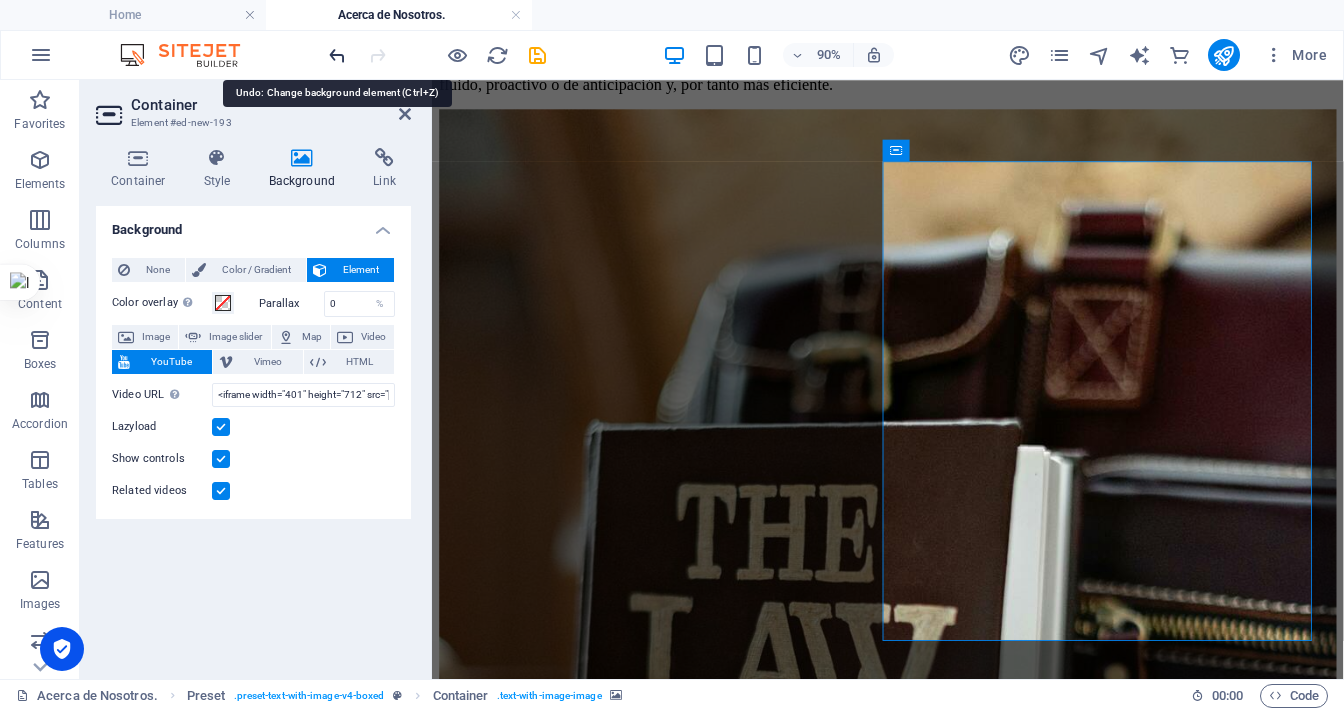 click at bounding box center [337, 55] 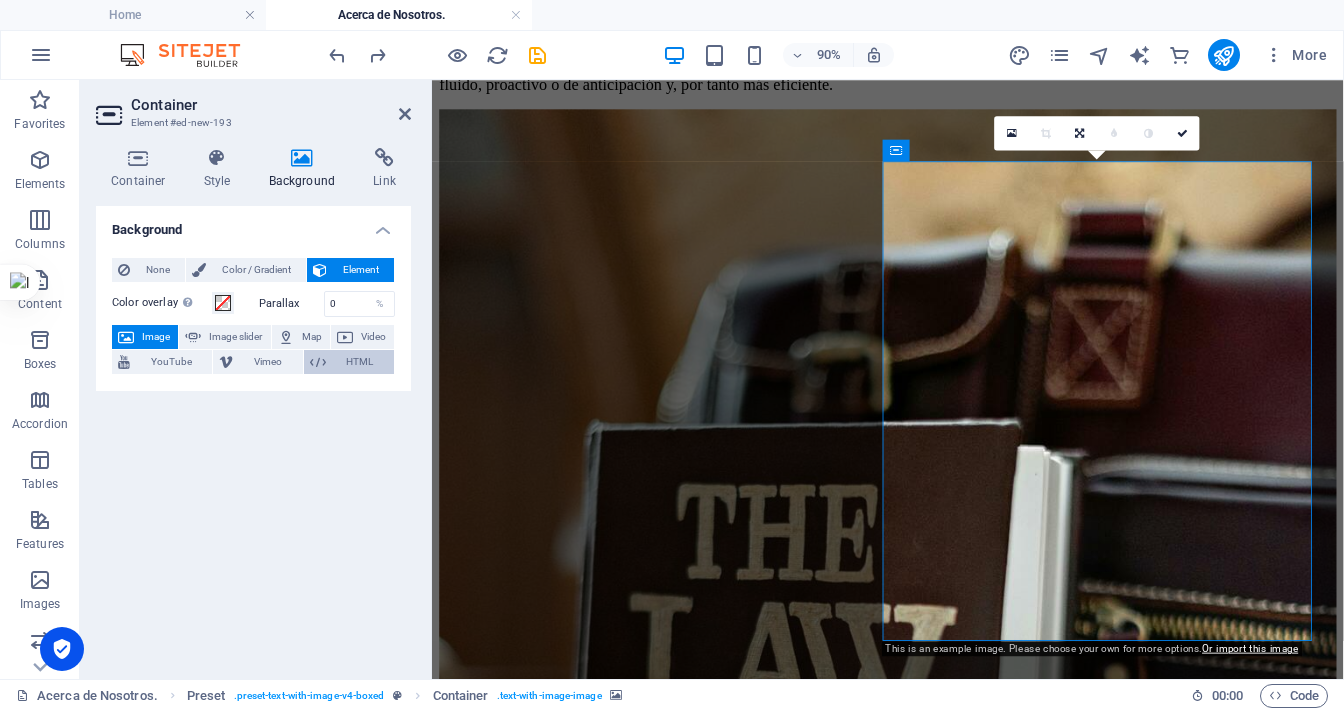 click on "HTML" at bounding box center (360, 362) 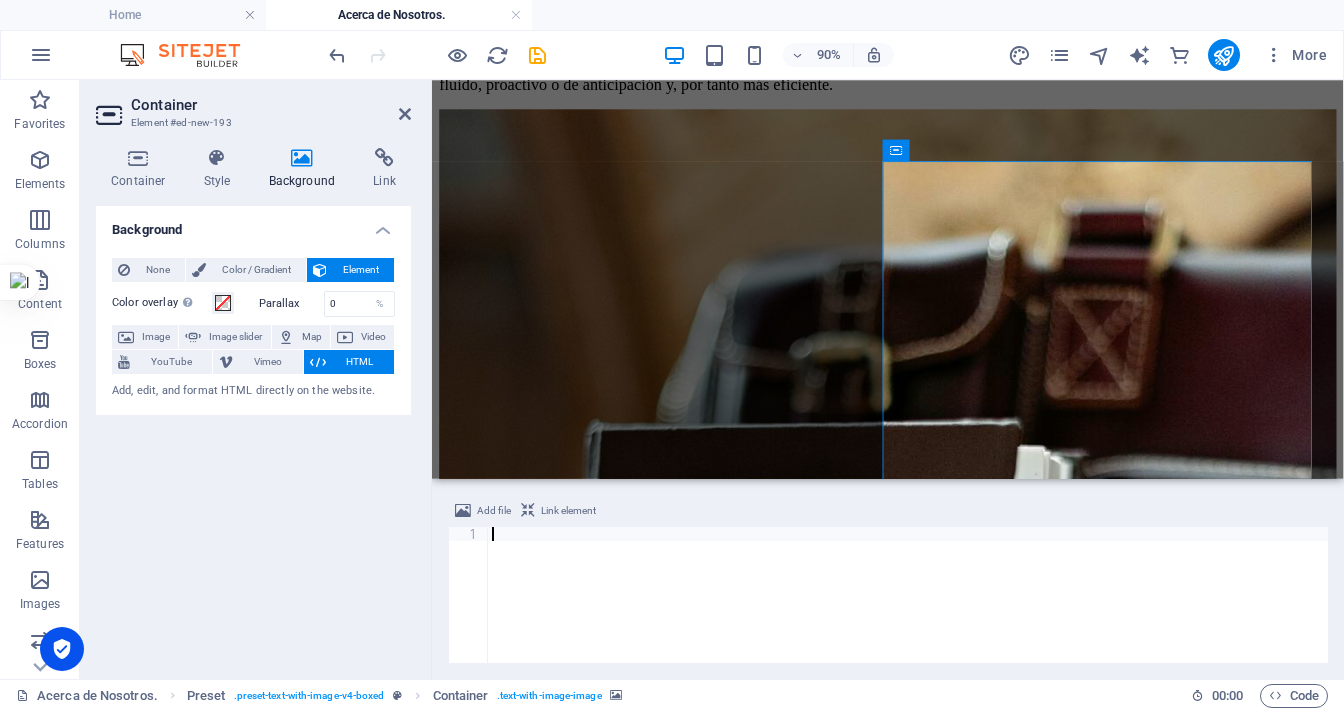 paste on "<iframe width="401" height="712" src="https://www.youtube.com/embed/iLHm3nae_Y0" title="Cómo demandar después de firmar un finiquito con reserva de derechos" frameborder="0" allow="accelerometer; autoplay; clipboard-write; encrypted-media; gyroscope; picture-in-picture; web-share" referrerpolicy="strict-origin-when-cross-origin" allowfullscreen></iframe>" 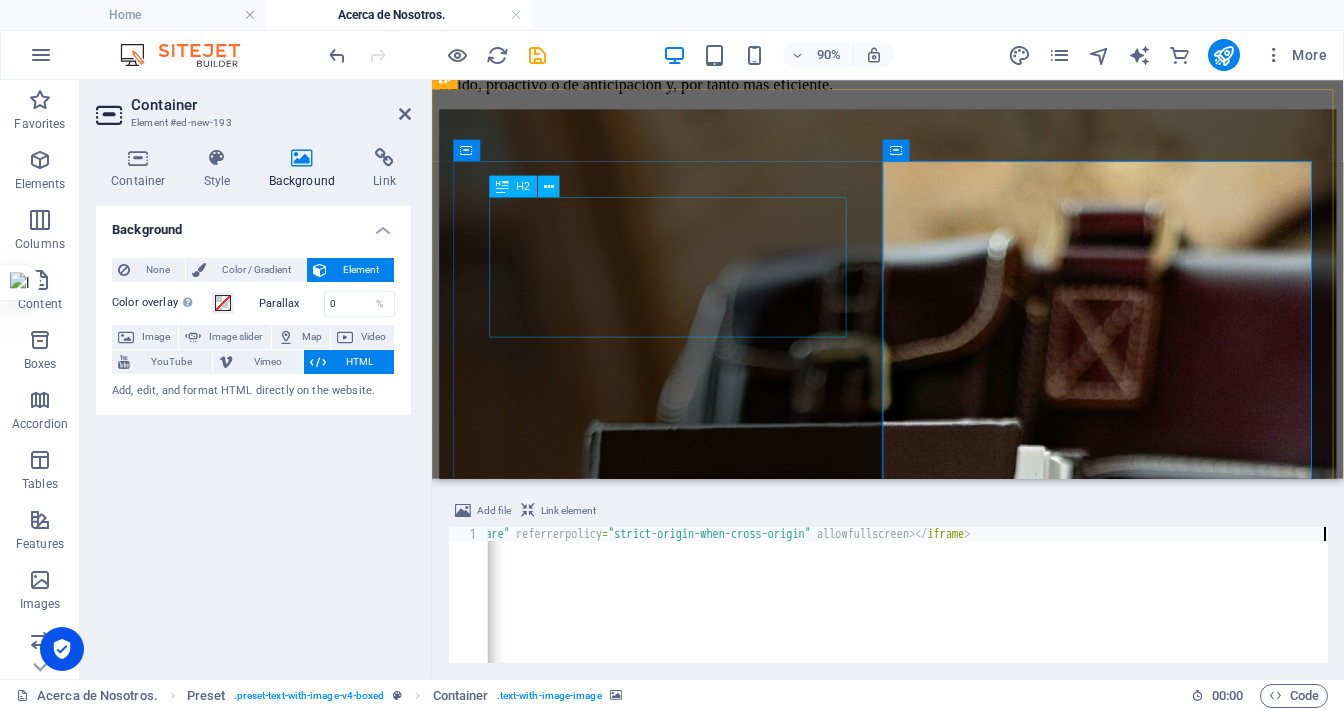 scroll, scrollTop: 0, scrollLeft: 1566, axis: horizontal 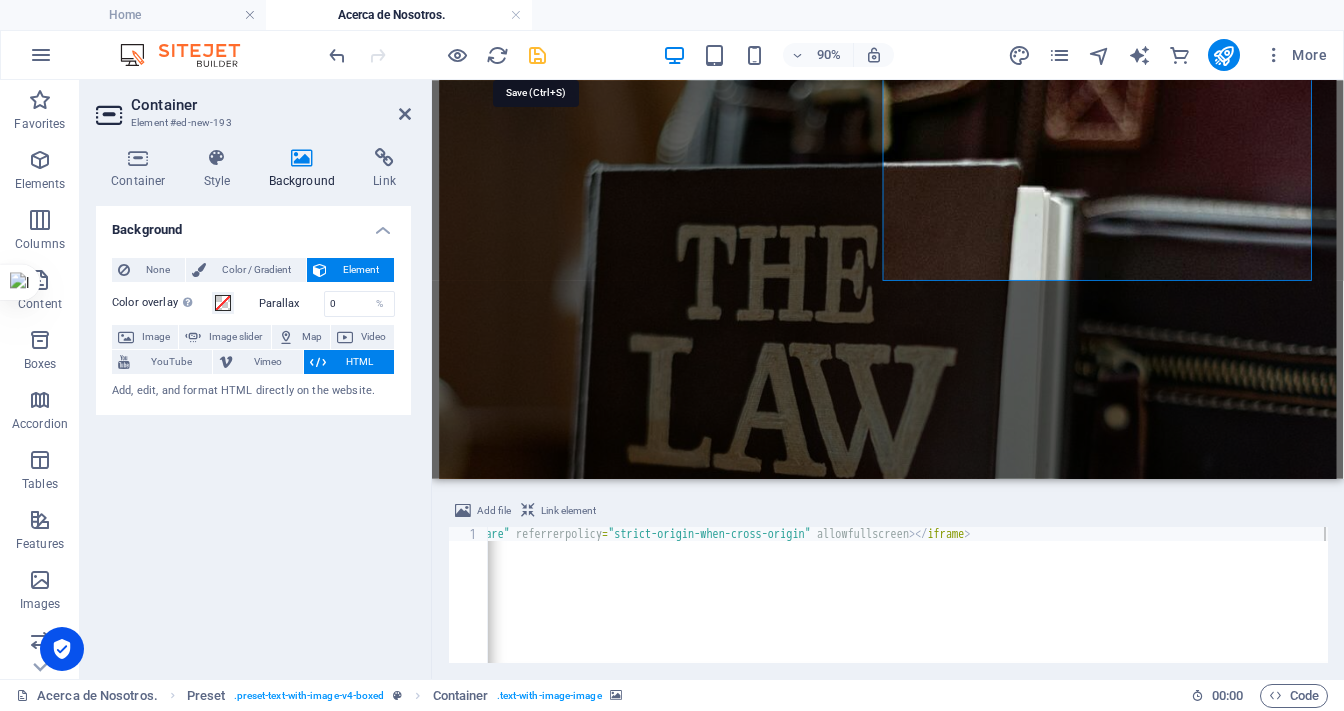 click at bounding box center (537, 55) 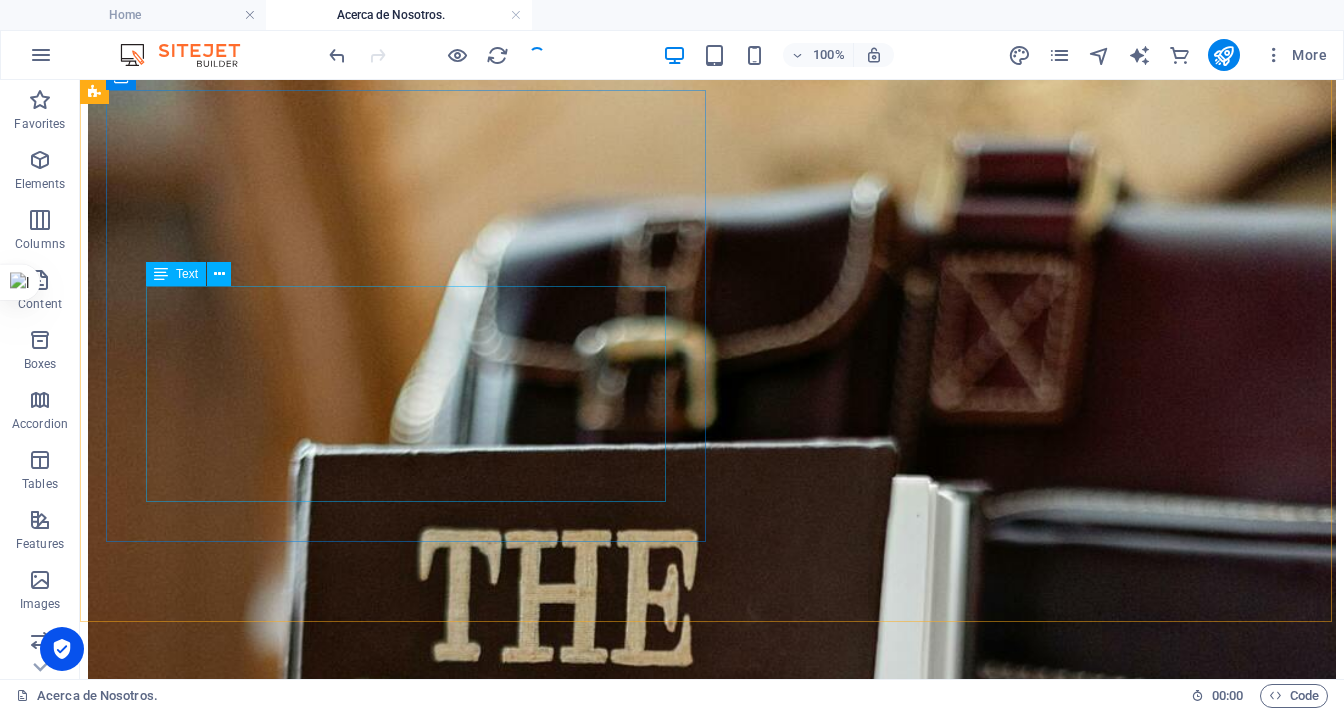 scroll, scrollTop: 1540, scrollLeft: 0, axis: vertical 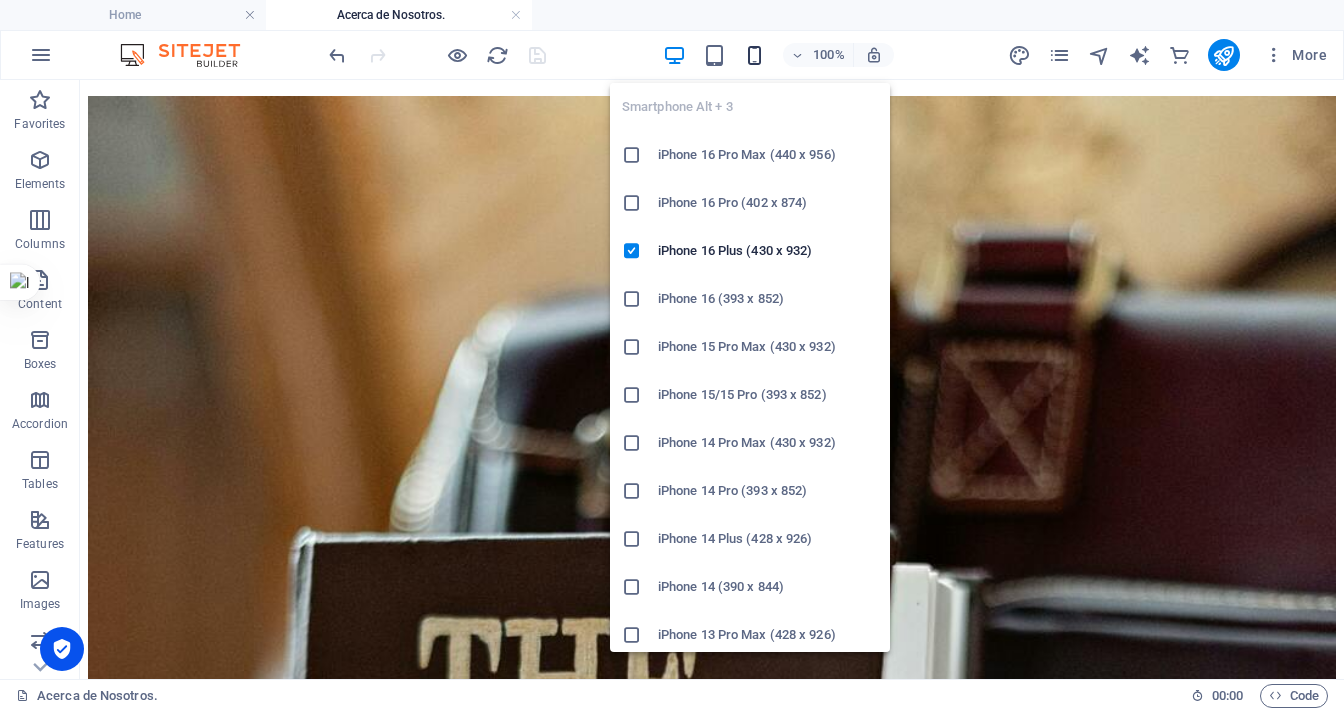 click at bounding box center (754, 55) 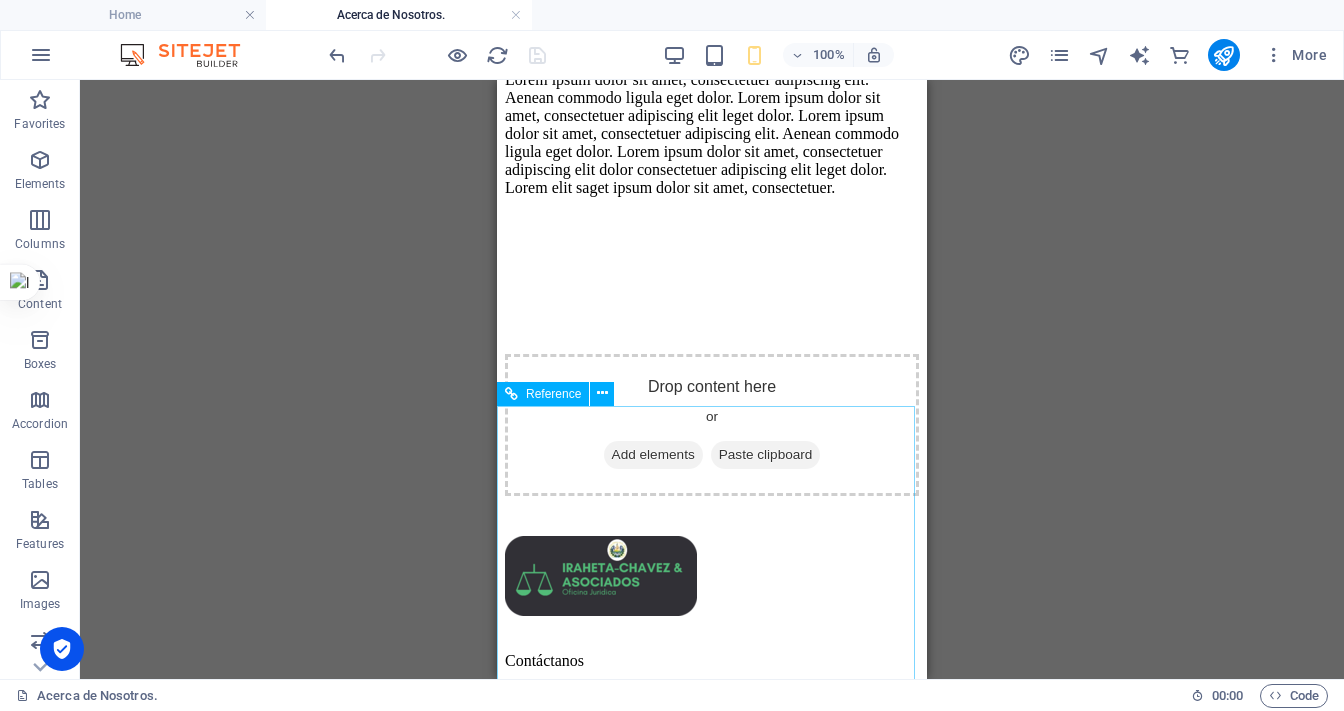 scroll, scrollTop: 2323, scrollLeft: 0, axis: vertical 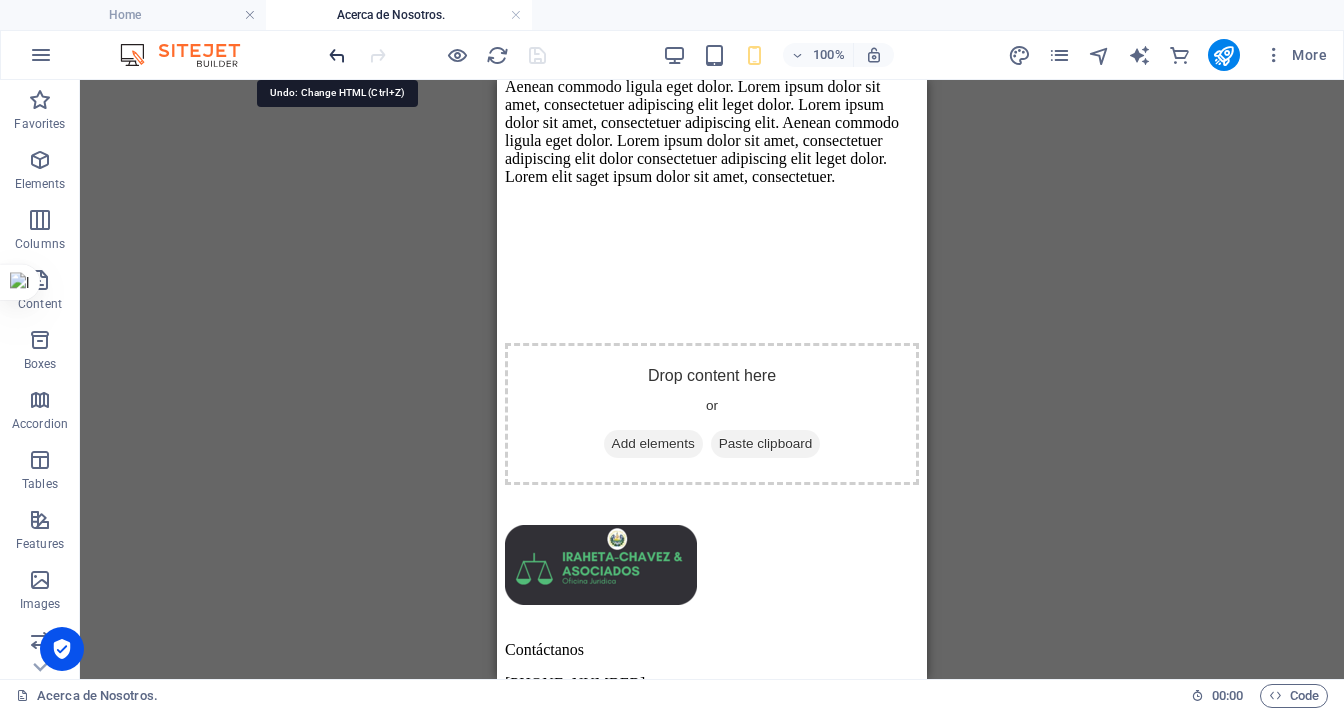 click at bounding box center [337, 55] 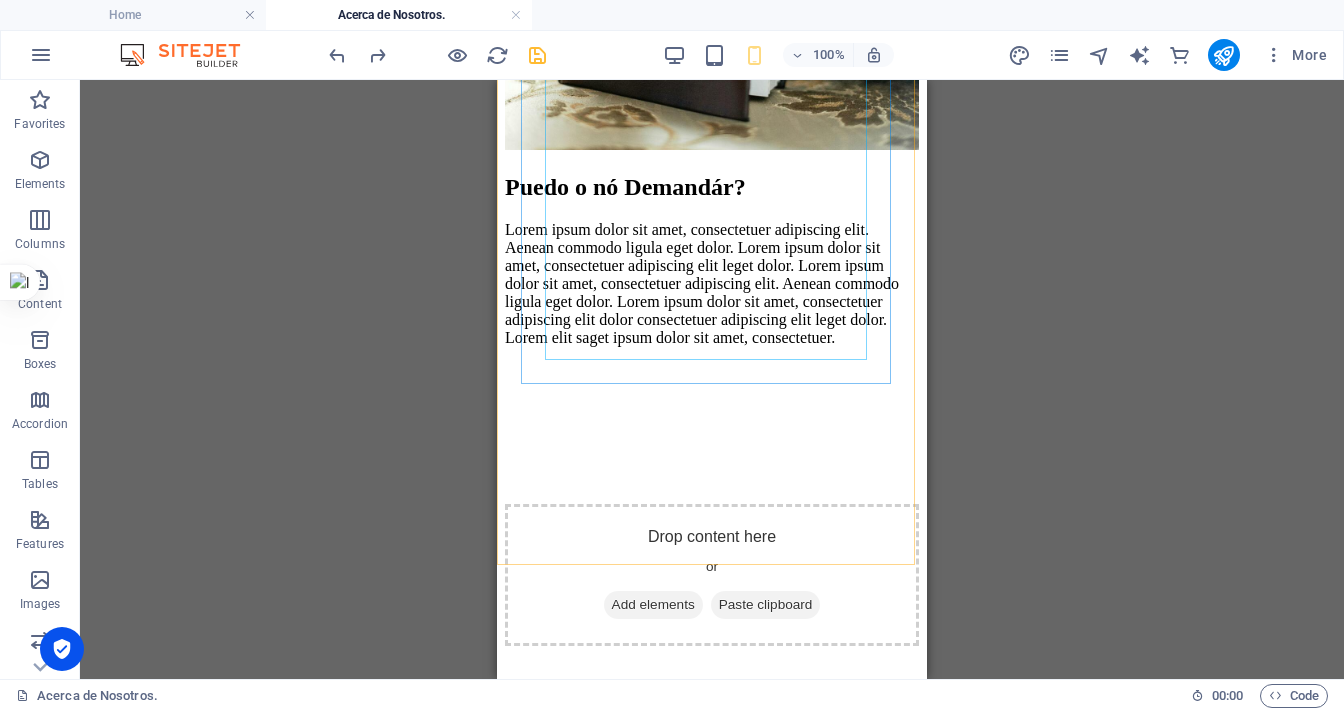 scroll, scrollTop: 2163, scrollLeft: 0, axis: vertical 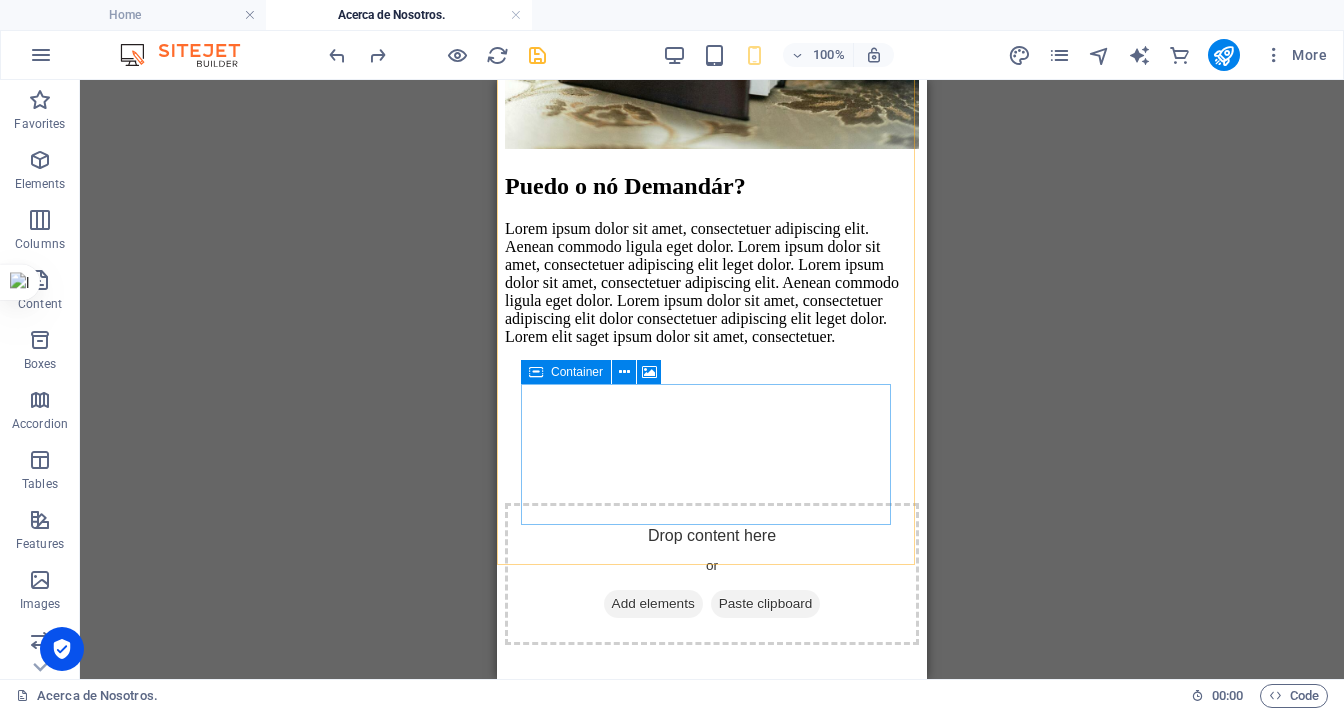 click on "Add elements" at bounding box center [653, 604] 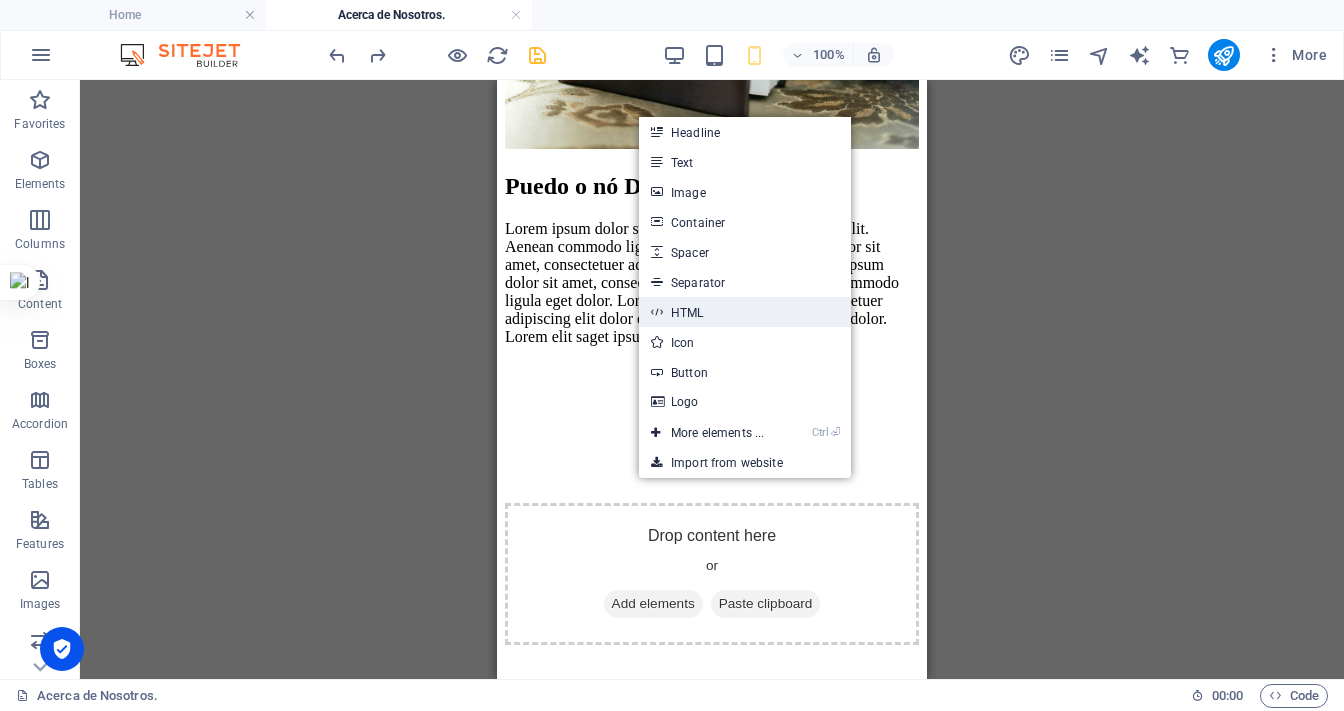 click on "HTML" at bounding box center (745, 312) 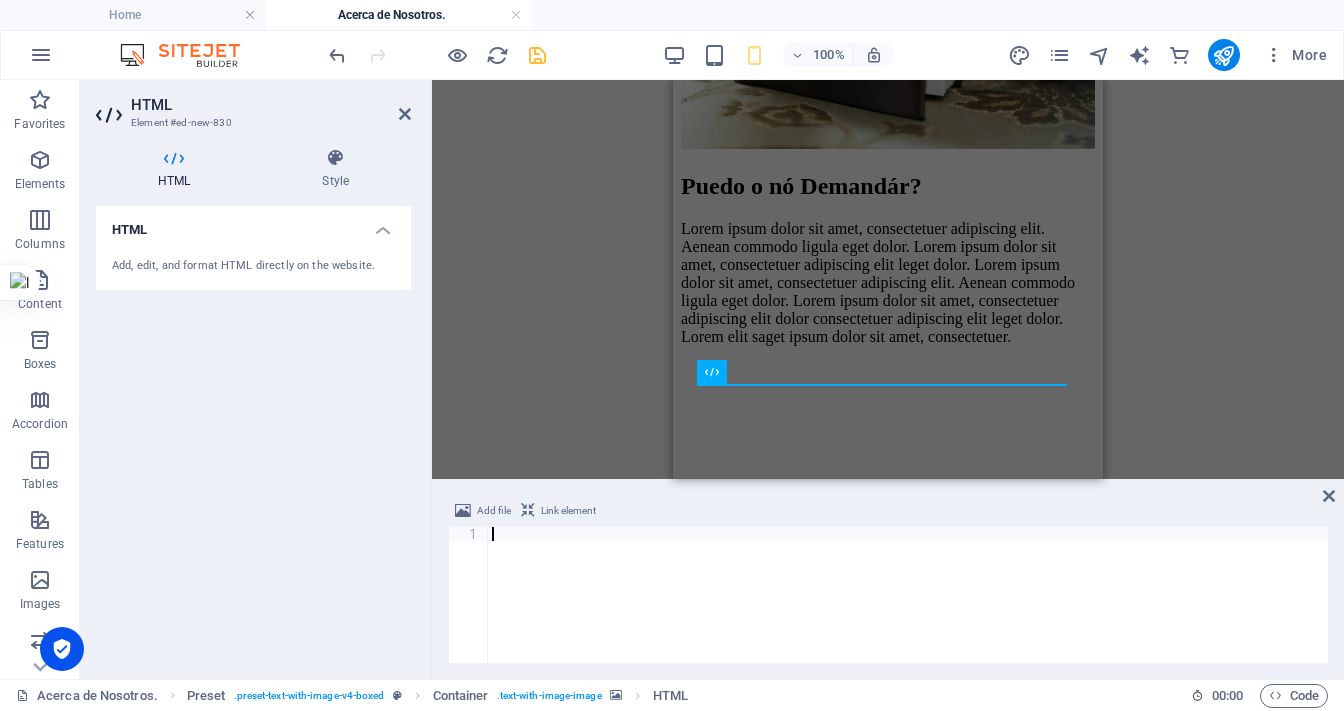 type on "<iframe width="401" height="712" src="https://www.youtube.com/embed/iLHm3nae_Y0" title="Cómo demandar después de firmar un finiquito con reserva de derechos" frameborder="0" allow="accelerometer; autoplay; clipboard-write; encrypted-media; gyroscope; picture-in-picture; web-share" referrerpolicy="strict-origin-when-cross-origin" allowfullscreen></iframe>" 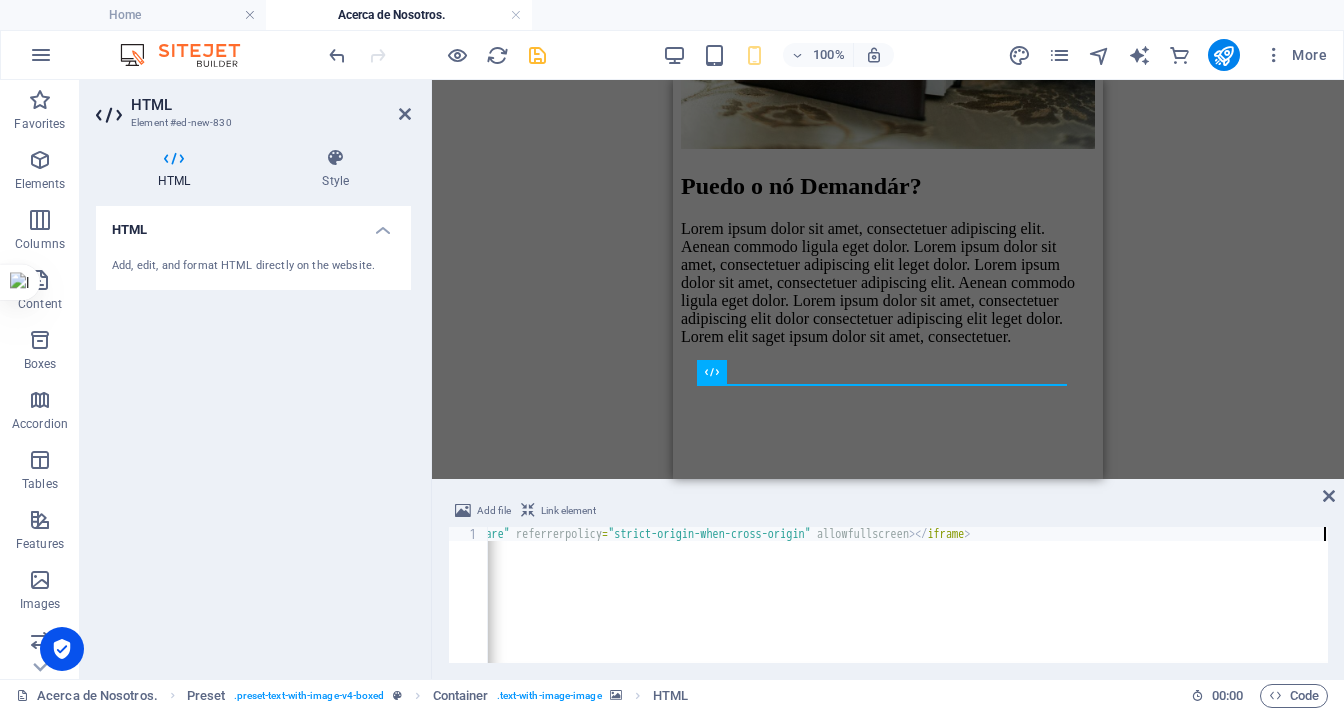 scroll, scrollTop: 0, scrollLeft: 1566, axis: horizontal 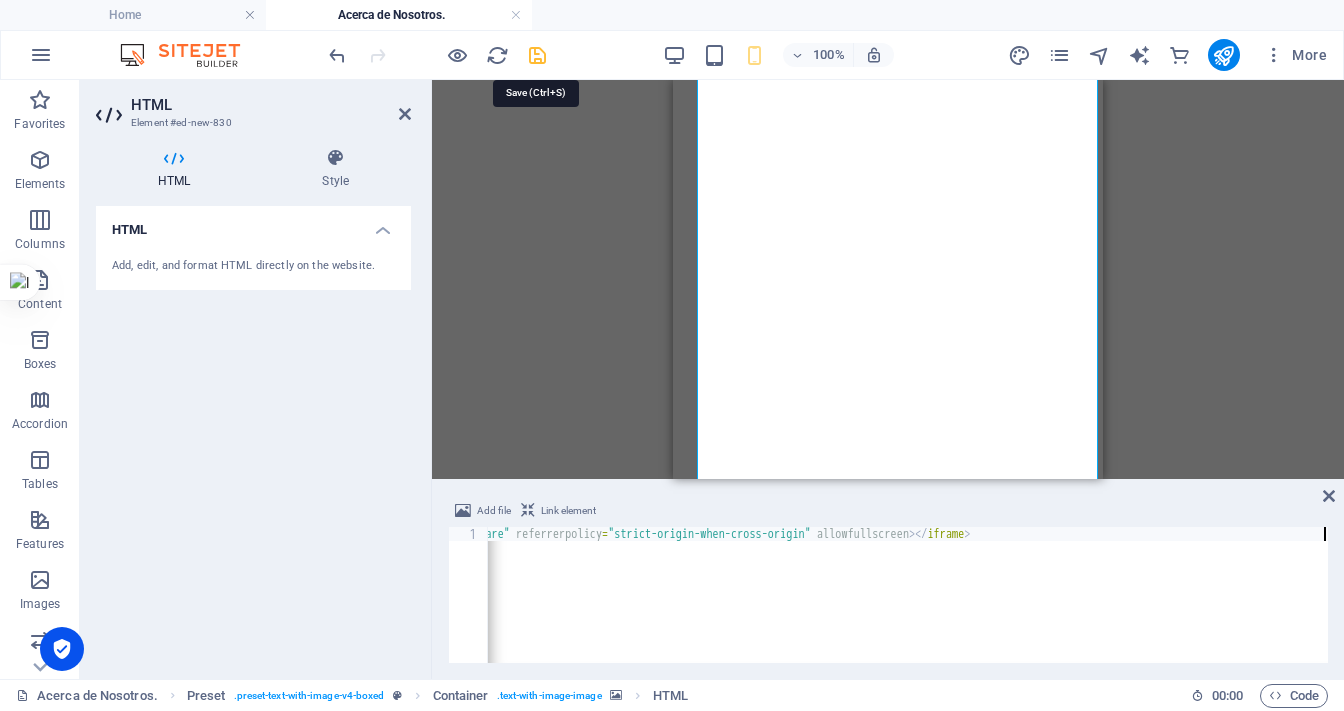 click at bounding box center [537, 55] 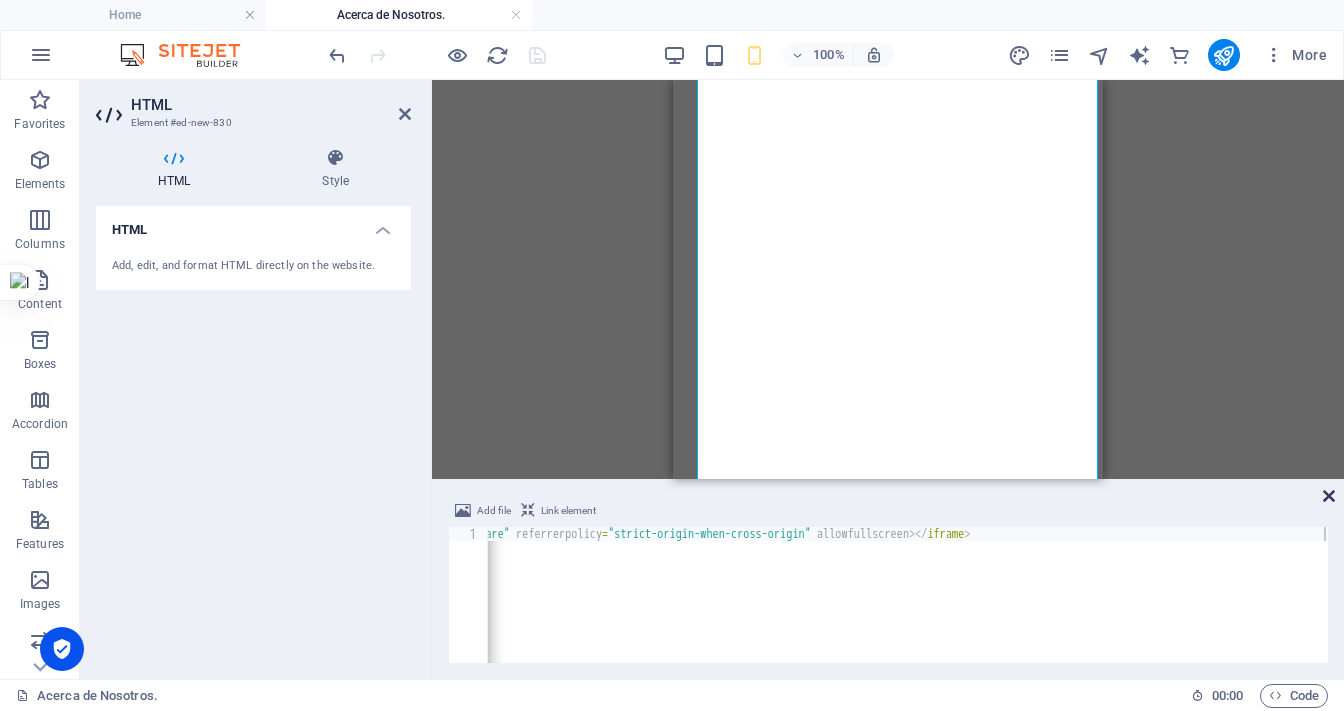 click at bounding box center [1329, 496] 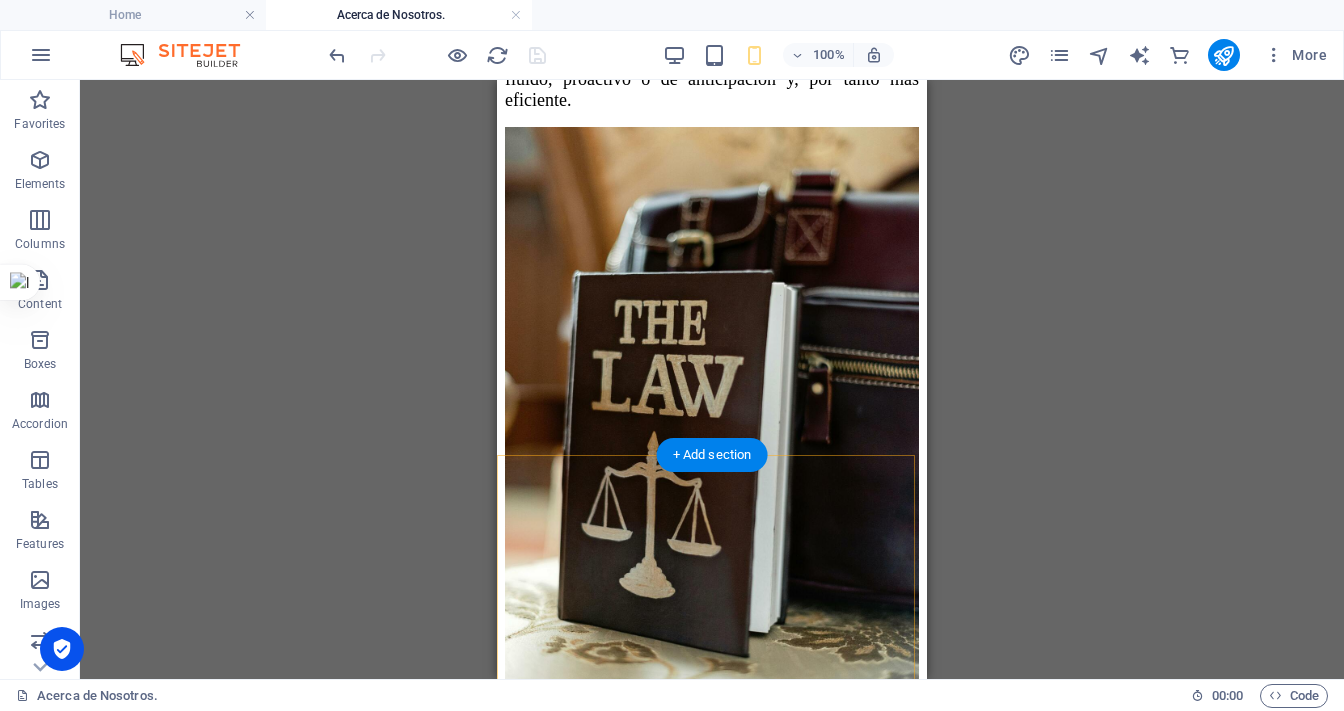 scroll, scrollTop: 1620, scrollLeft: 0, axis: vertical 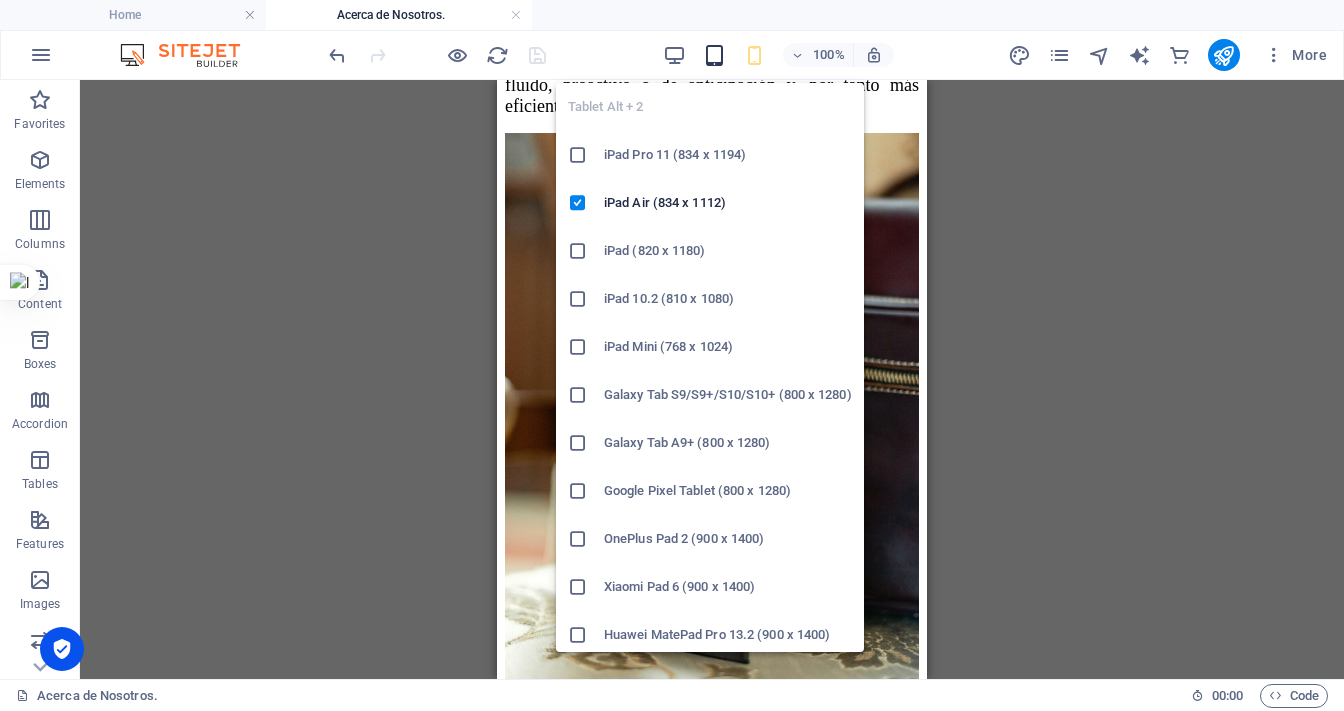 click at bounding box center [714, 55] 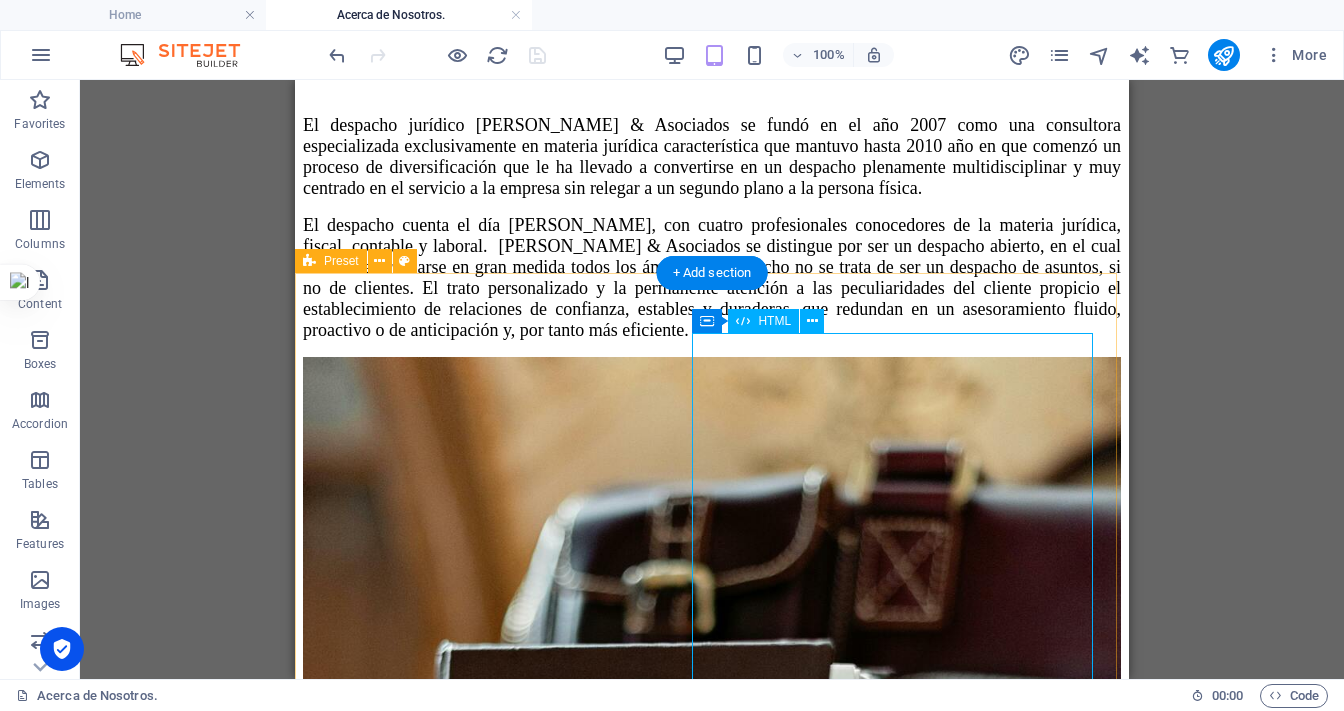 scroll, scrollTop: 1220, scrollLeft: 0, axis: vertical 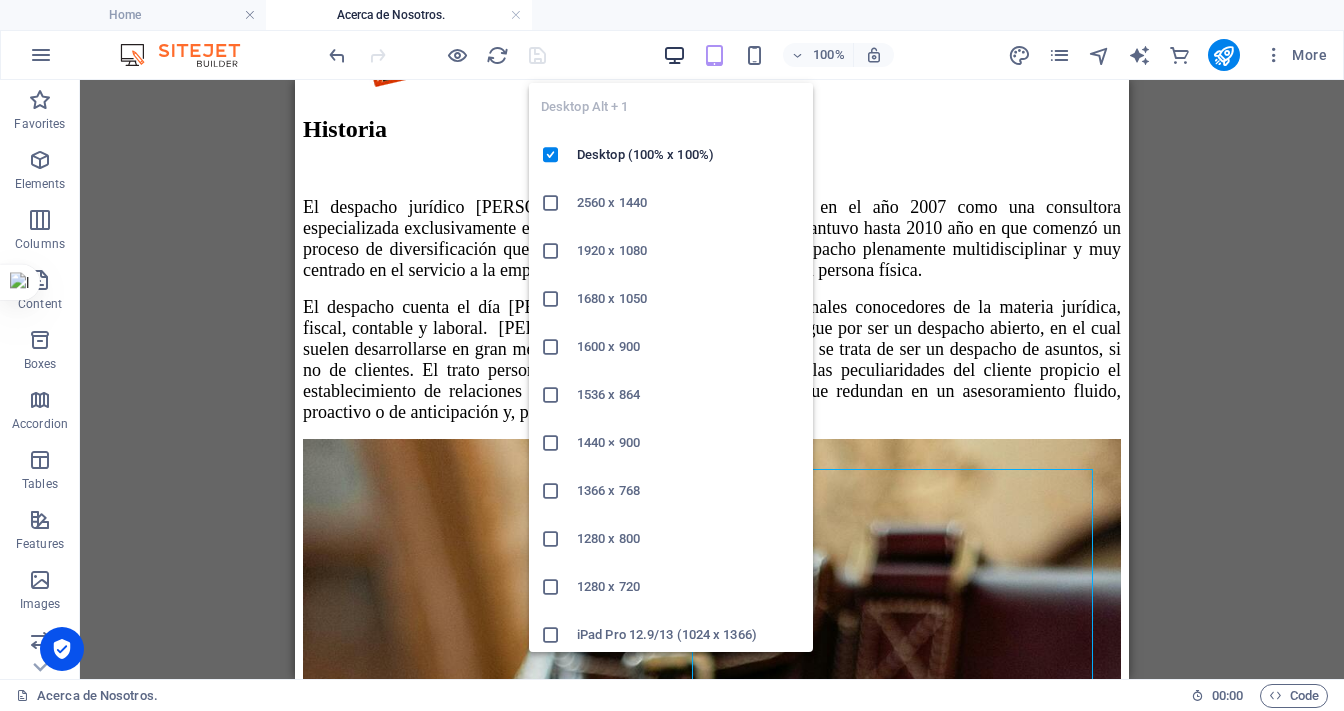 click at bounding box center (674, 55) 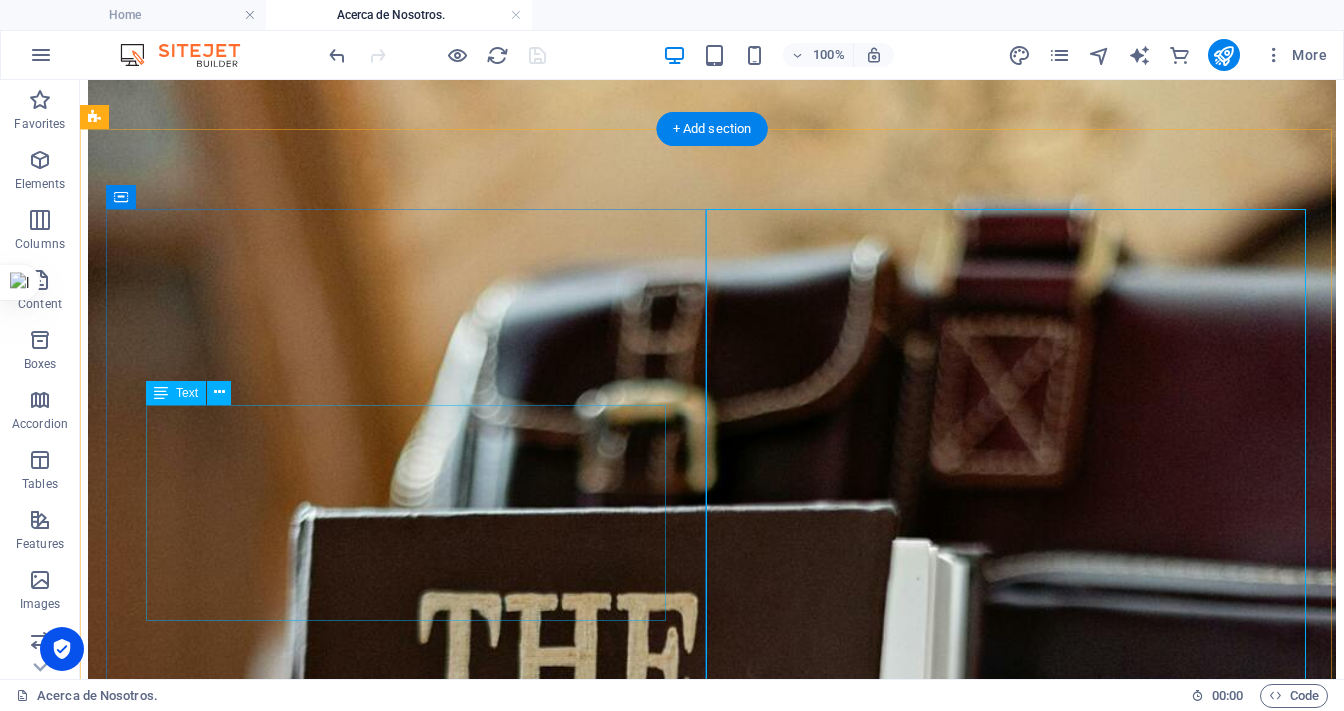 scroll, scrollTop: 1700, scrollLeft: 0, axis: vertical 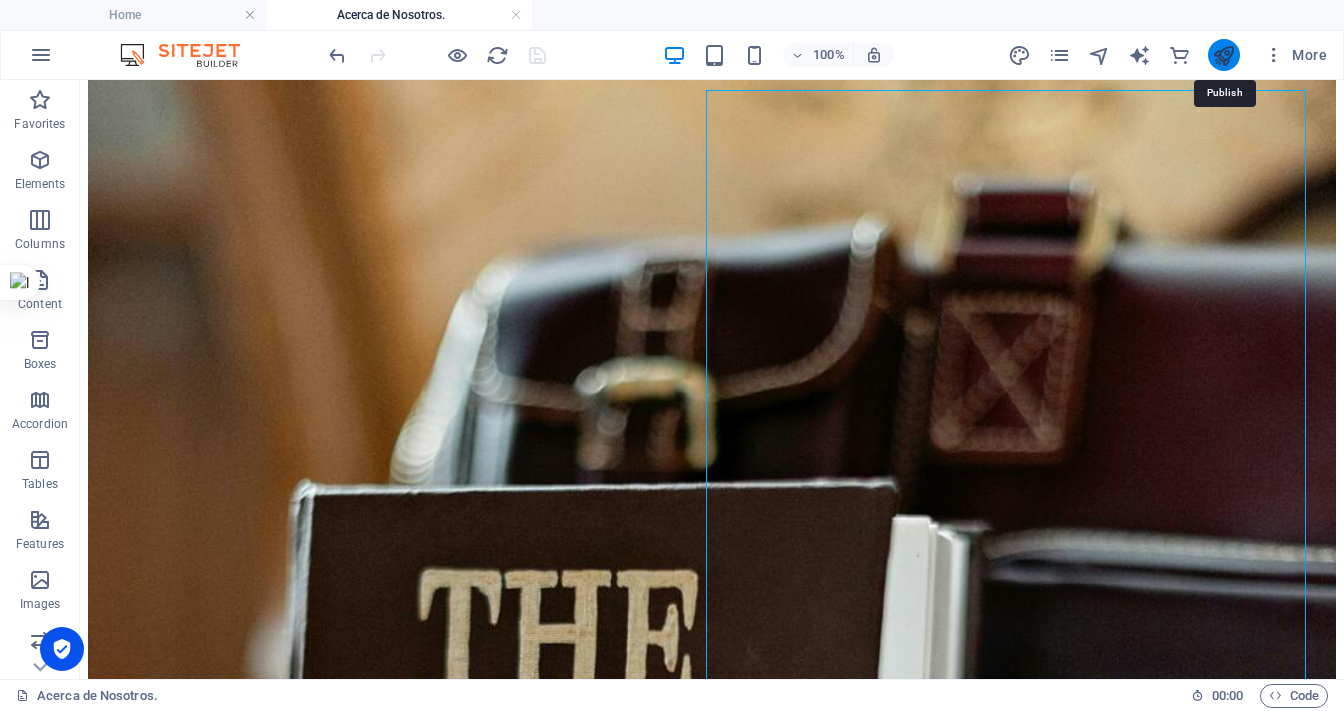 click at bounding box center (1223, 55) 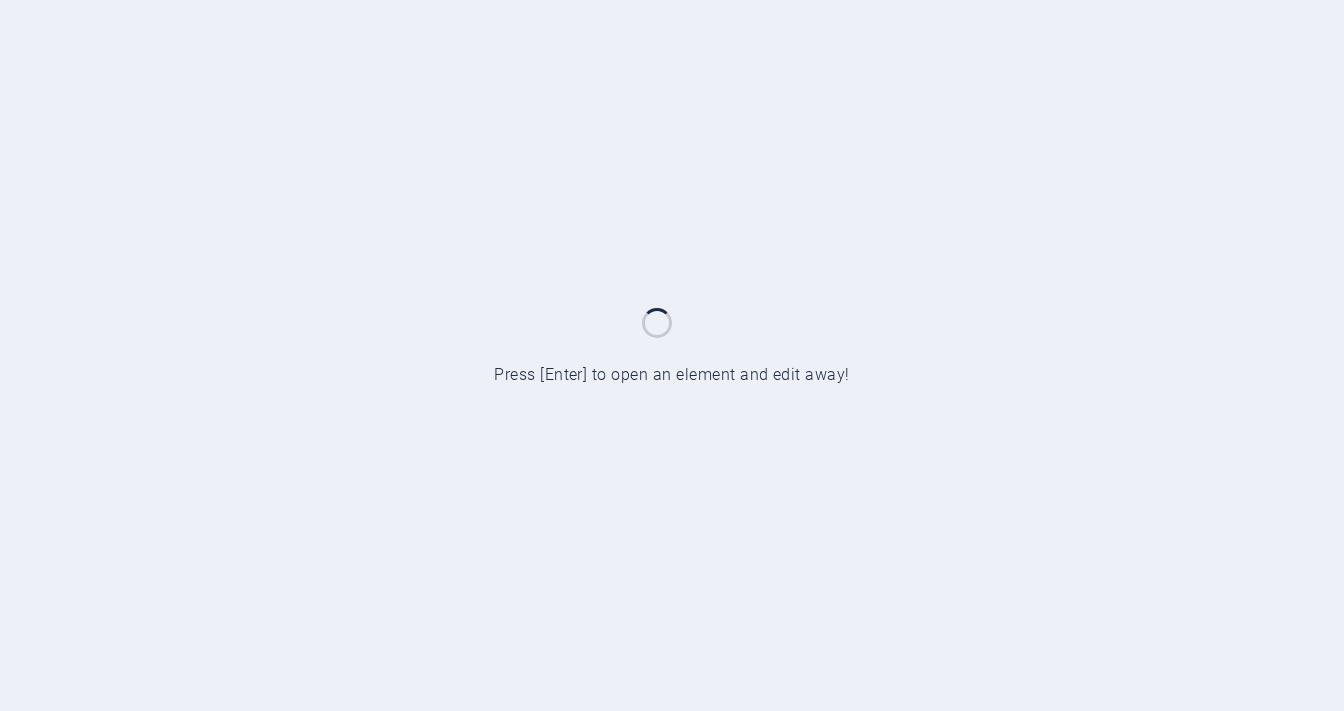 scroll, scrollTop: 0, scrollLeft: 0, axis: both 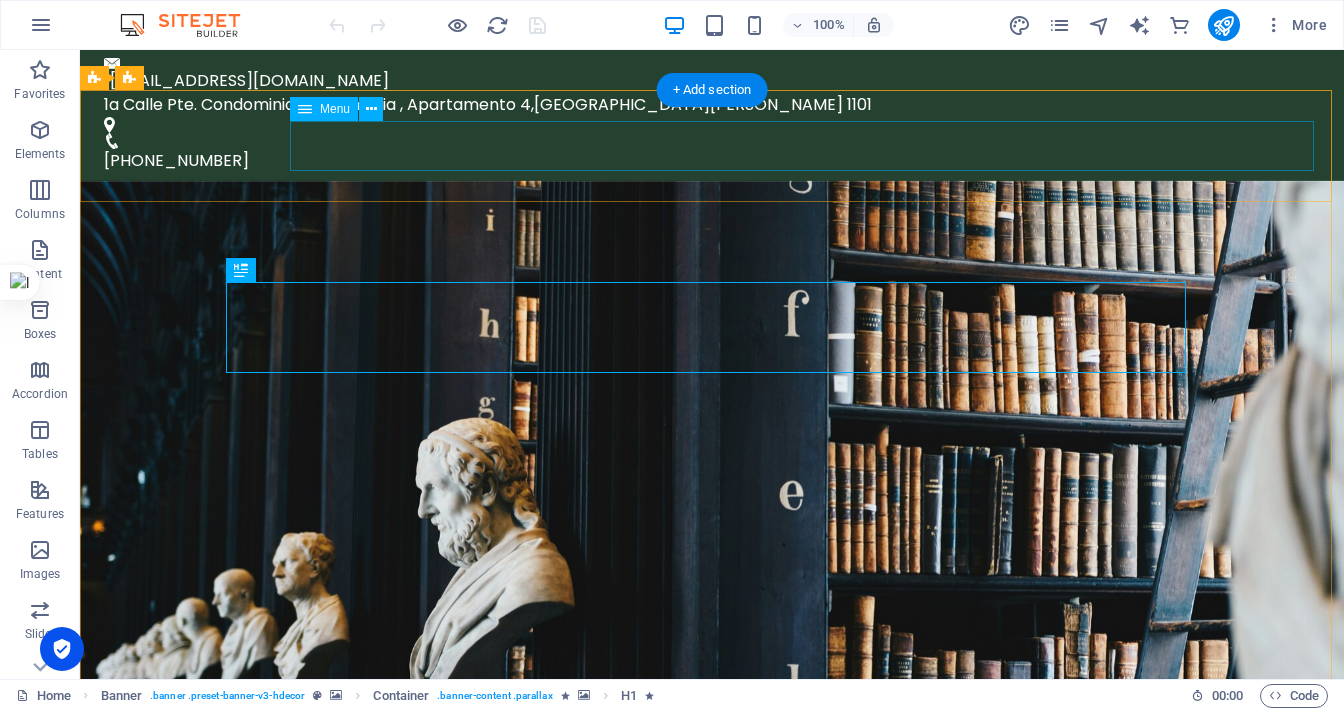 click on "Home Servicios Acerca de Nosotros Contactenos" at bounding box center (712, 1058) 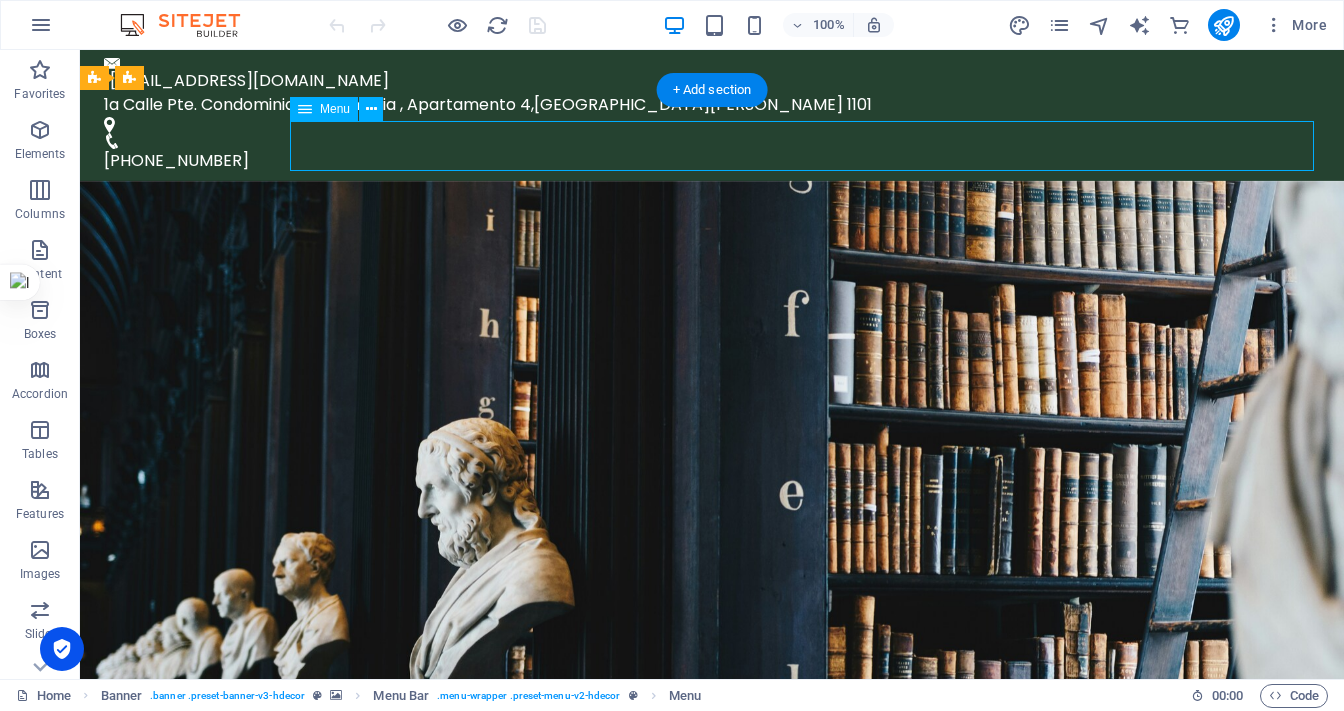click on "Home Servicios Acerca de Nosotros Contactenos" at bounding box center [712, 1058] 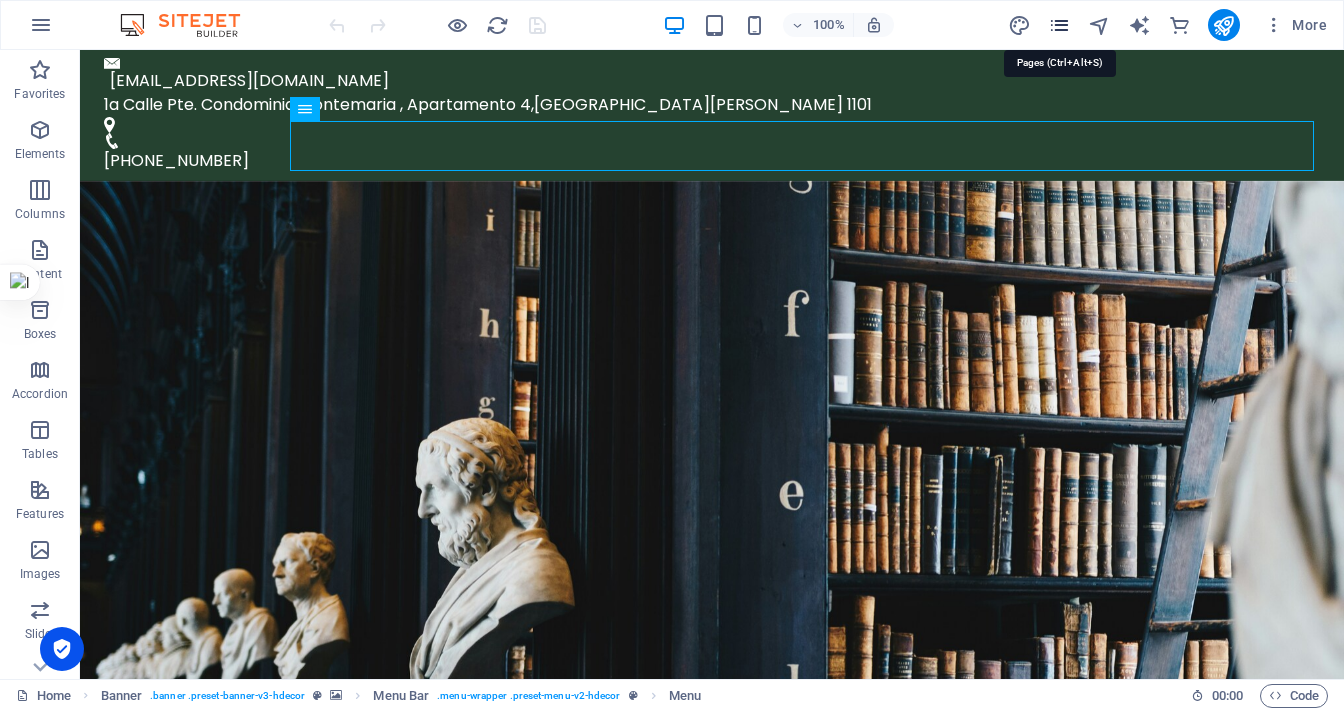 click at bounding box center (1059, 25) 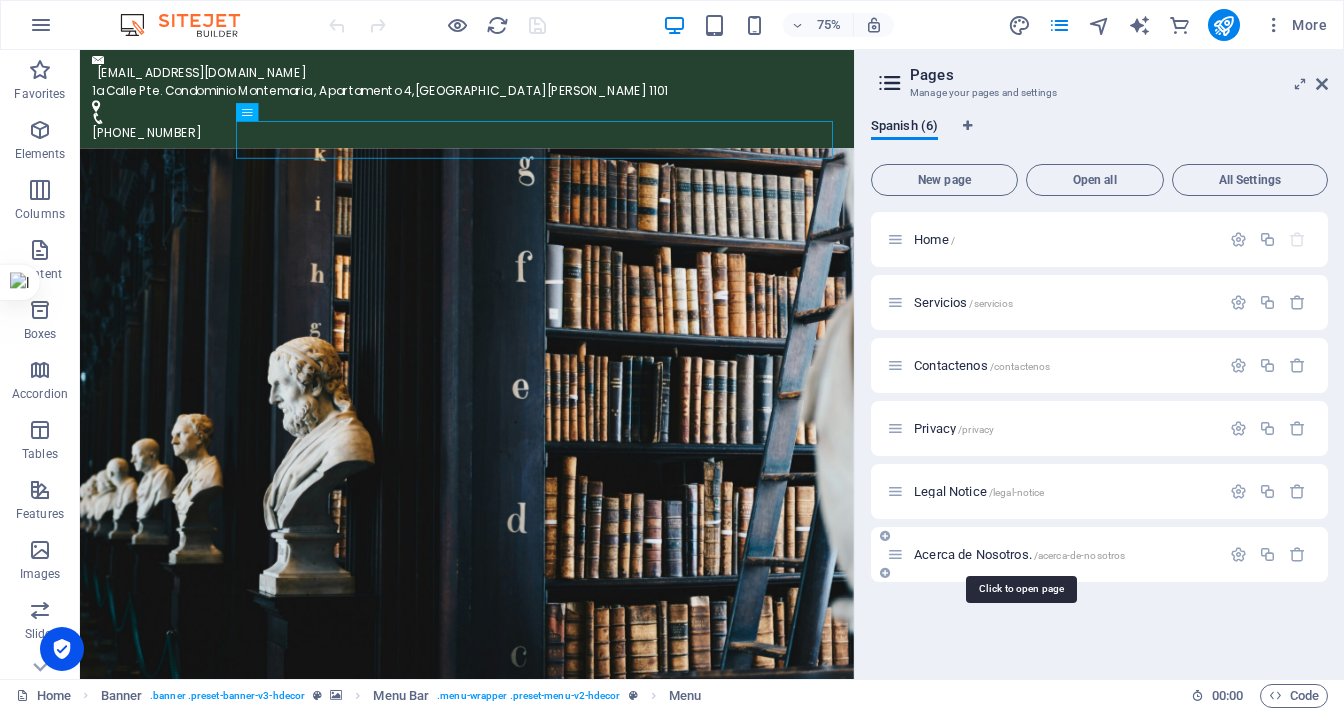 click on "Acerca de Nosotros. /acerca-de-nosotros" at bounding box center (1019, 554) 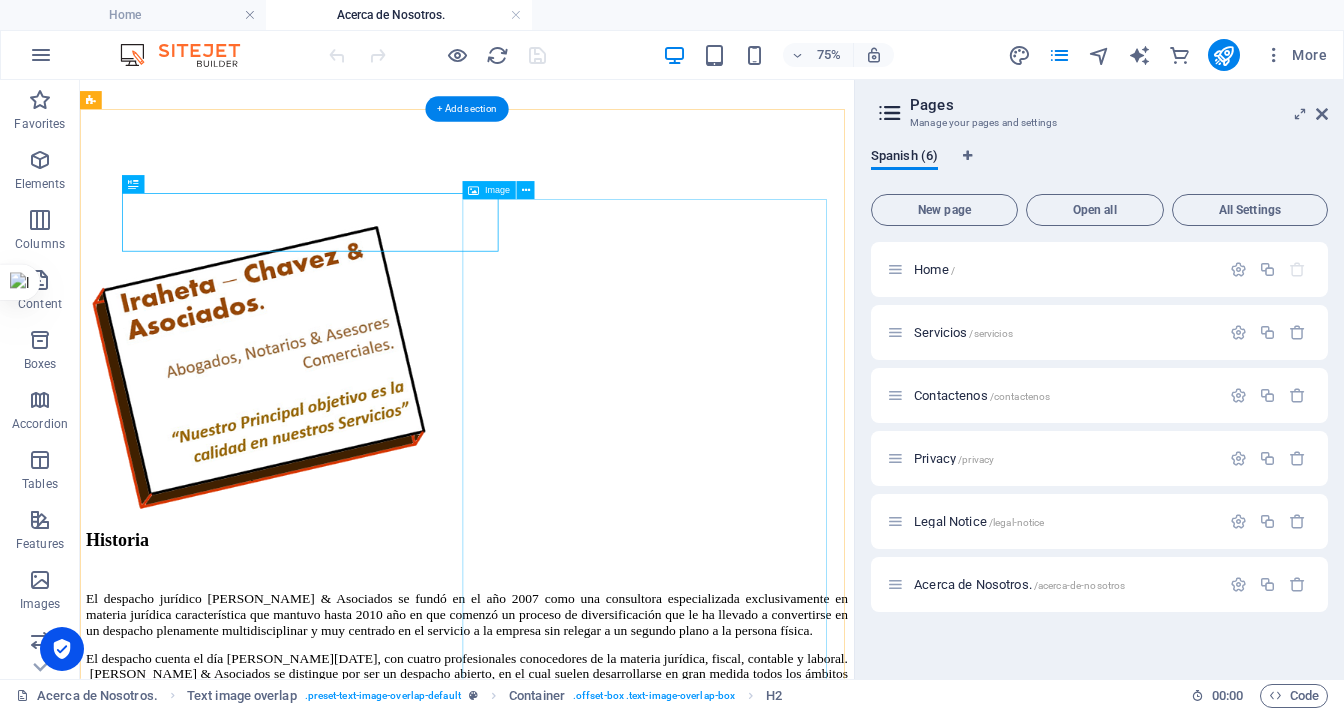 scroll, scrollTop: 720, scrollLeft: 0, axis: vertical 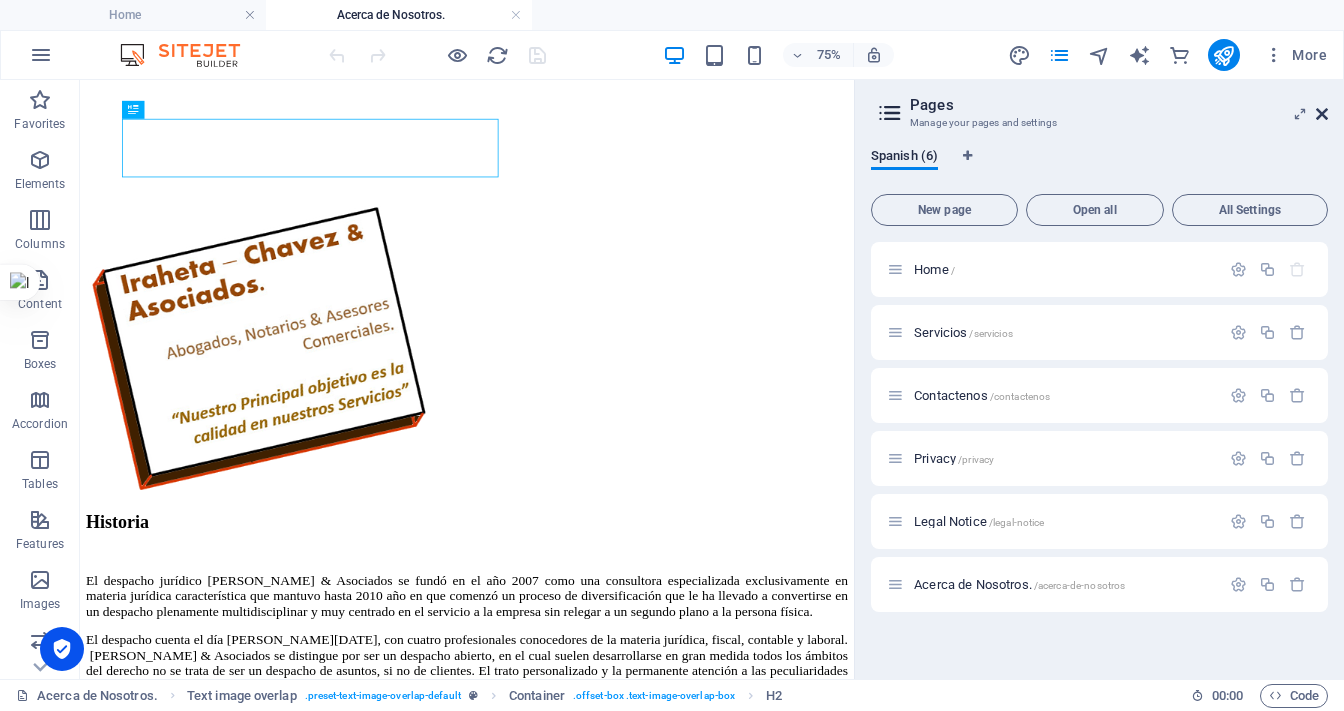 click at bounding box center [1322, 114] 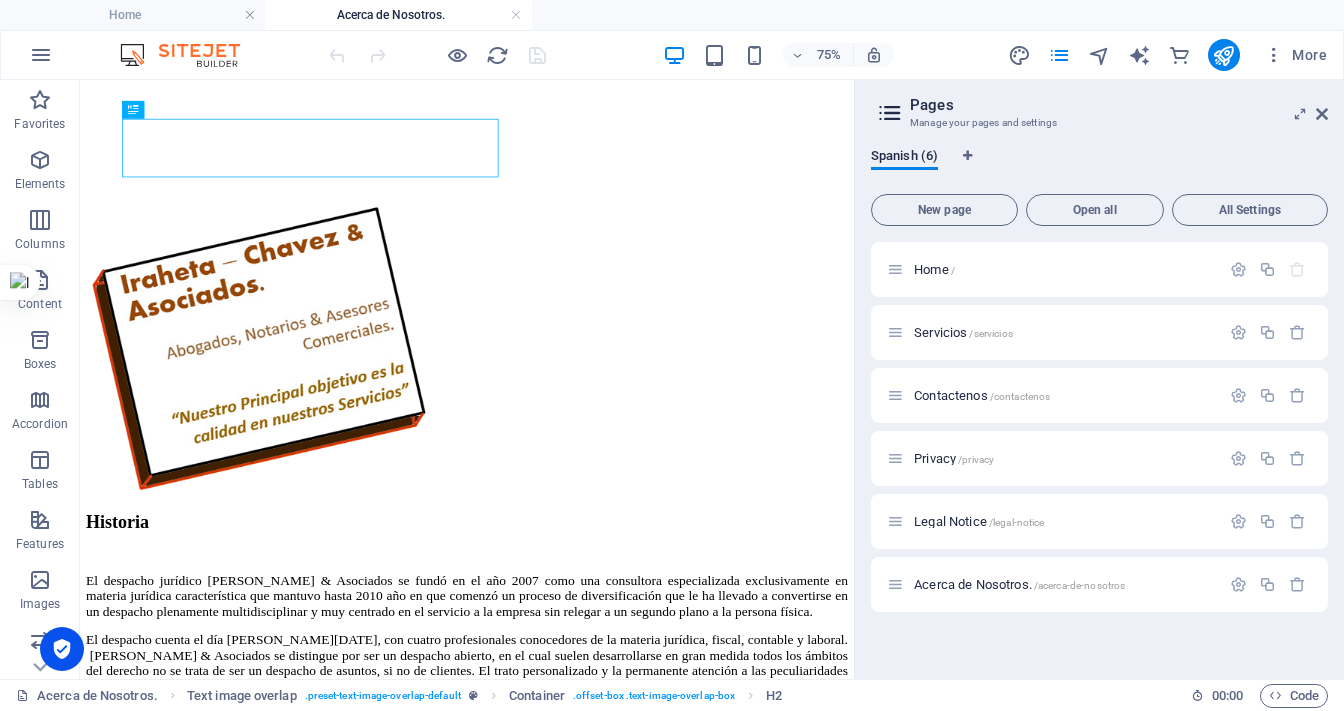 scroll, scrollTop: 811, scrollLeft: 0, axis: vertical 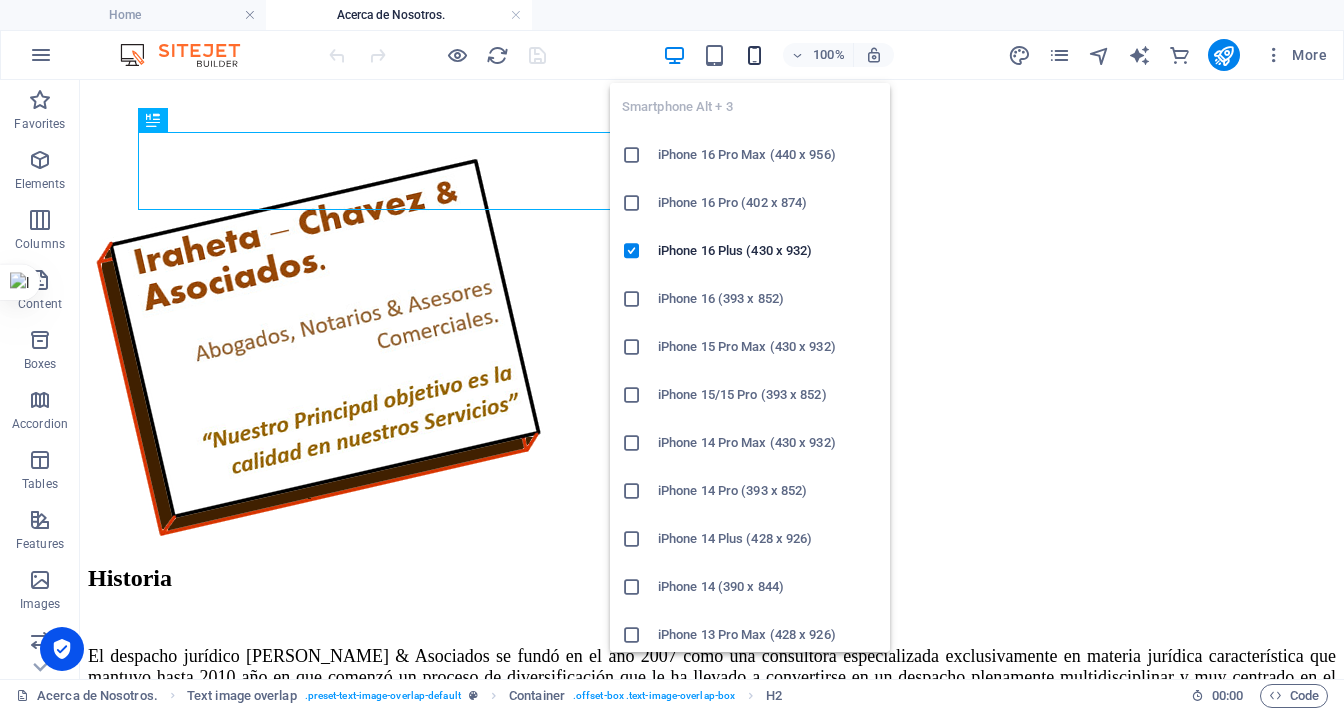 click at bounding box center [754, 55] 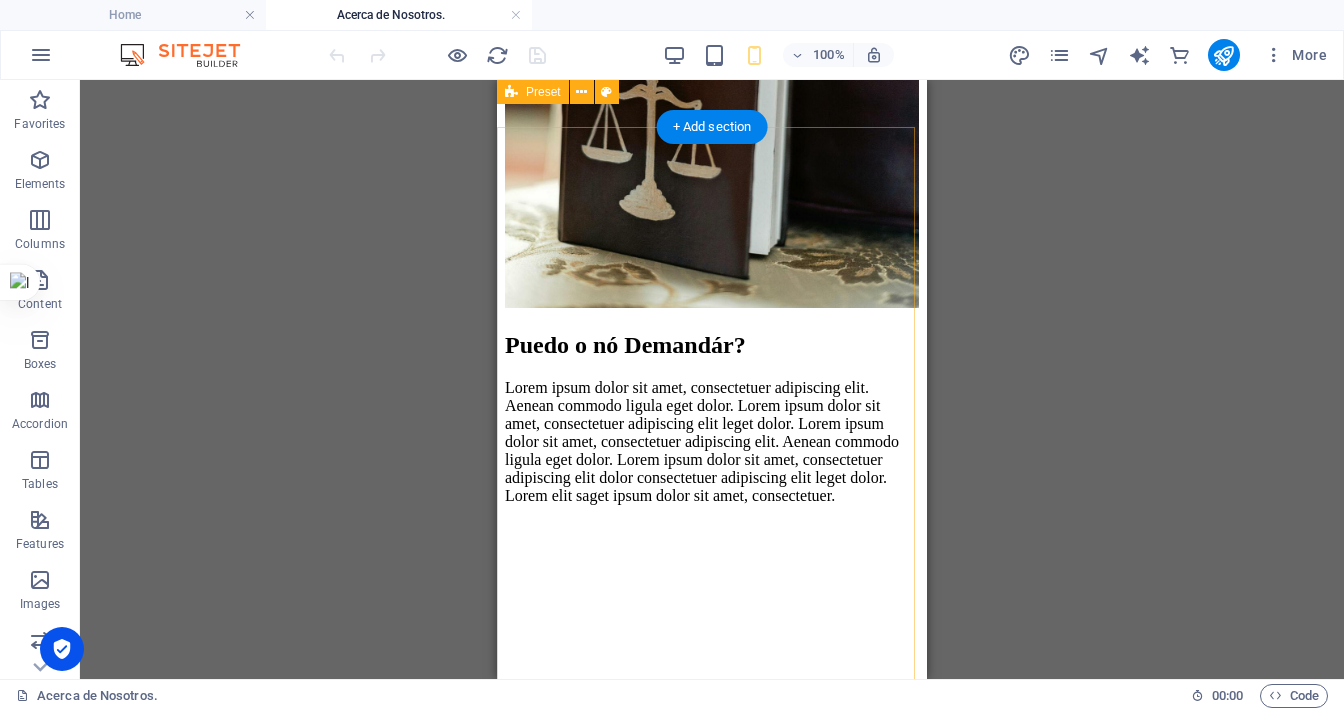 scroll, scrollTop: 1961, scrollLeft: 0, axis: vertical 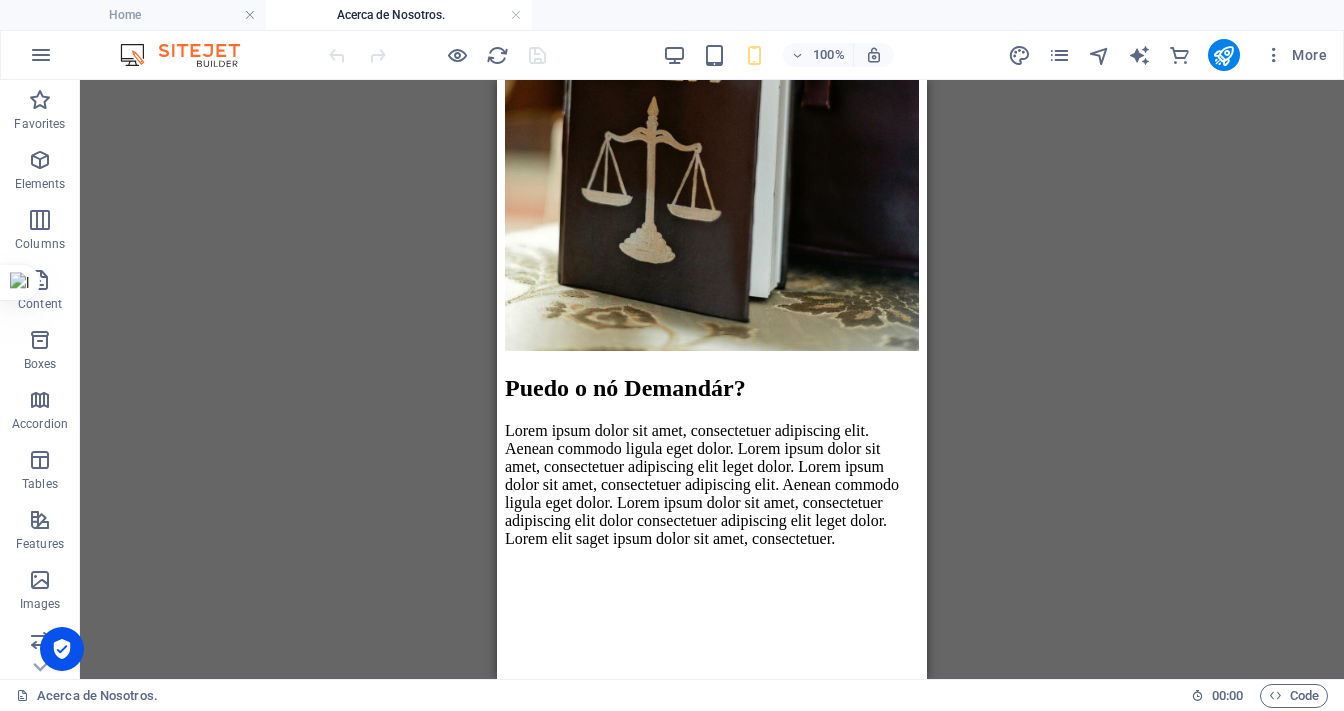 click on "100%" at bounding box center [778, 55] 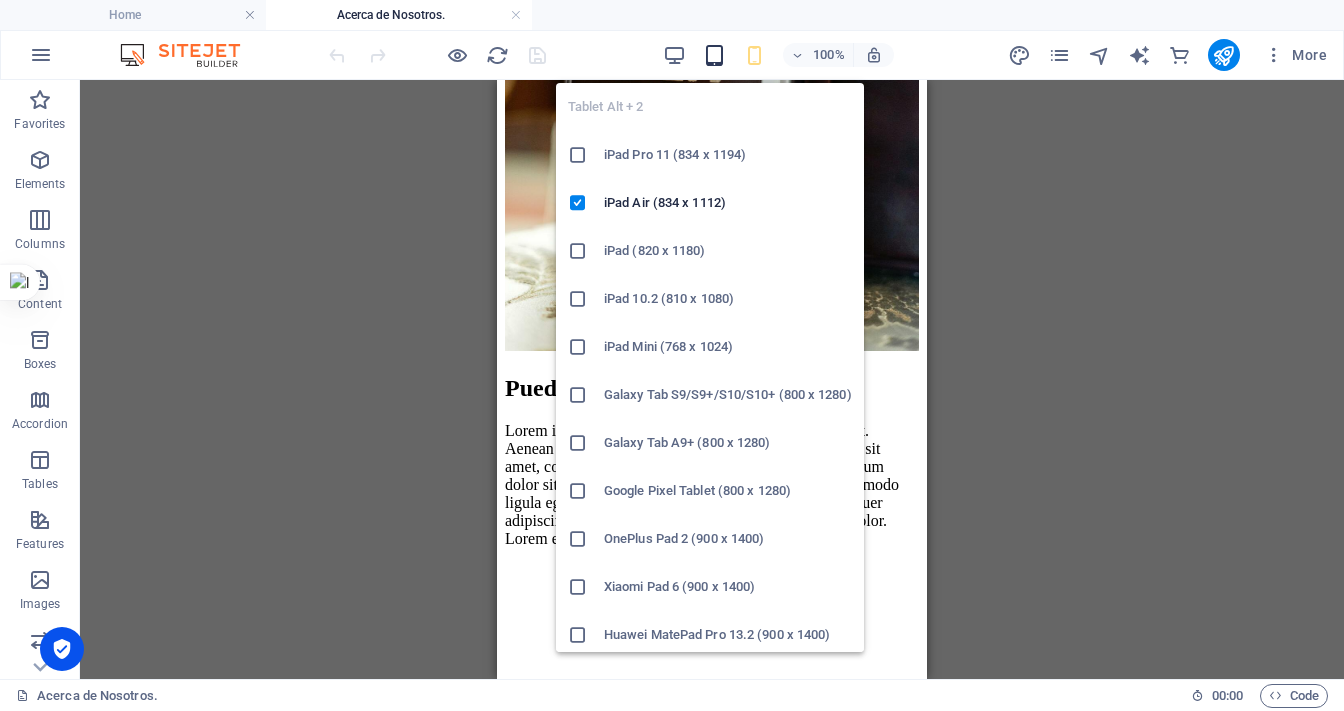 click at bounding box center (714, 55) 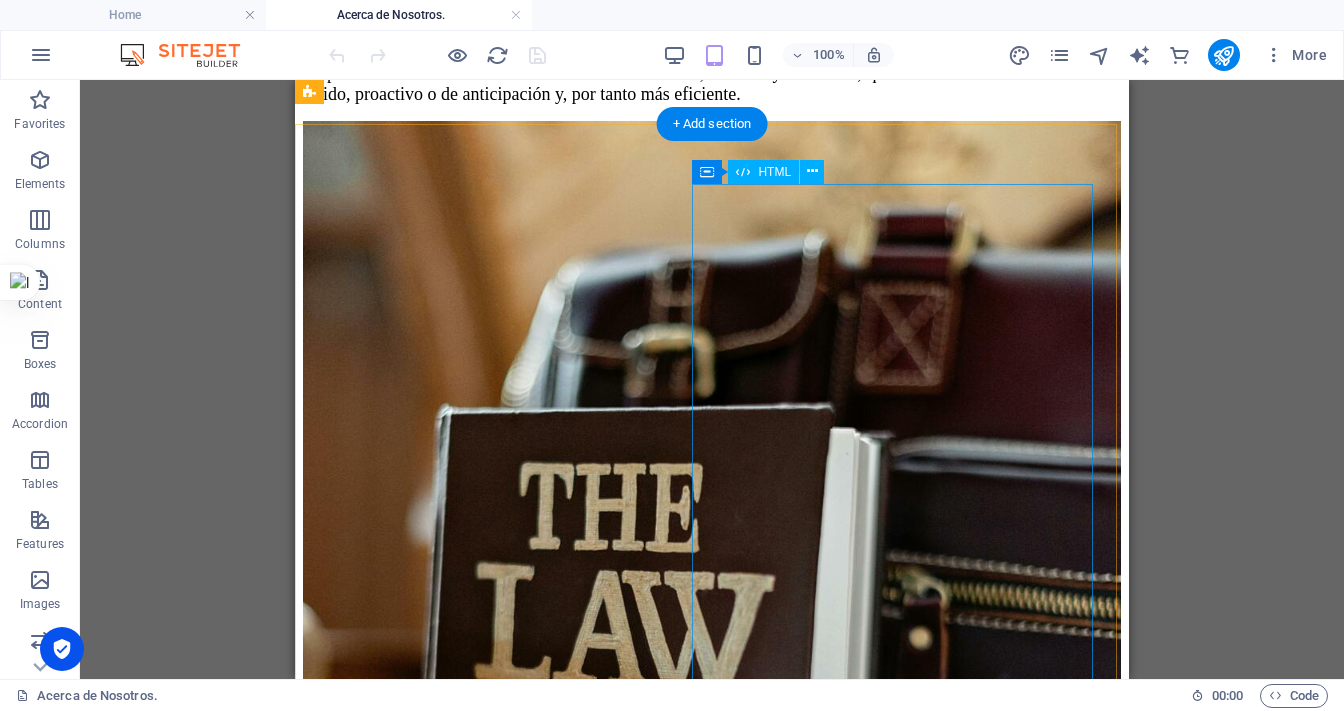 scroll, scrollTop: 1505, scrollLeft: 0, axis: vertical 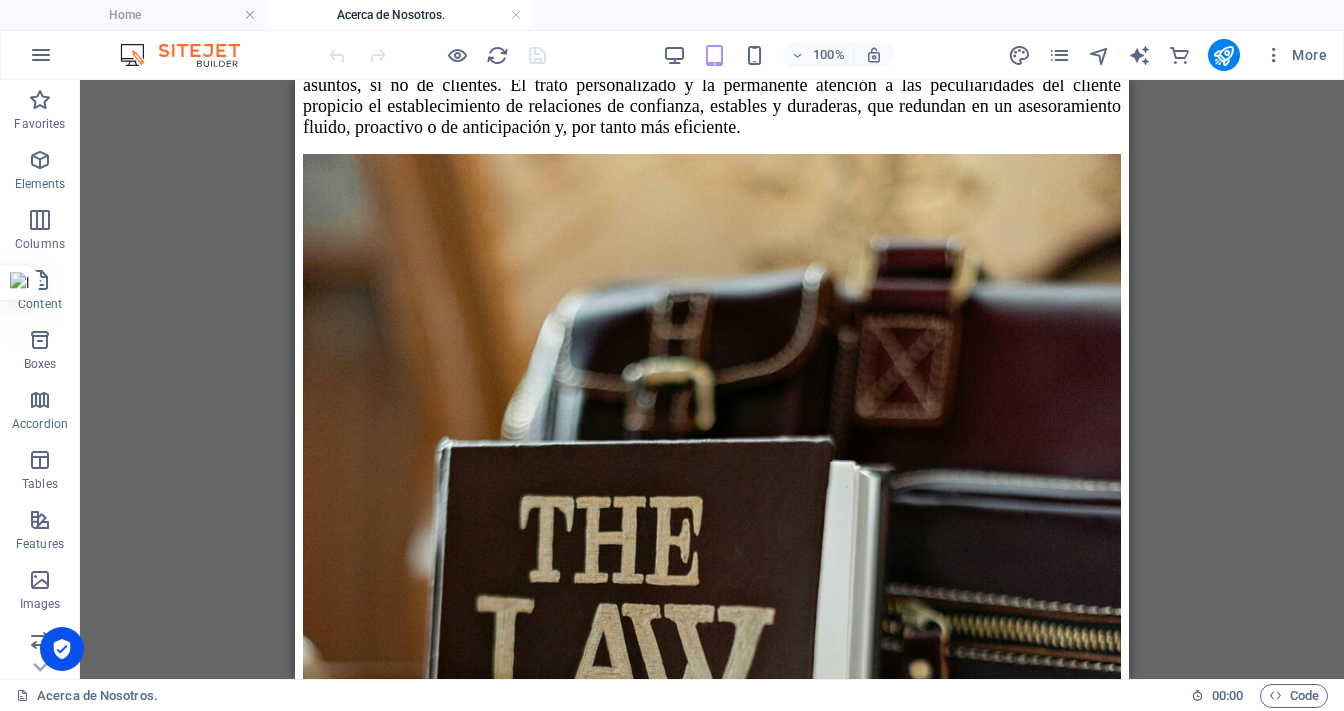 type 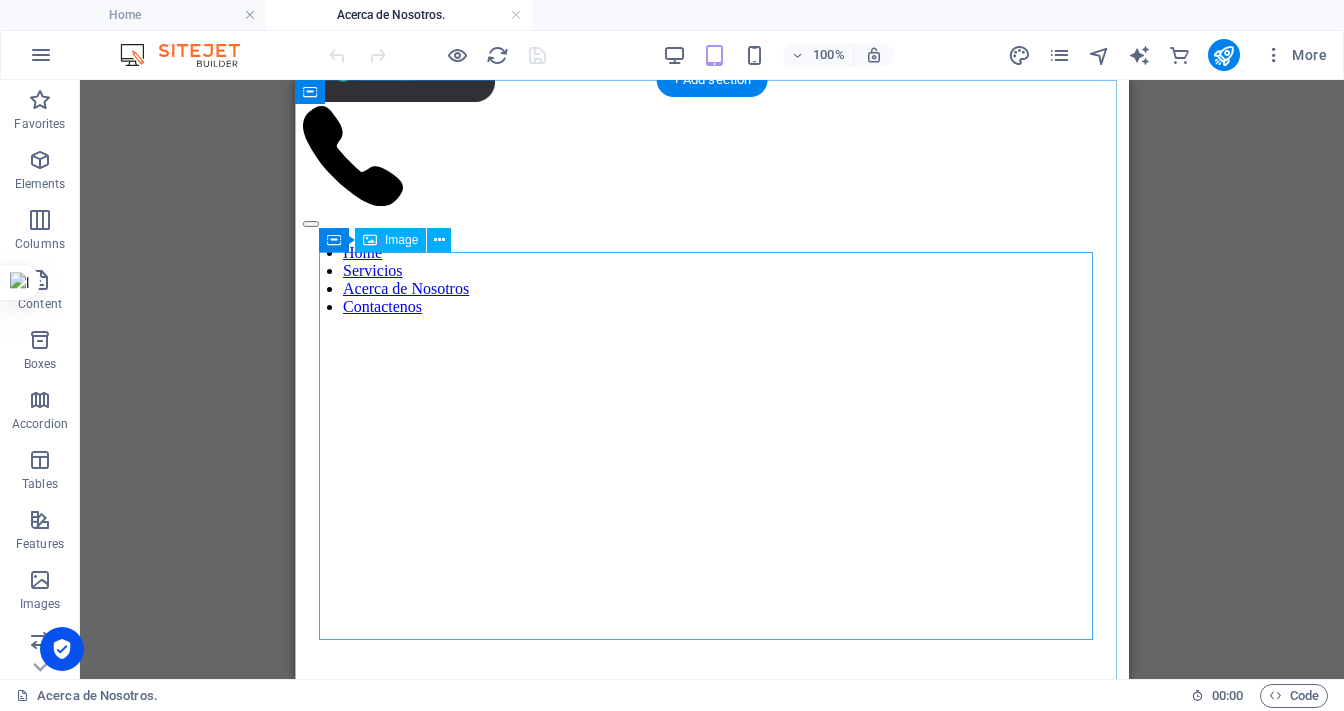 scroll, scrollTop: 0, scrollLeft: 0, axis: both 